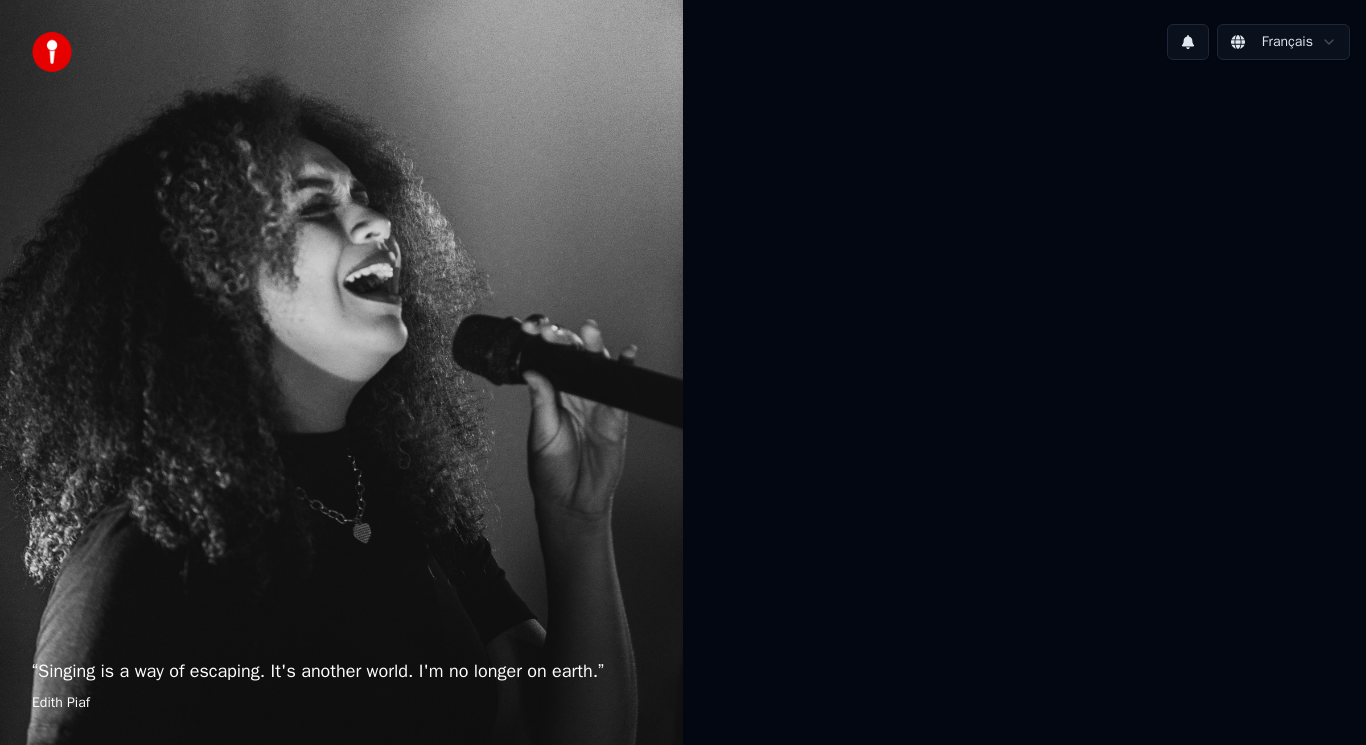 scroll, scrollTop: 0, scrollLeft: 0, axis: both 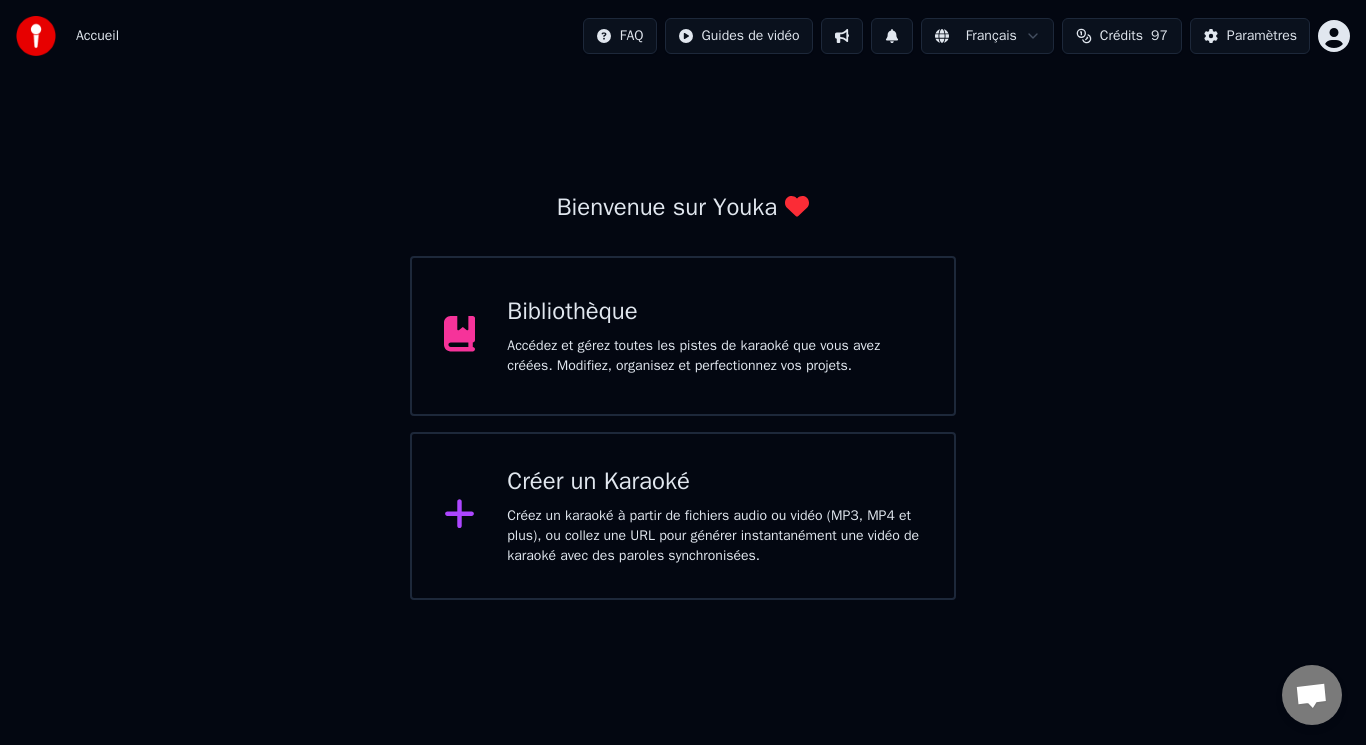 click on "Bibliothèque" at bounding box center [714, 312] 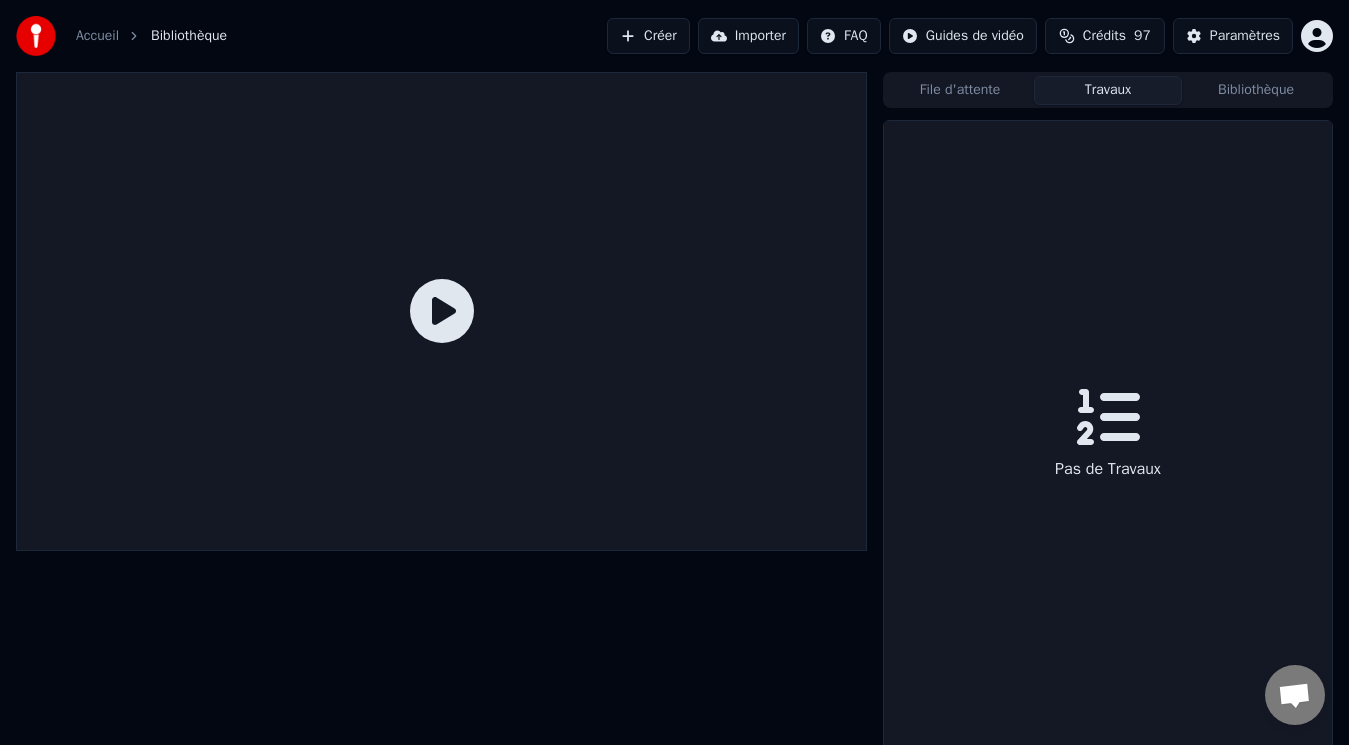 click on "Travaux" at bounding box center (1108, 90) 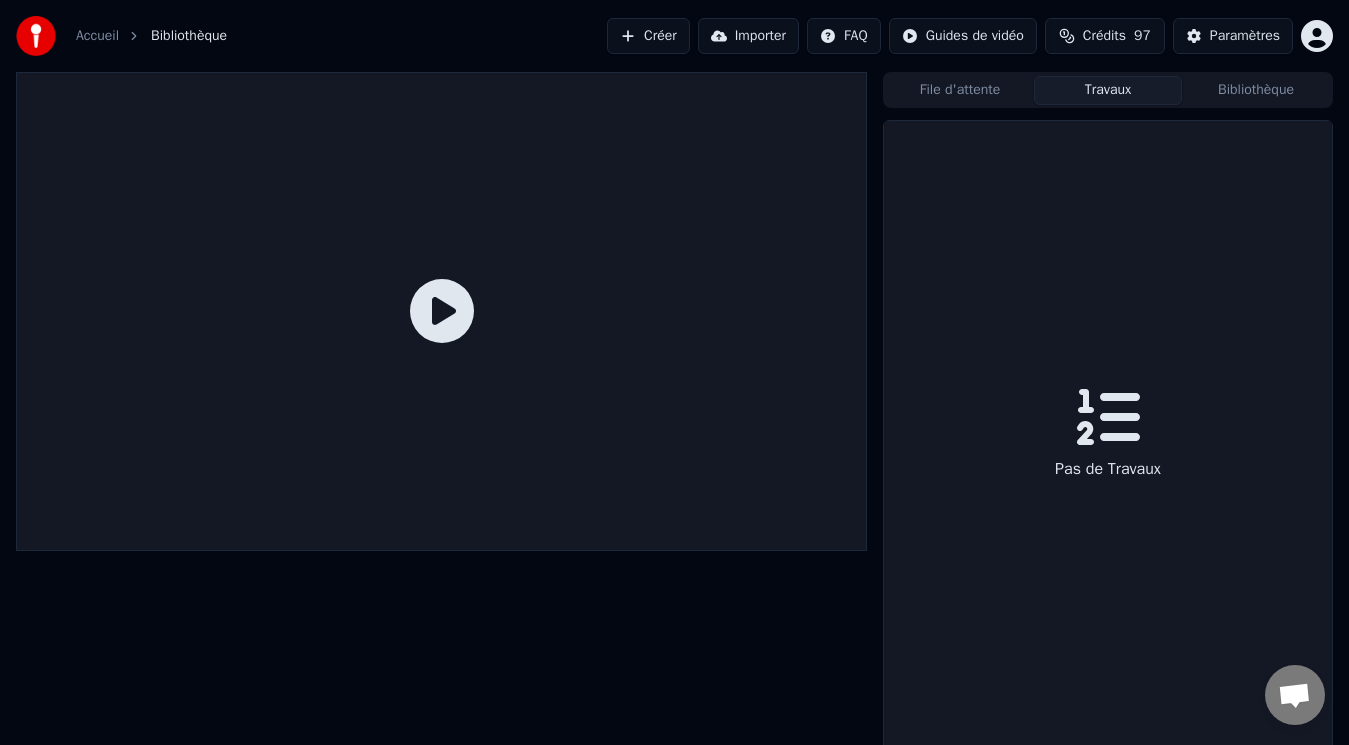 click on "File d'attente" at bounding box center (960, 90) 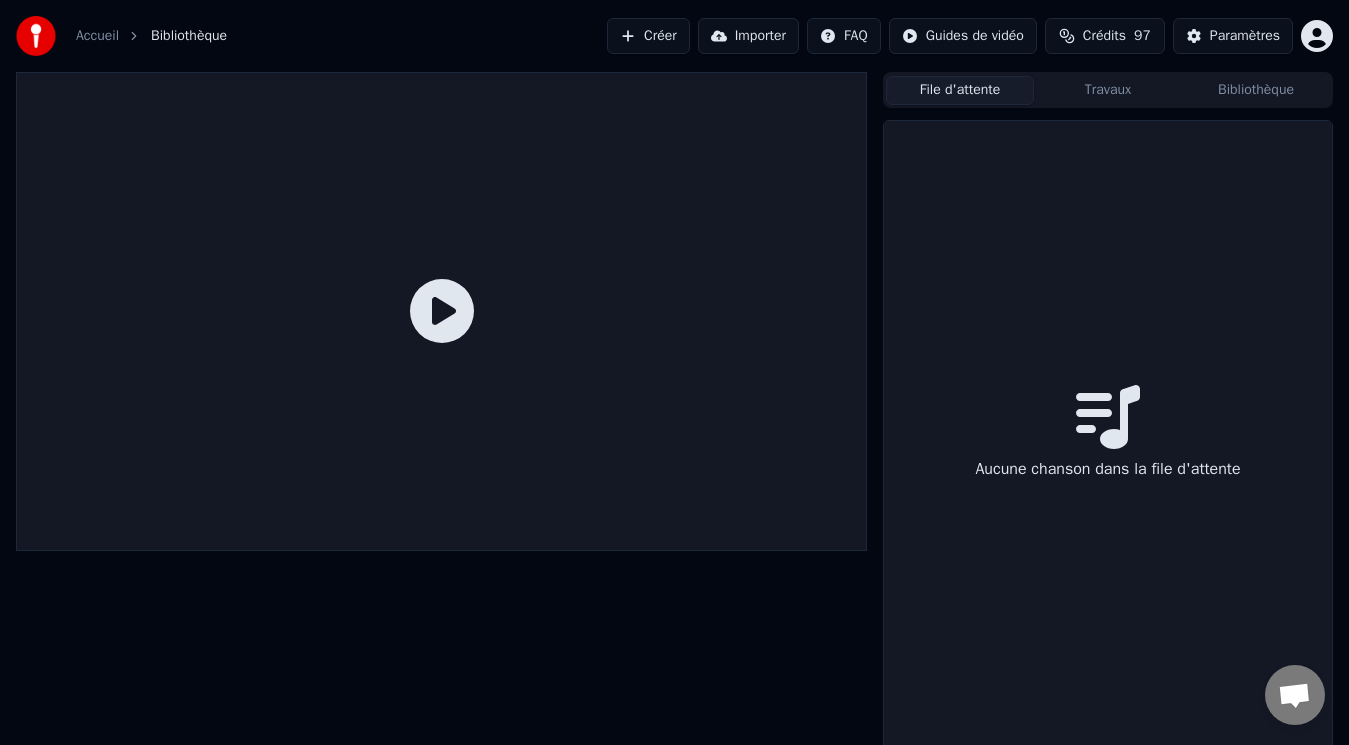 click on "Créer" at bounding box center (648, 36) 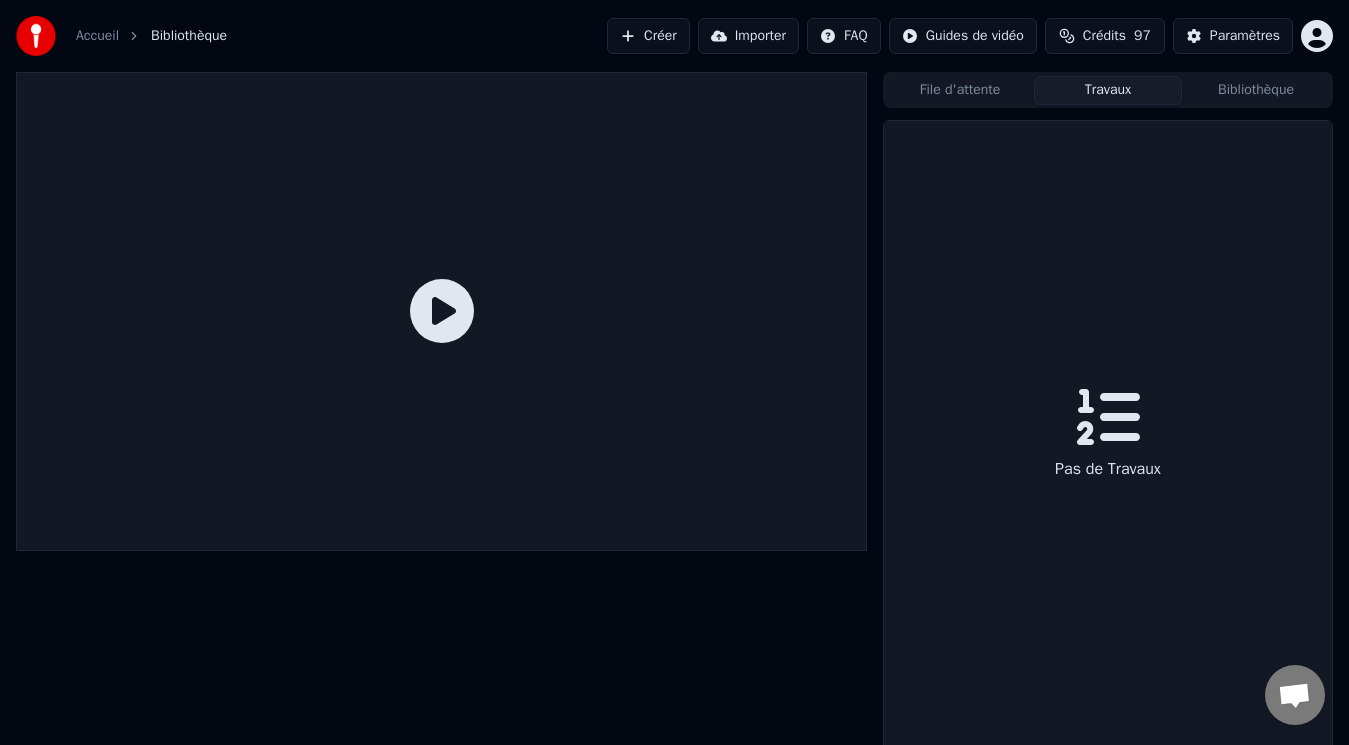 click on "Bibliothèque" at bounding box center (1256, 90) 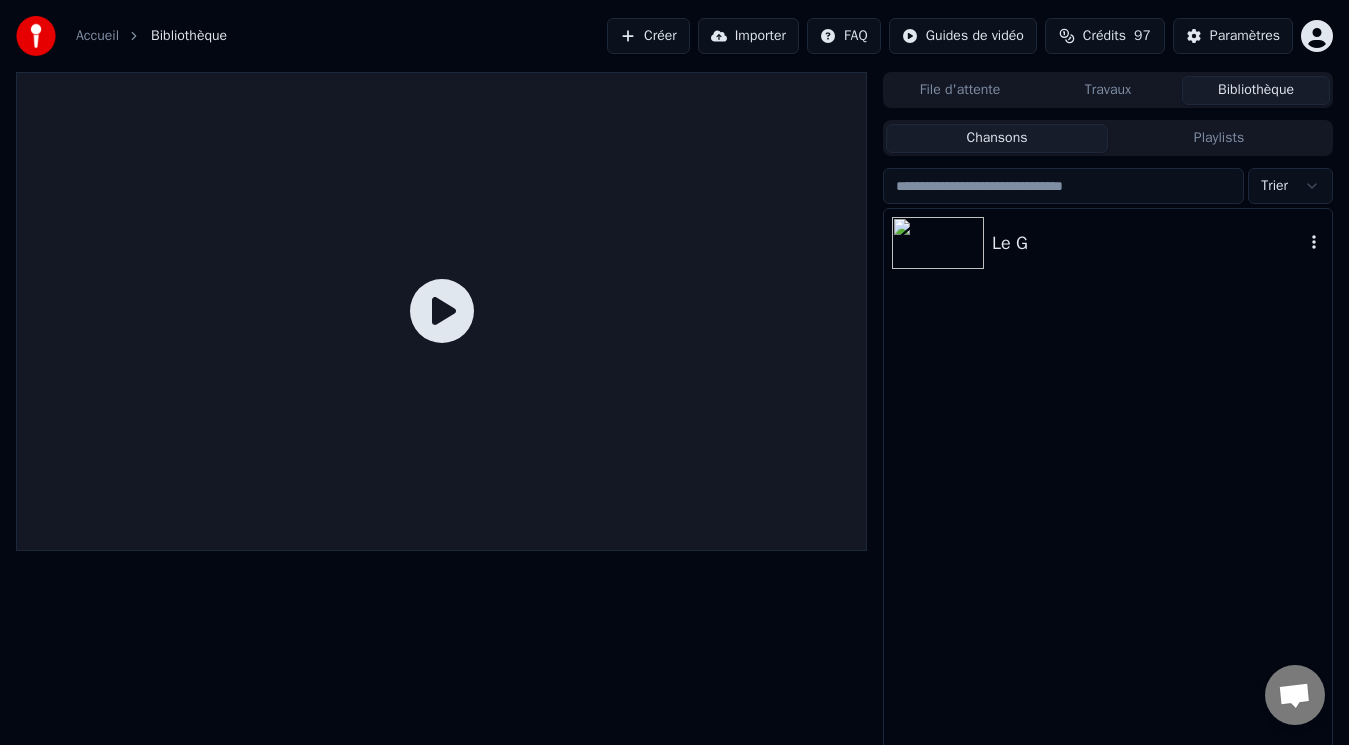 click at bounding box center [938, 243] 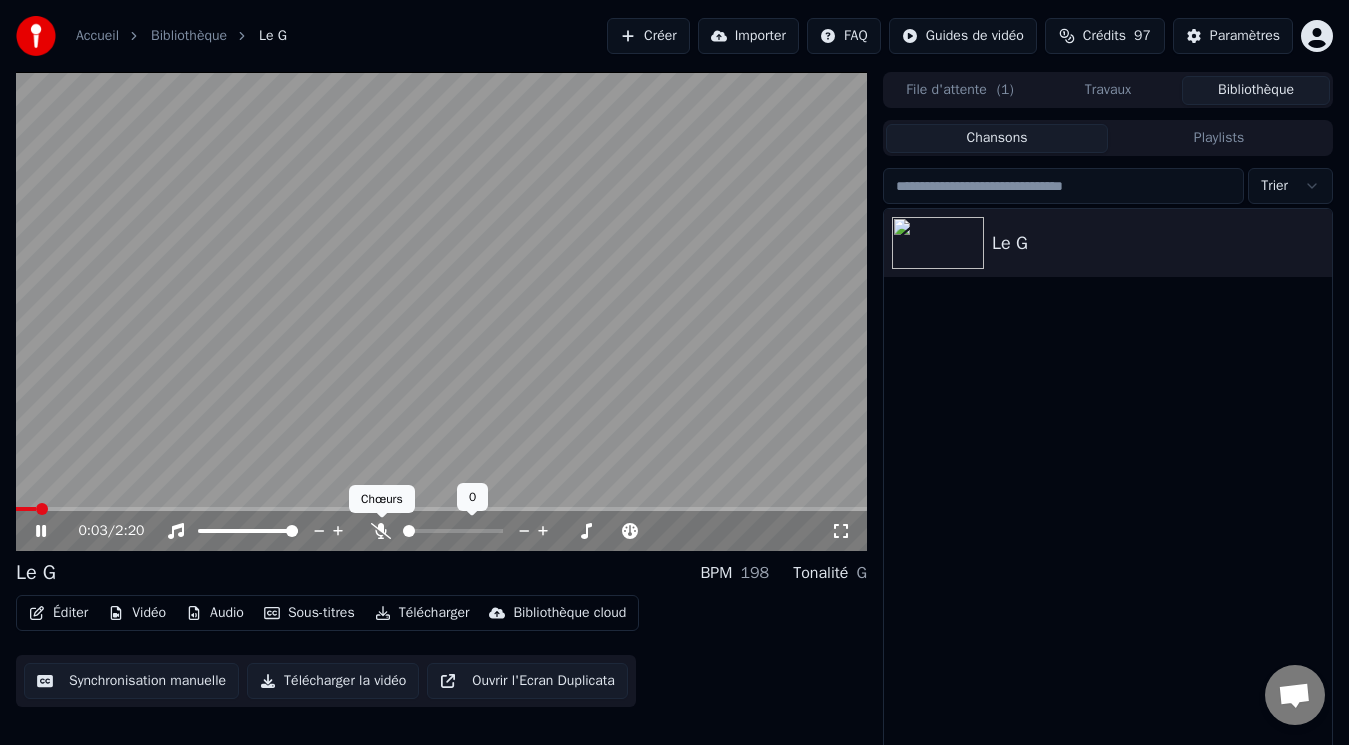 click 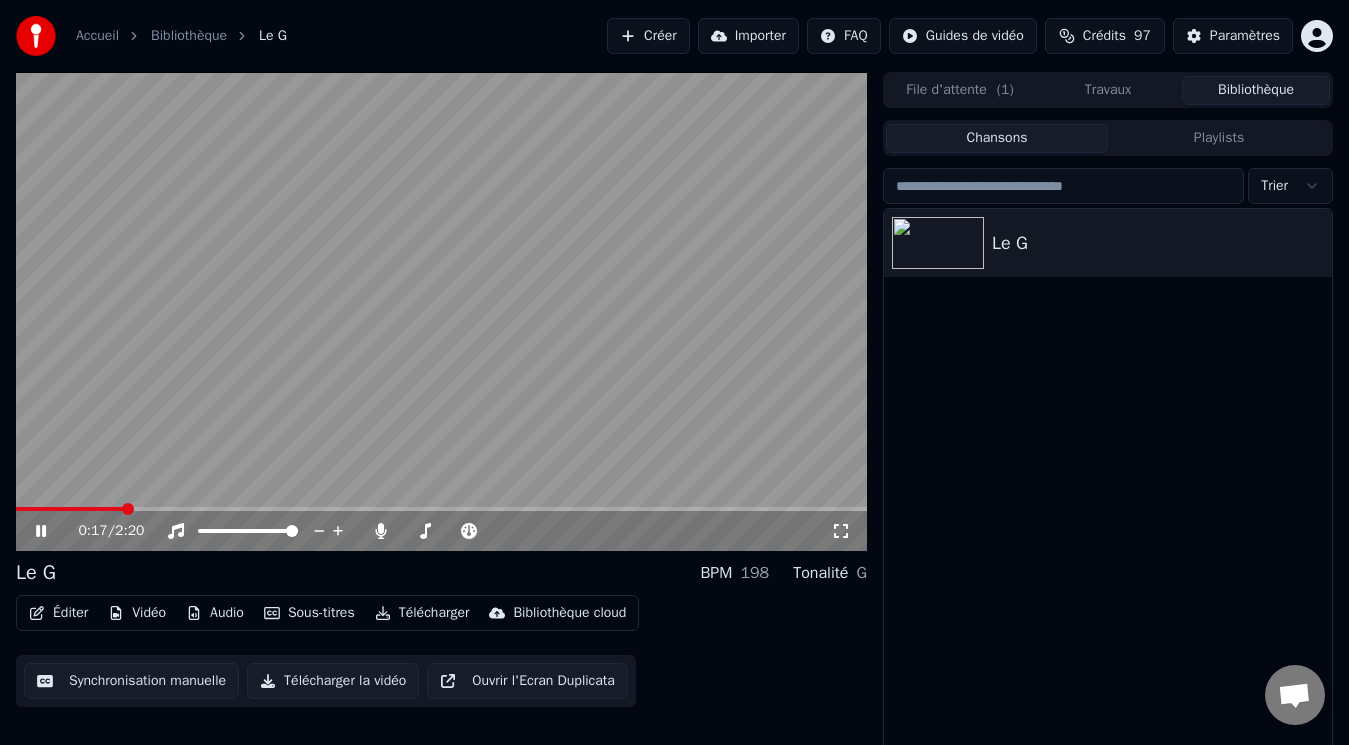 click at bounding box center (441, 311) 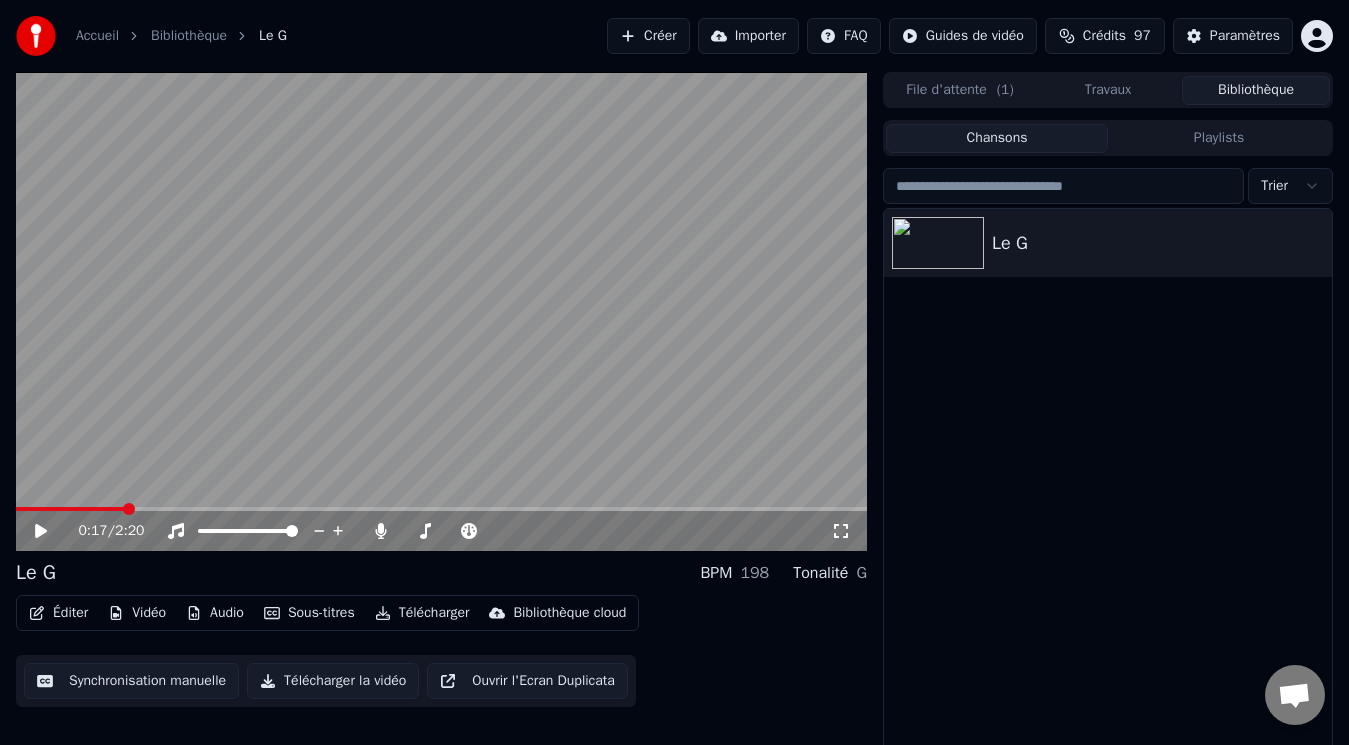 click on "Créer" at bounding box center [648, 36] 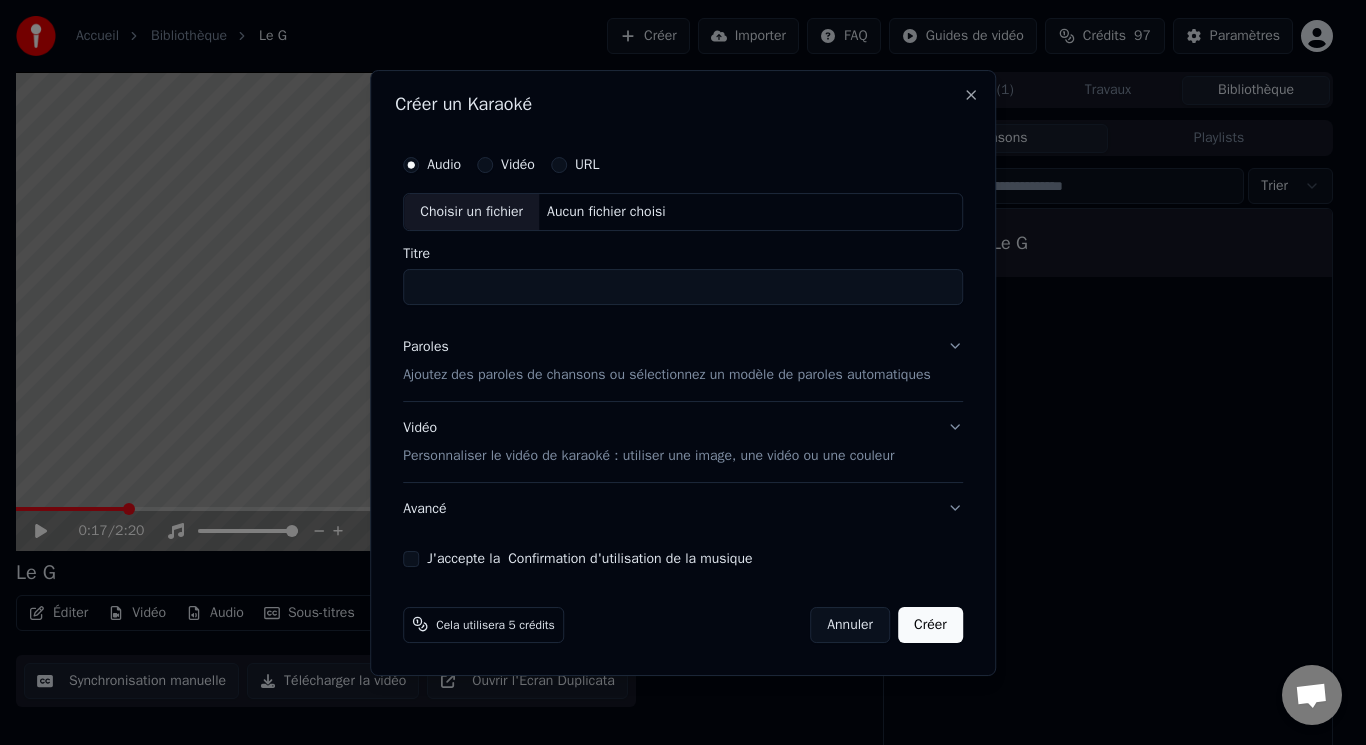 click on "Choisir un fichier" at bounding box center [471, 212] 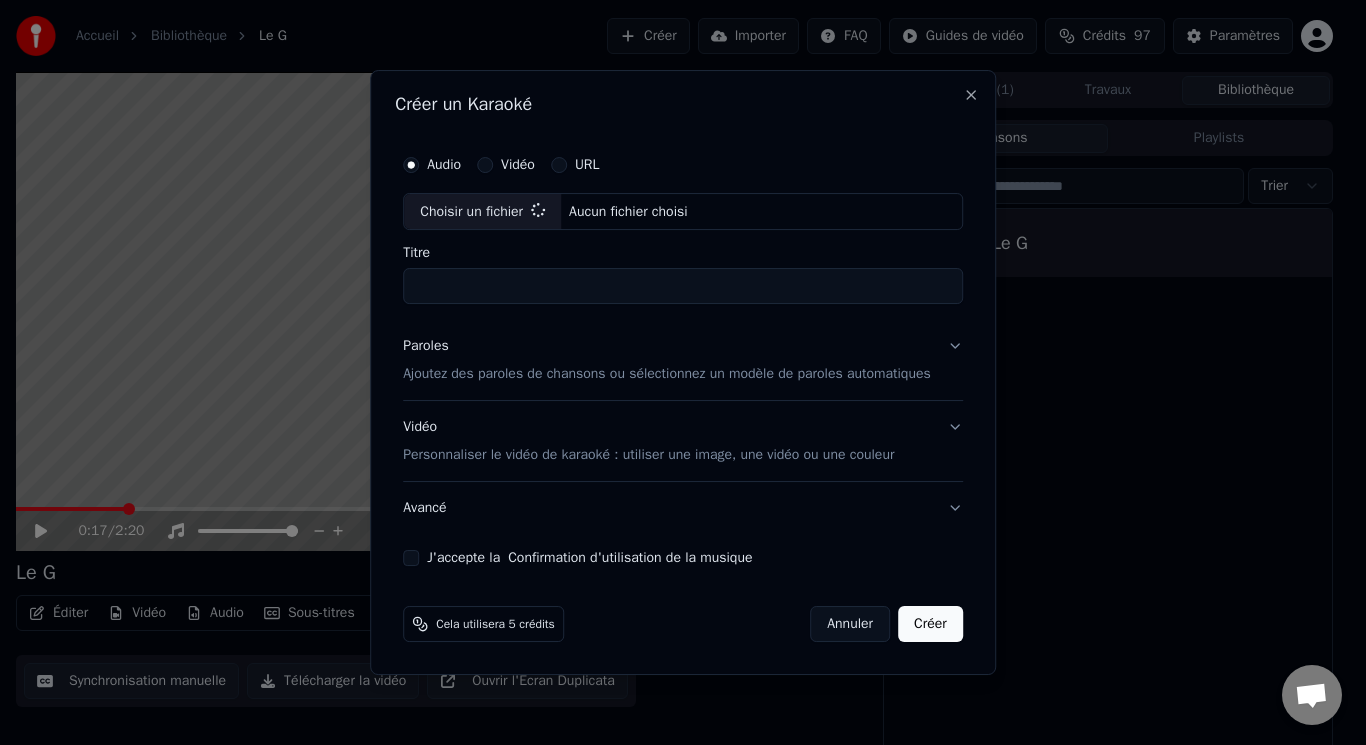type on "**********" 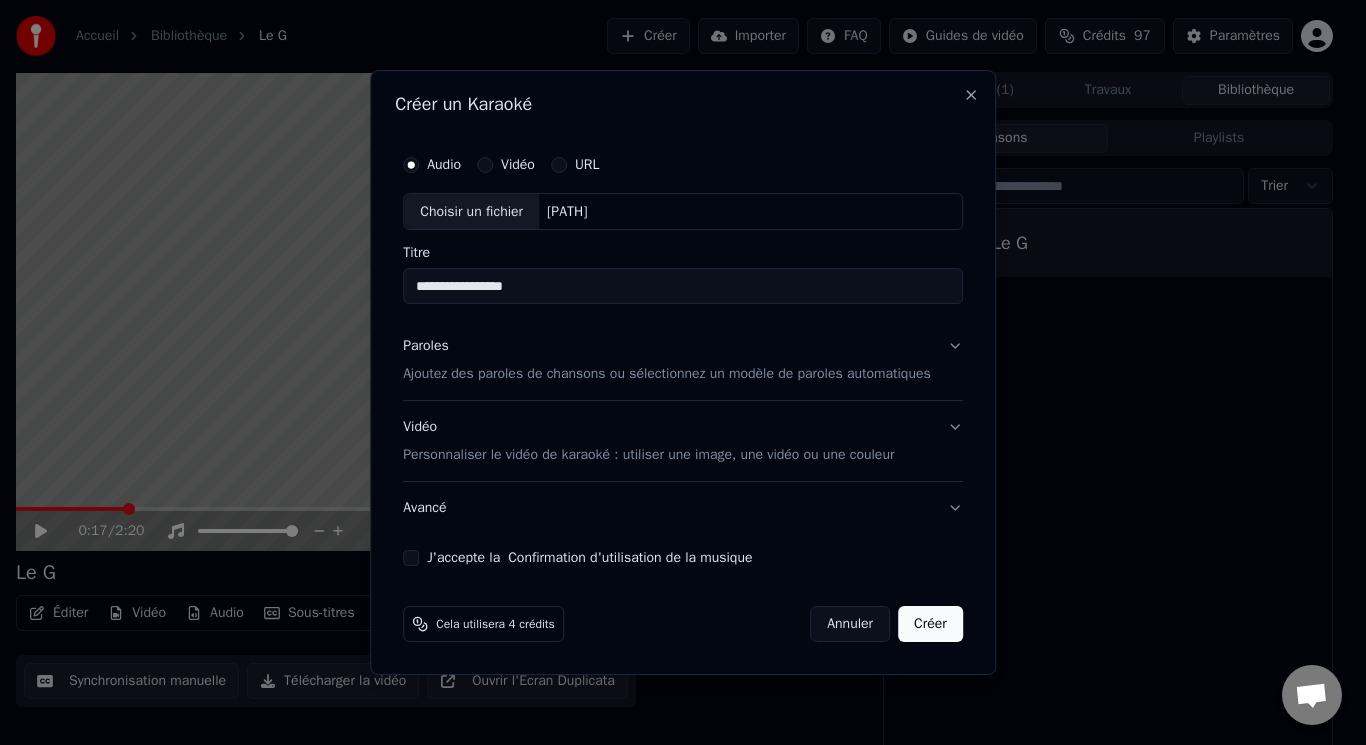 click on "Paroles Ajoutez des paroles de chansons ou sélectionnez un modèle de paroles automatiques" at bounding box center [683, 361] 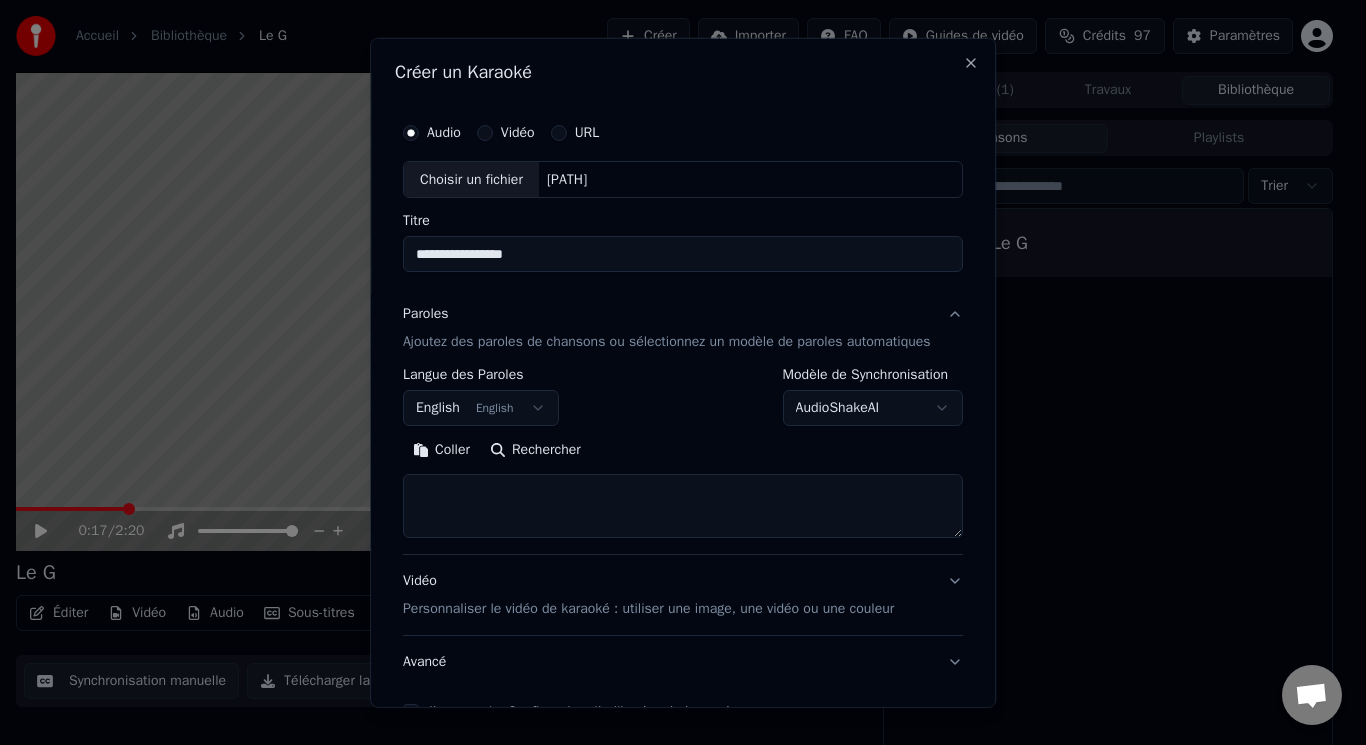 click on "English English" at bounding box center [481, 408] 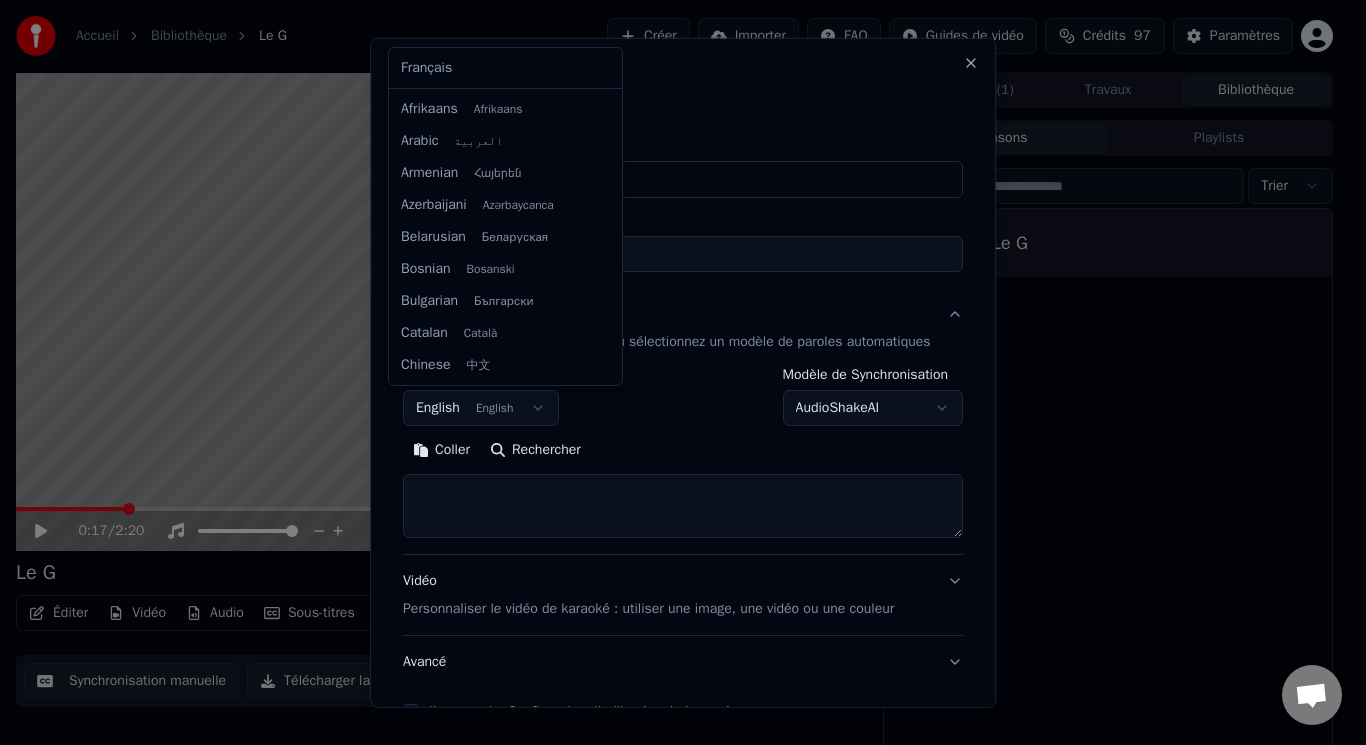 scroll, scrollTop: 160, scrollLeft: 0, axis: vertical 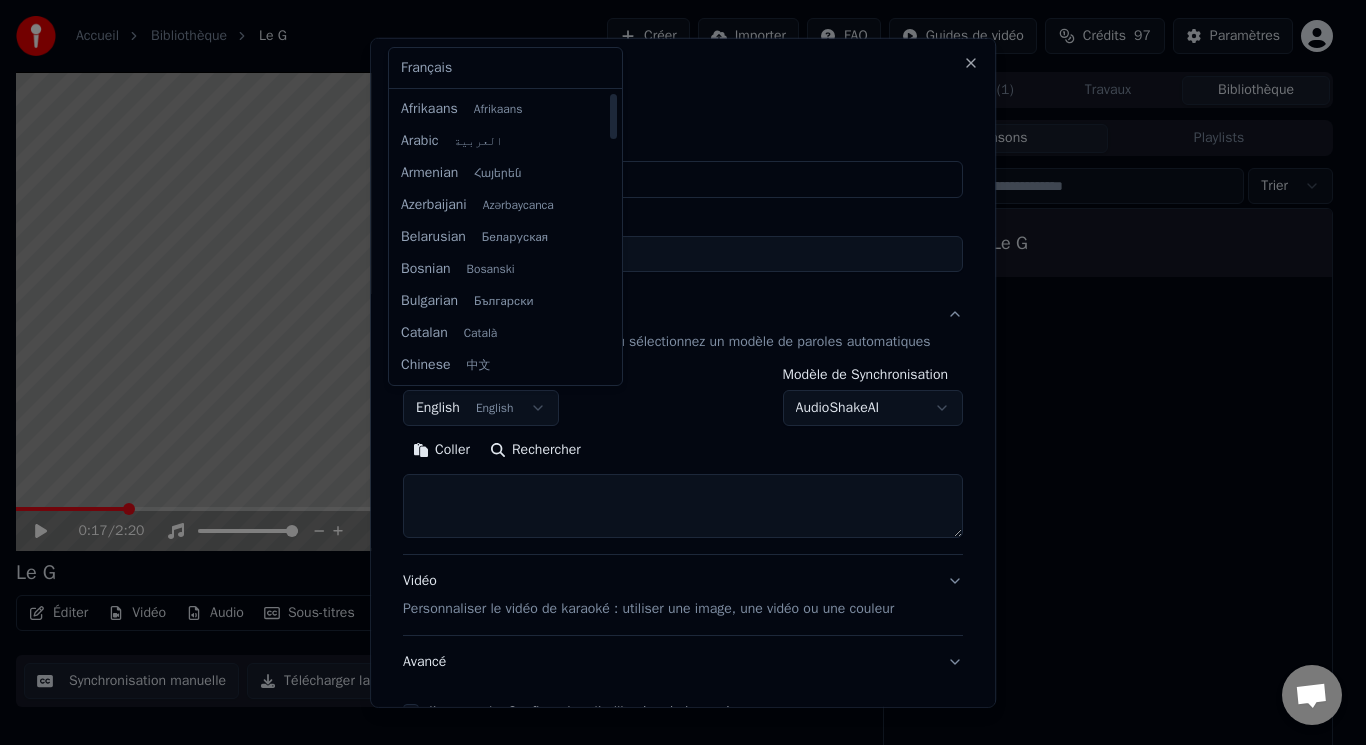 click on "**********" at bounding box center [674, 372] 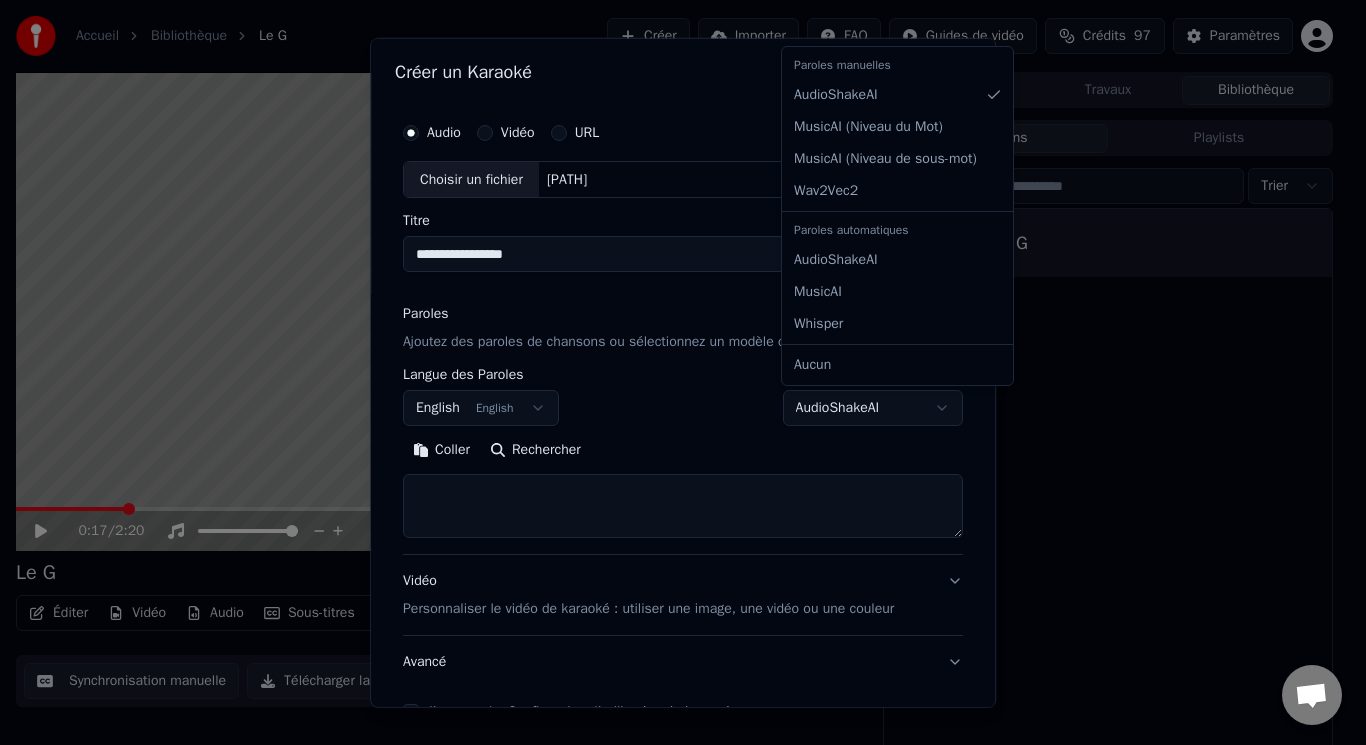 click on "**********" at bounding box center [674, 372] 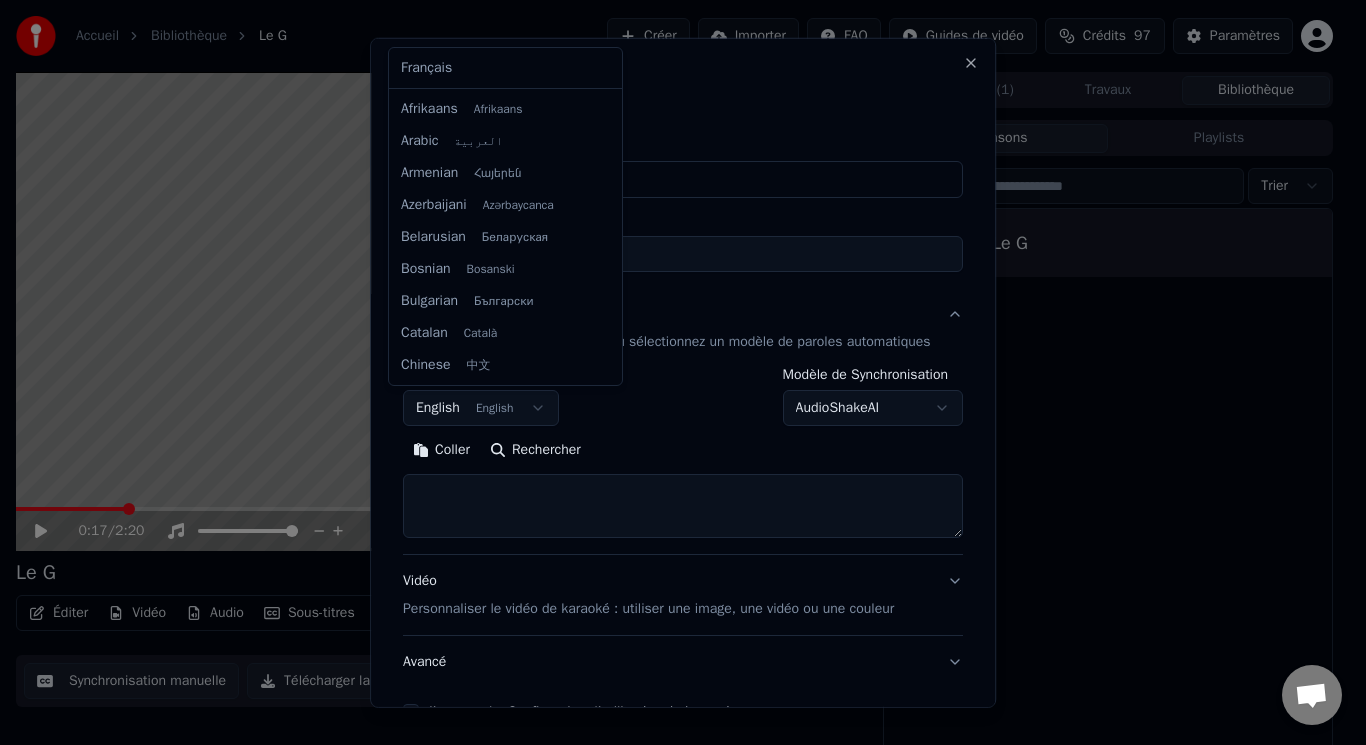 click on "**********" at bounding box center [674, 372] 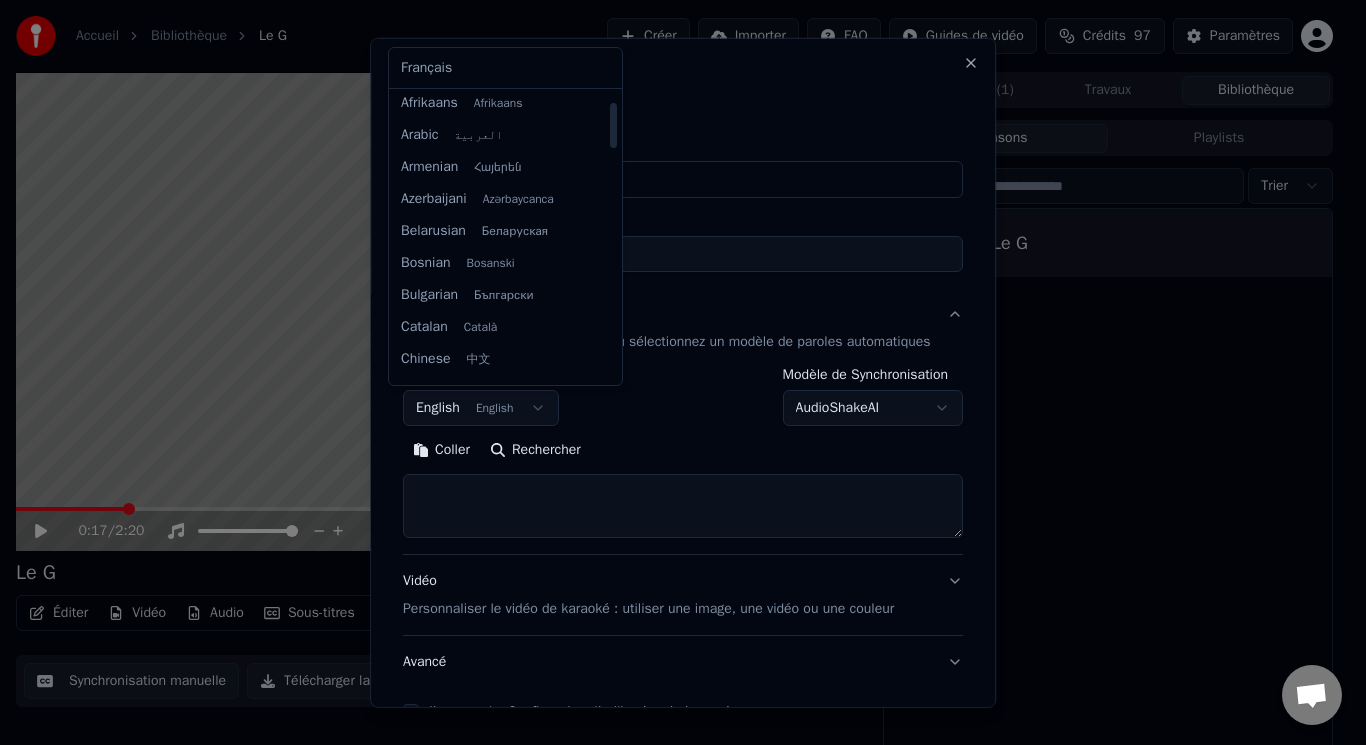 scroll, scrollTop: 0, scrollLeft: 0, axis: both 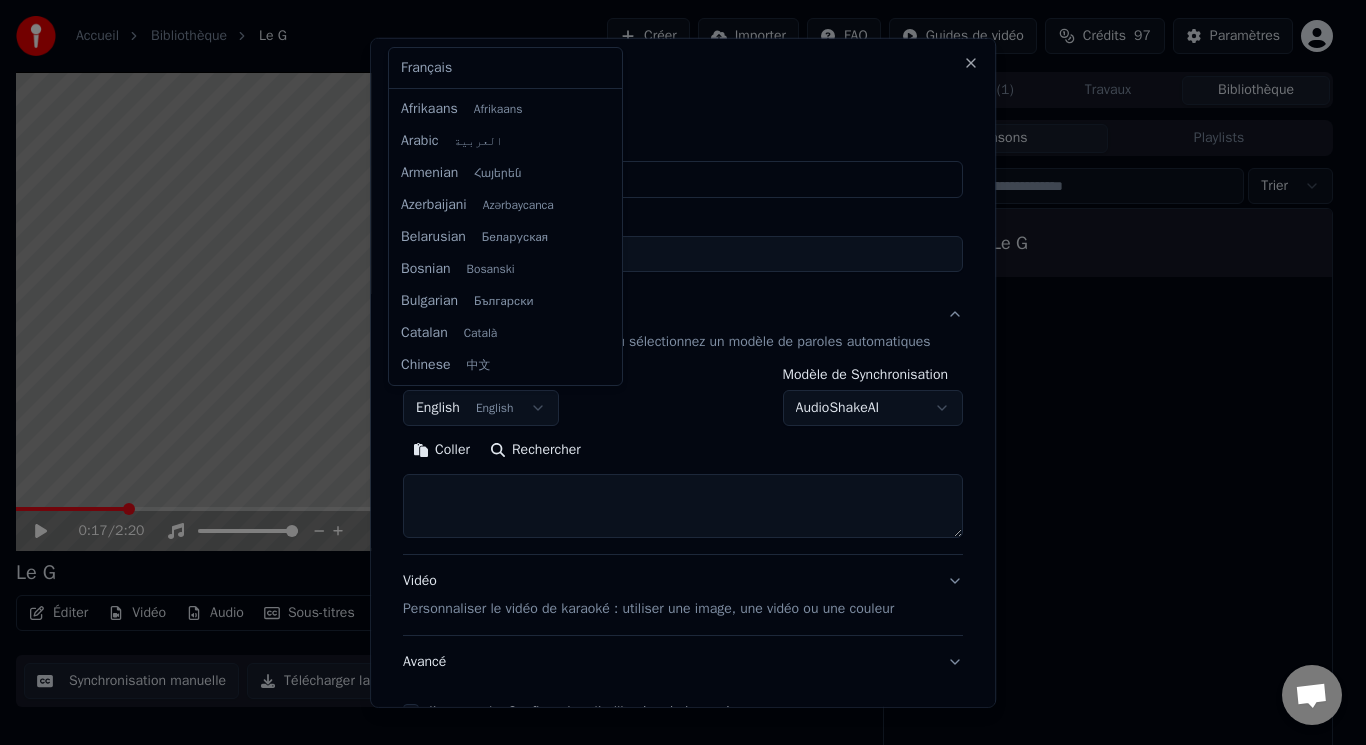select on "**" 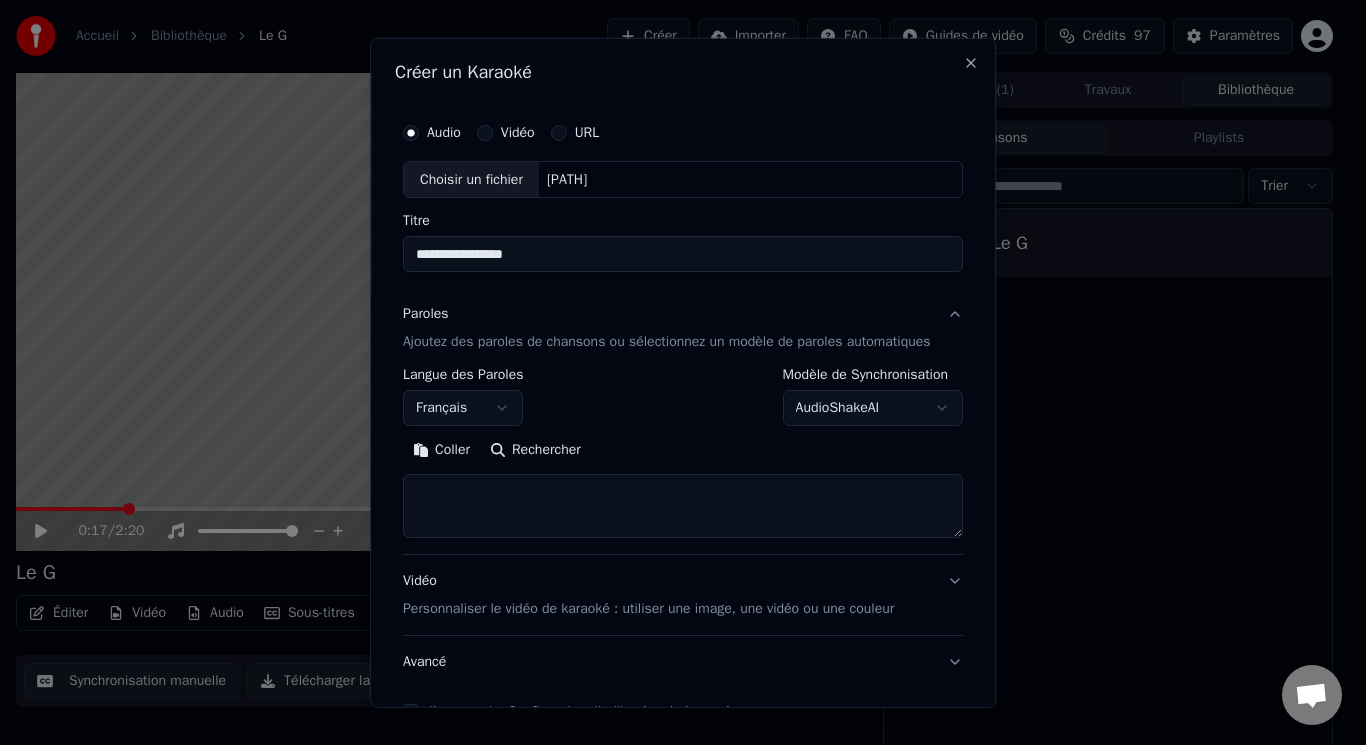 click on "Rechercher" at bounding box center (535, 450) 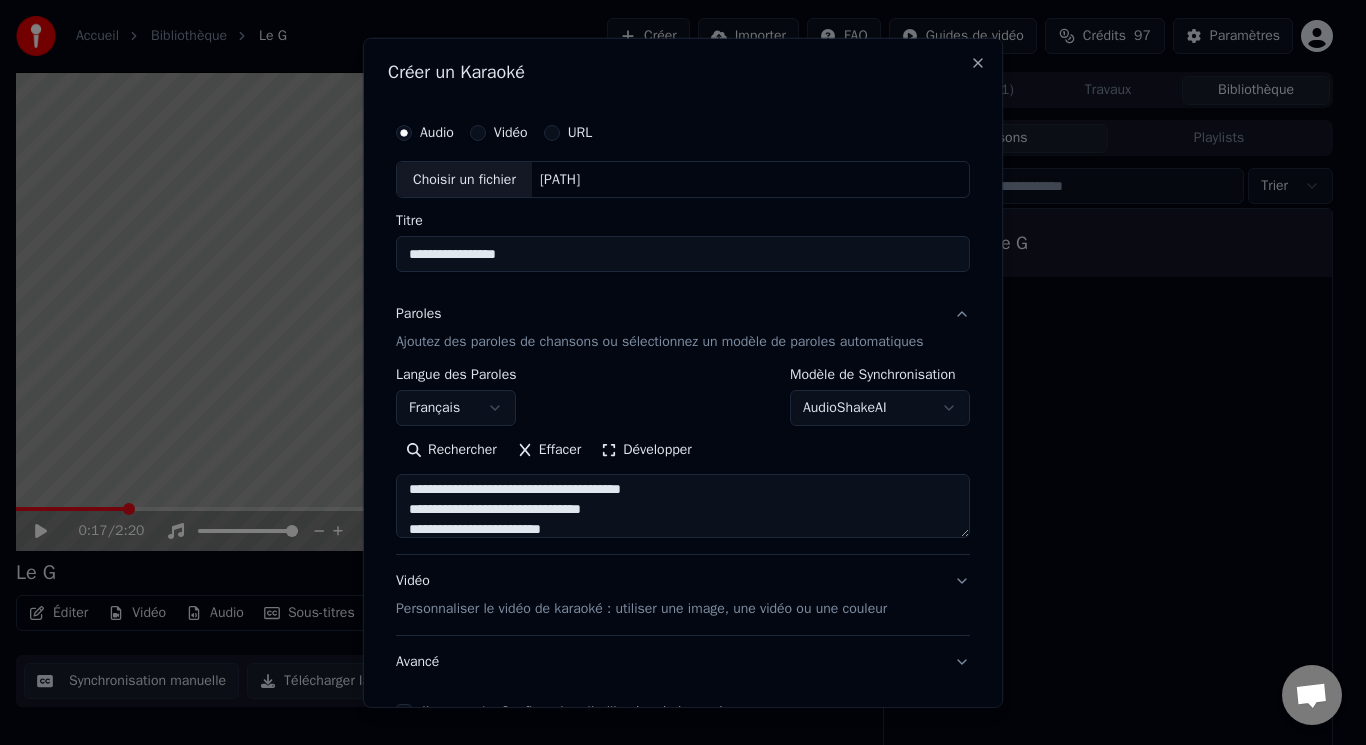 scroll, scrollTop: 0, scrollLeft: 0, axis: both 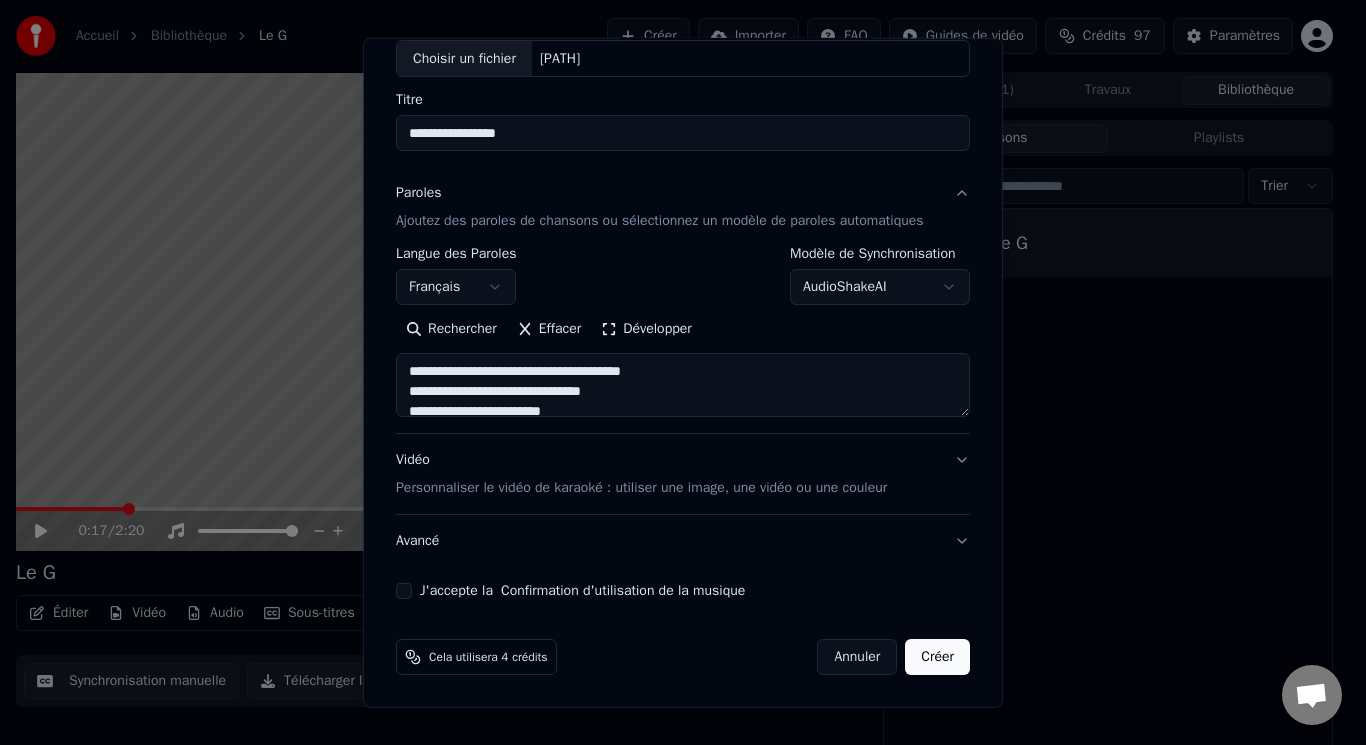 type on "**********" 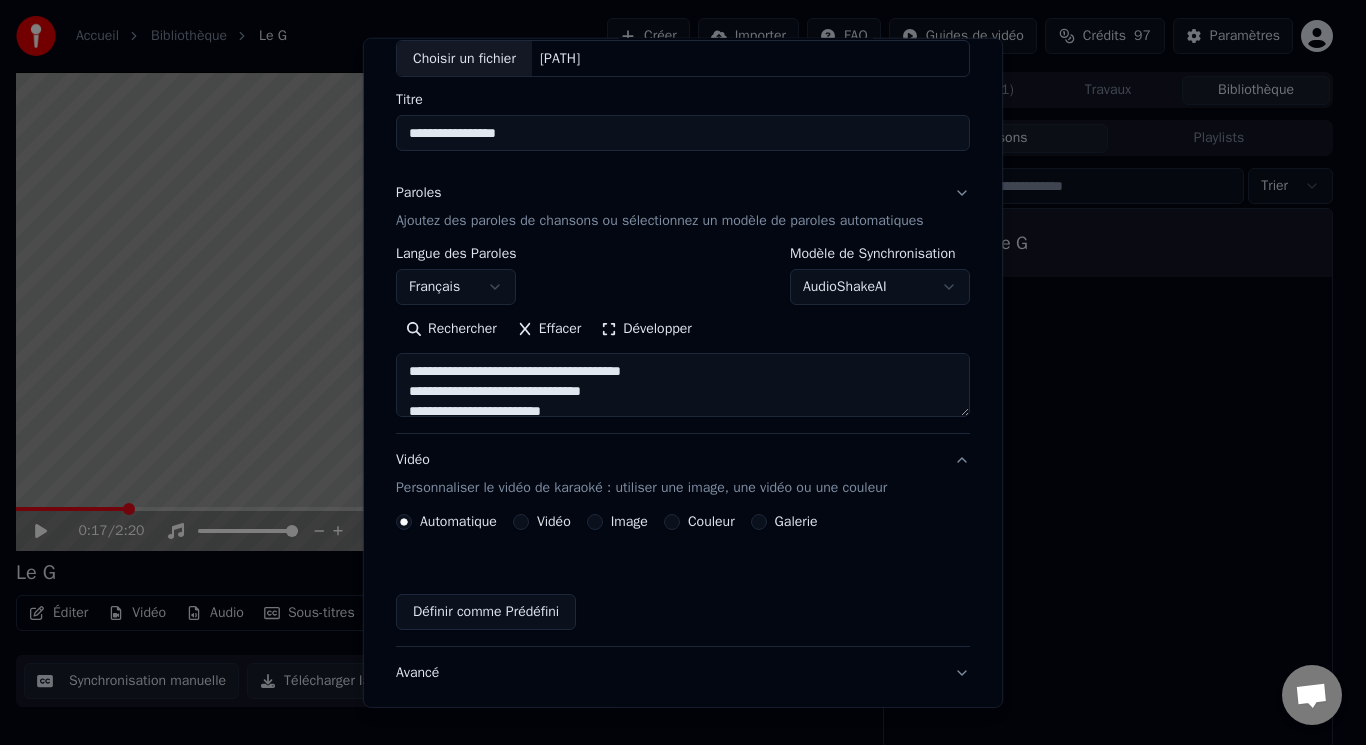 scroll, scrollTop: 67, scrollLeft: 0, axis: vertical 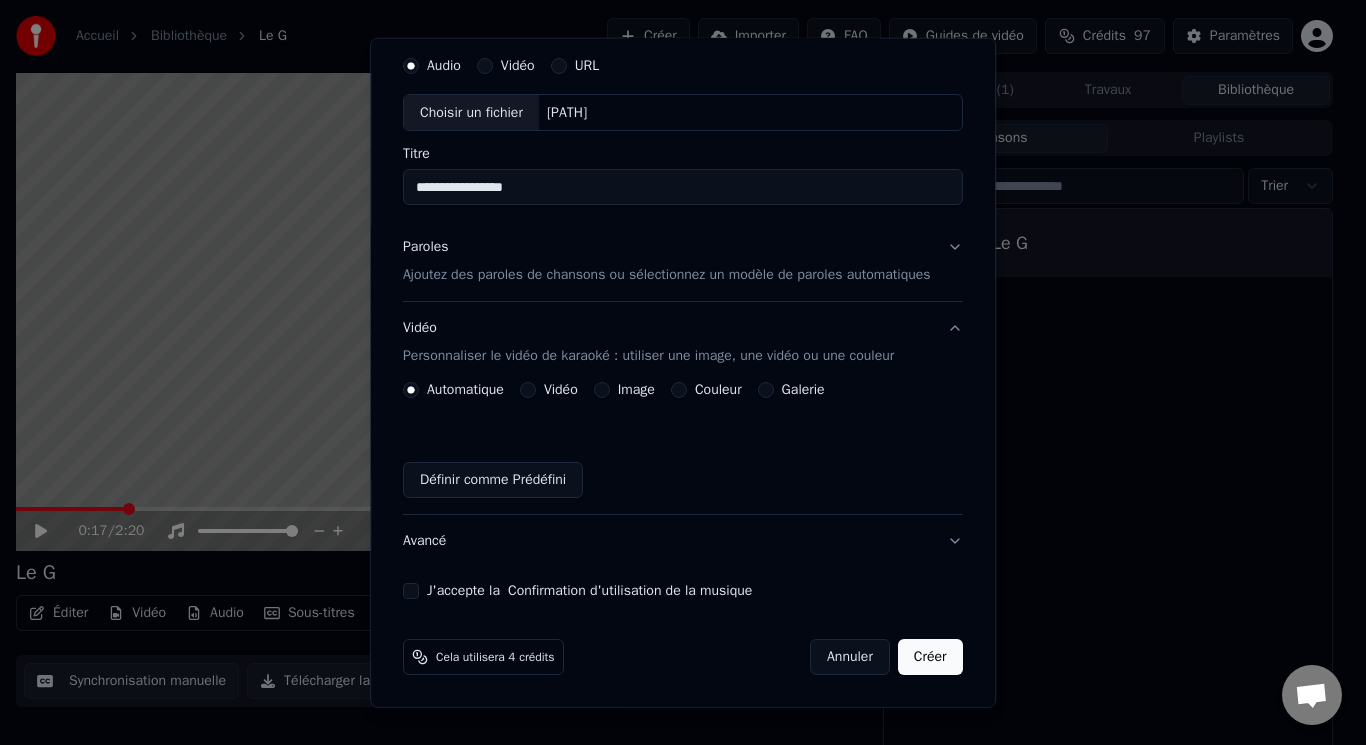 click on "Vidéo" at bounding box center [528, 390] 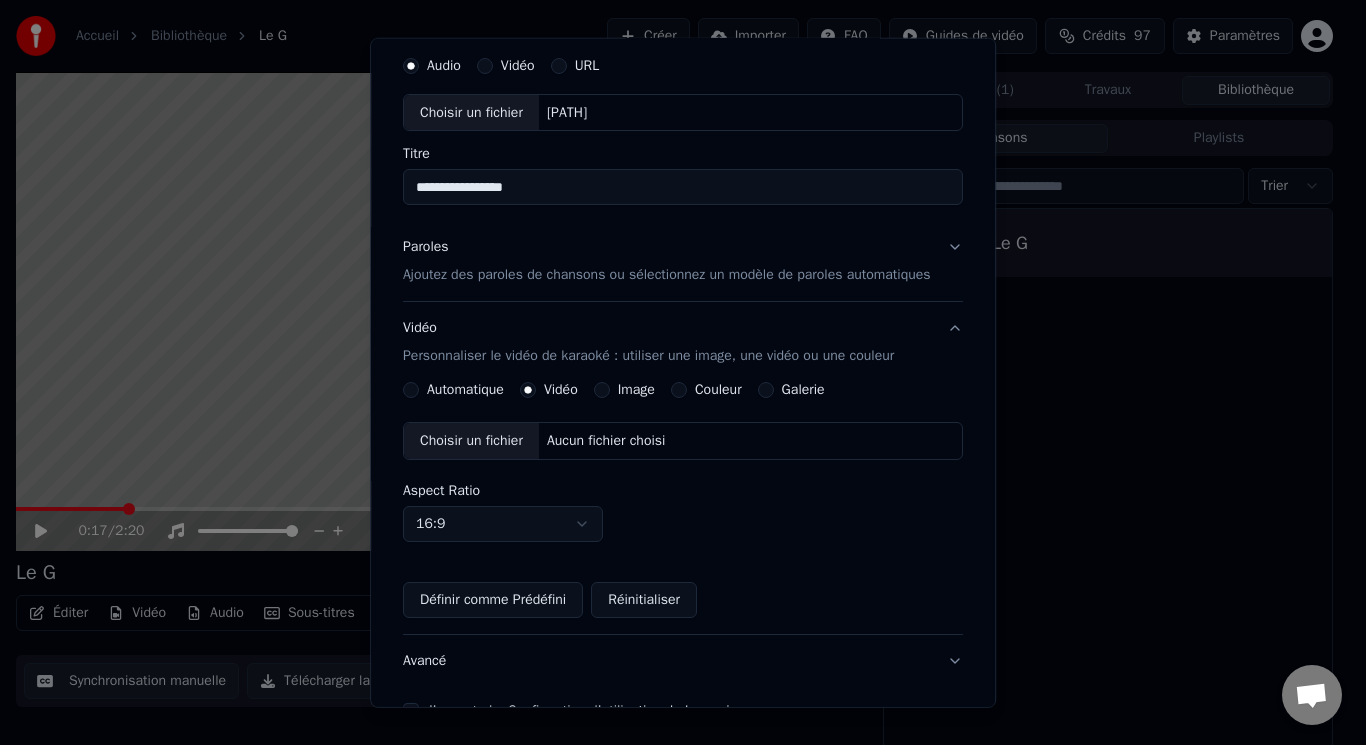 click on "Couleur" at bounding box center [718, 390] 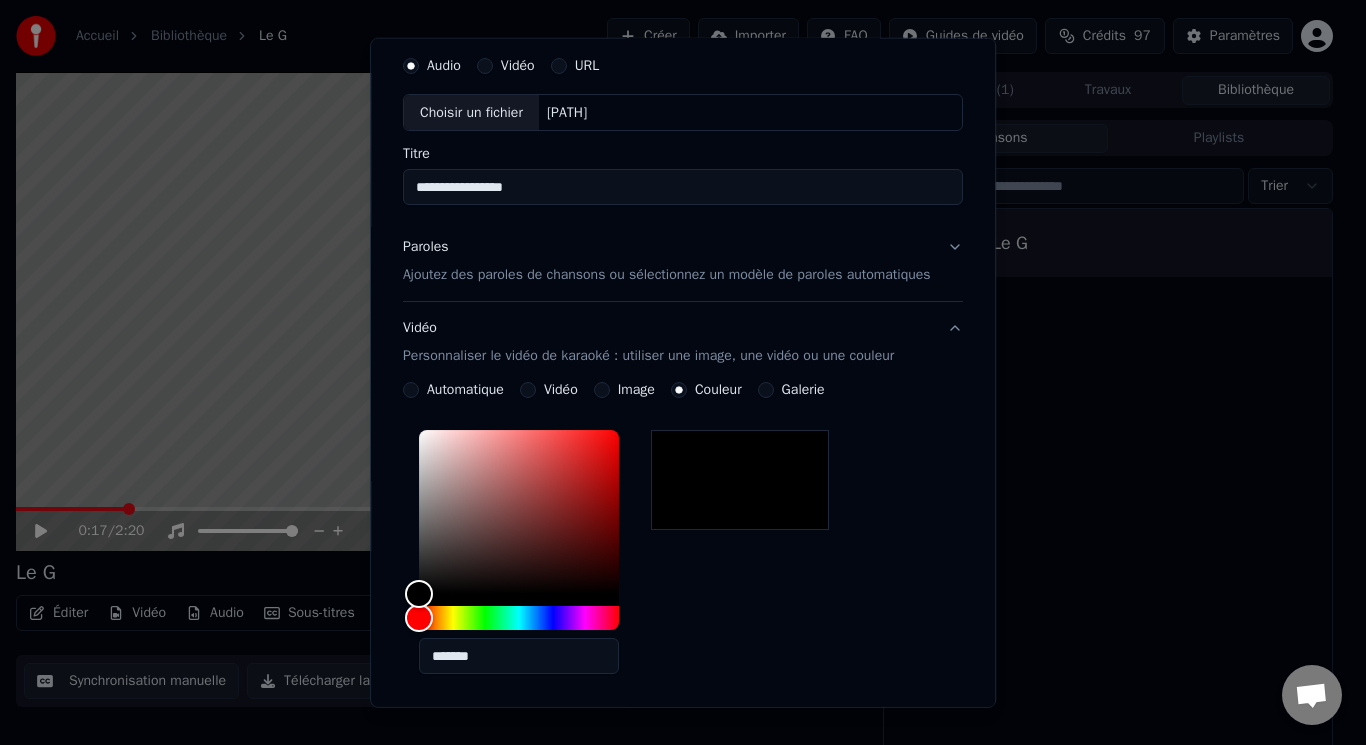 click on "Galerie" at bounding box center [791, 390] 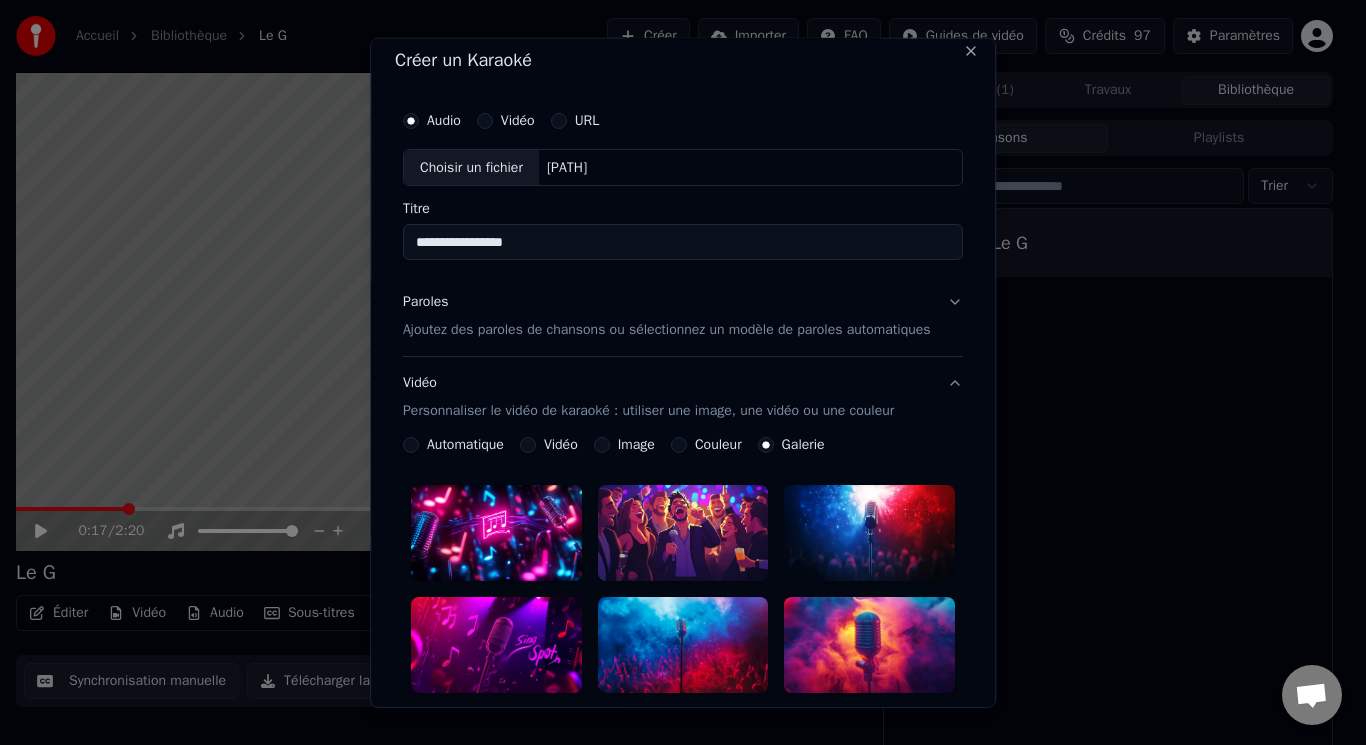 scroll, scrollTop: 0, scrollLeft: 0, axis: both 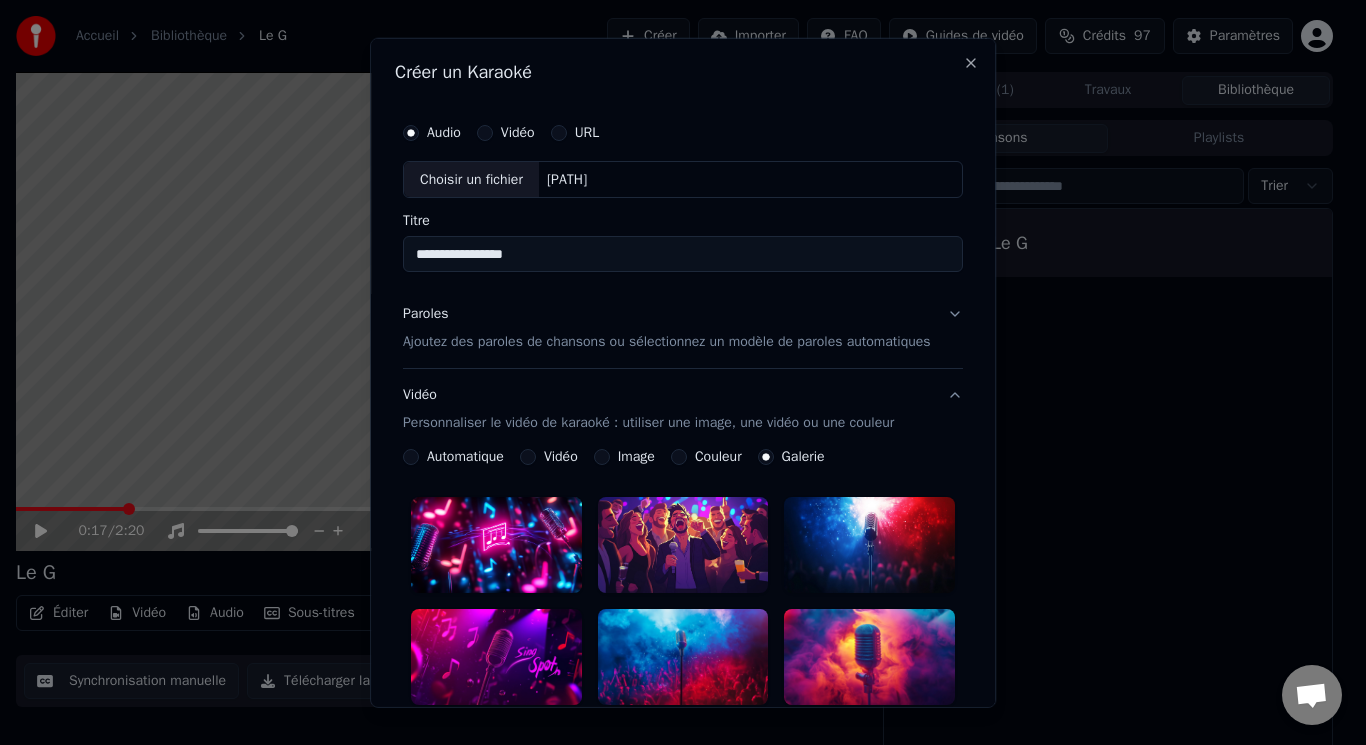 click on "Automatique" at bounding box center (465, 457) 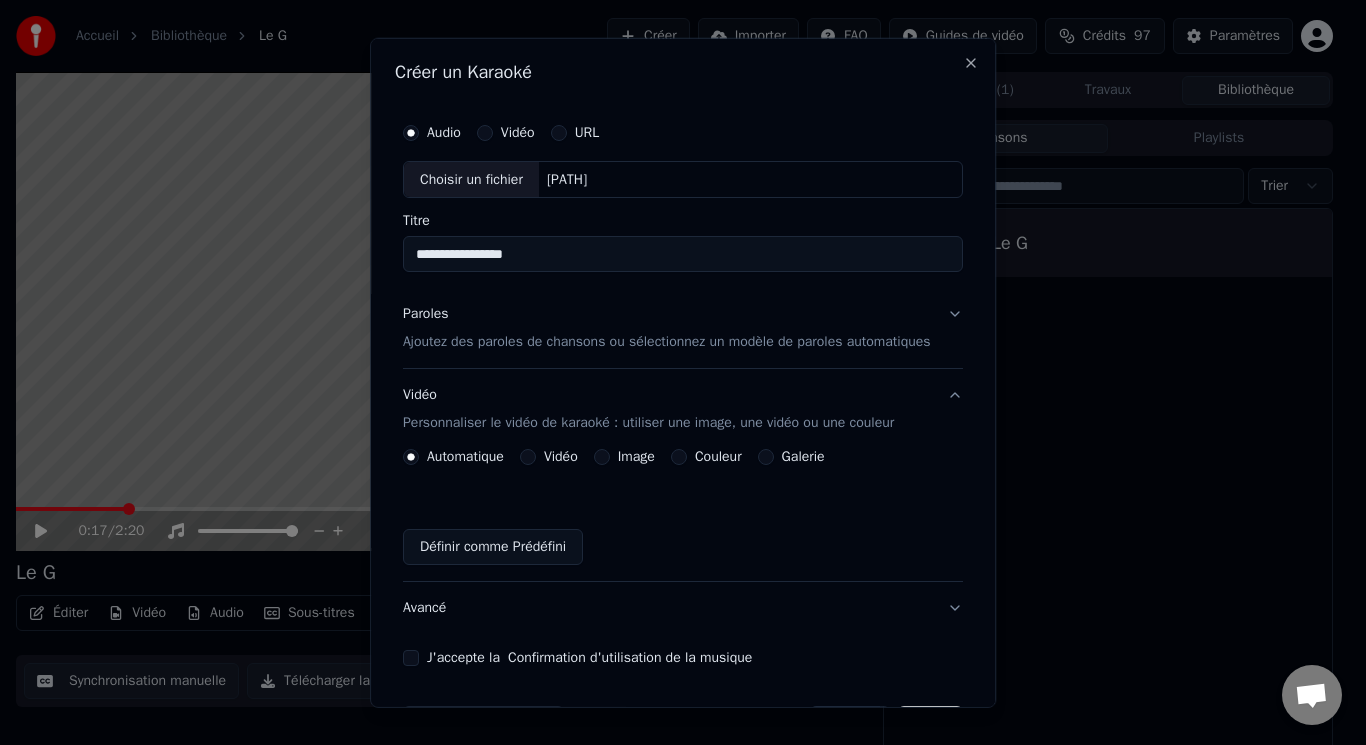 click on "Galerie" at bounding box center (803, 457) 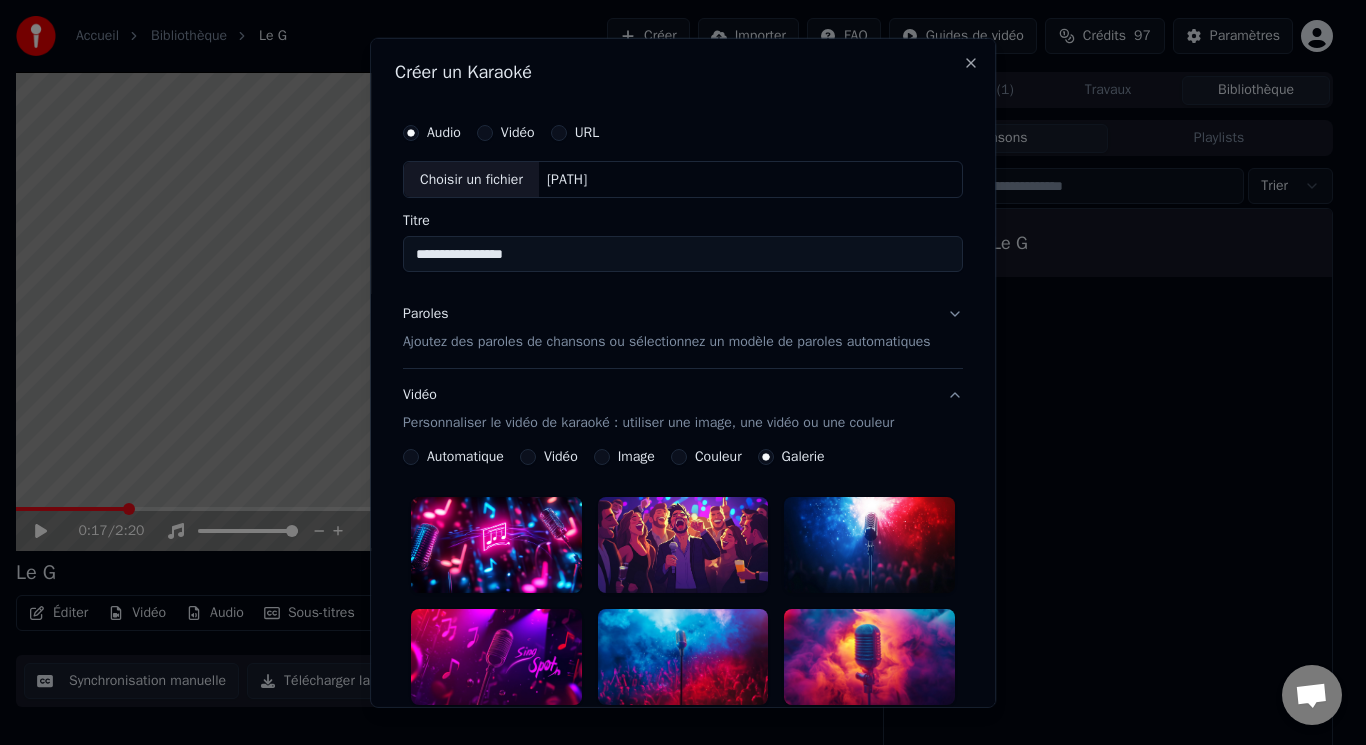 click on "Automatique" at bounding box center [465, 457] 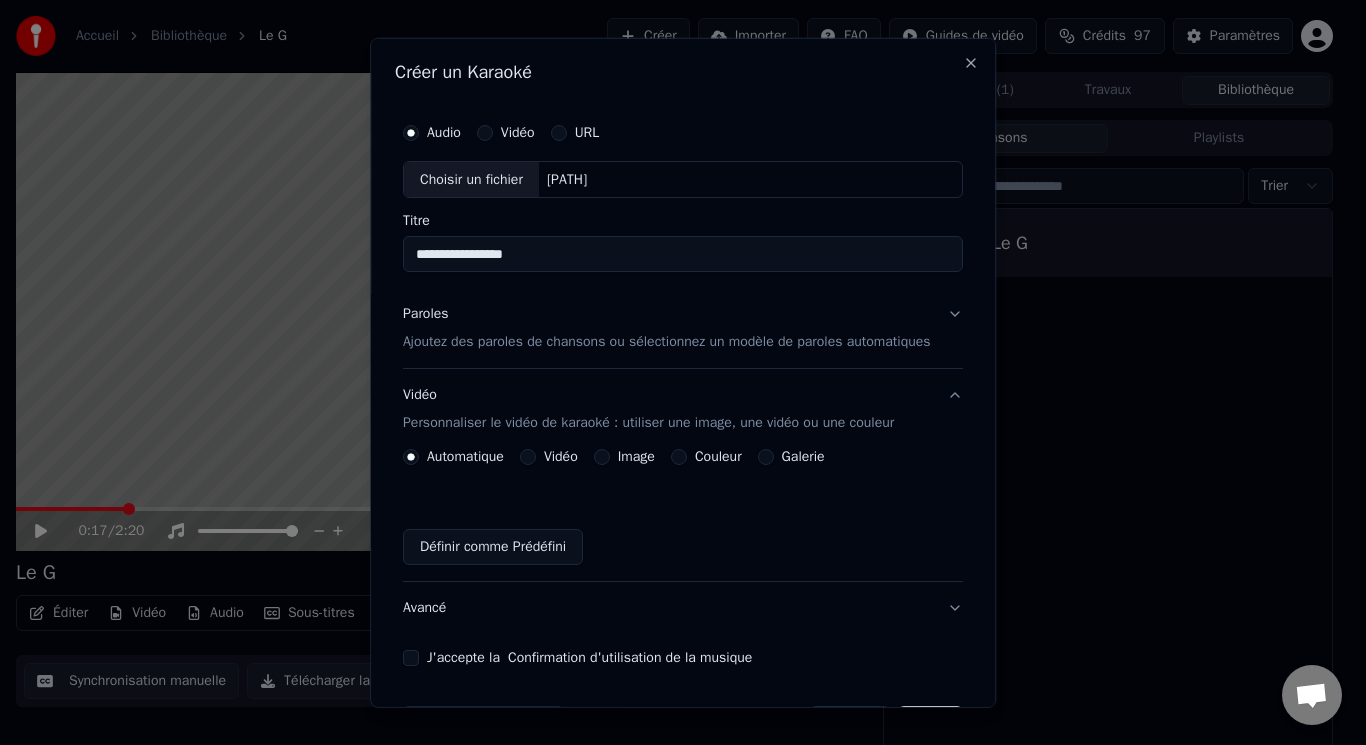 click on "Vidéo" at bounding box center [518, 132] 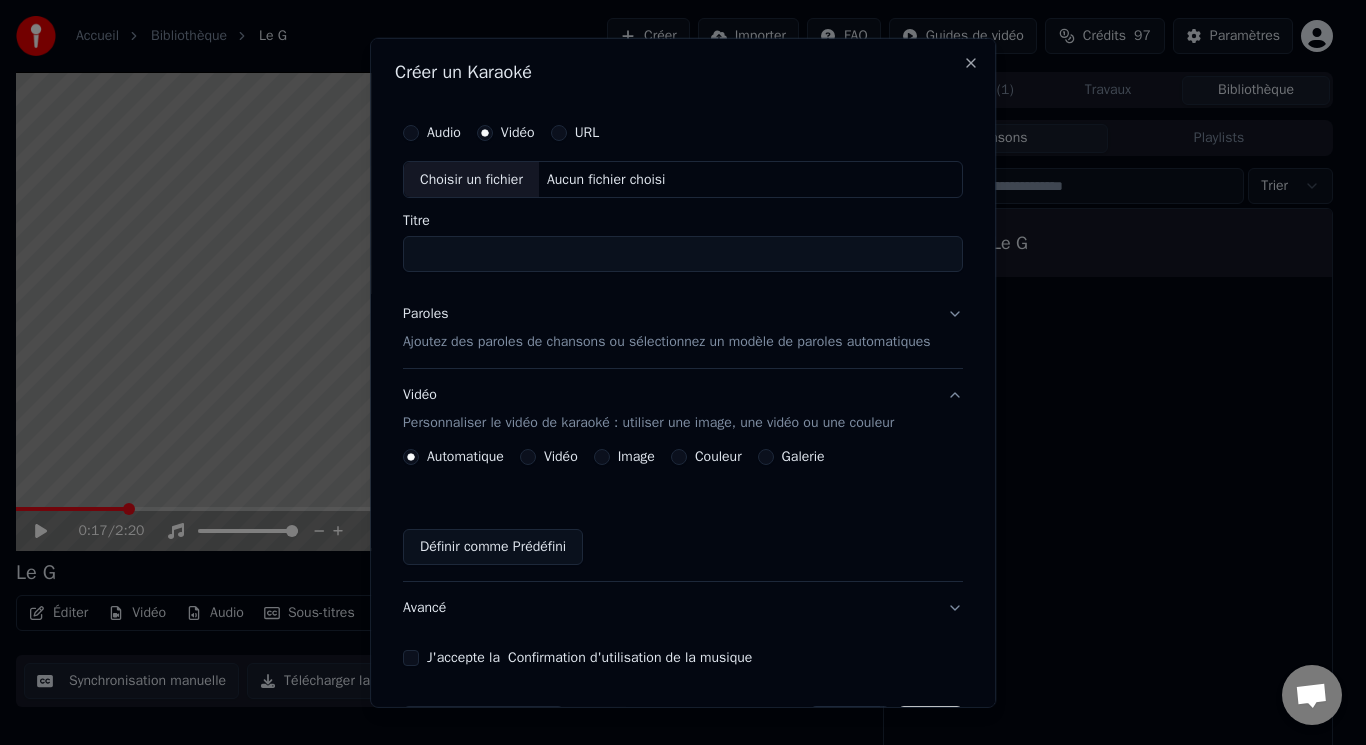 click on "Audio" at bounding box center (444, 132) 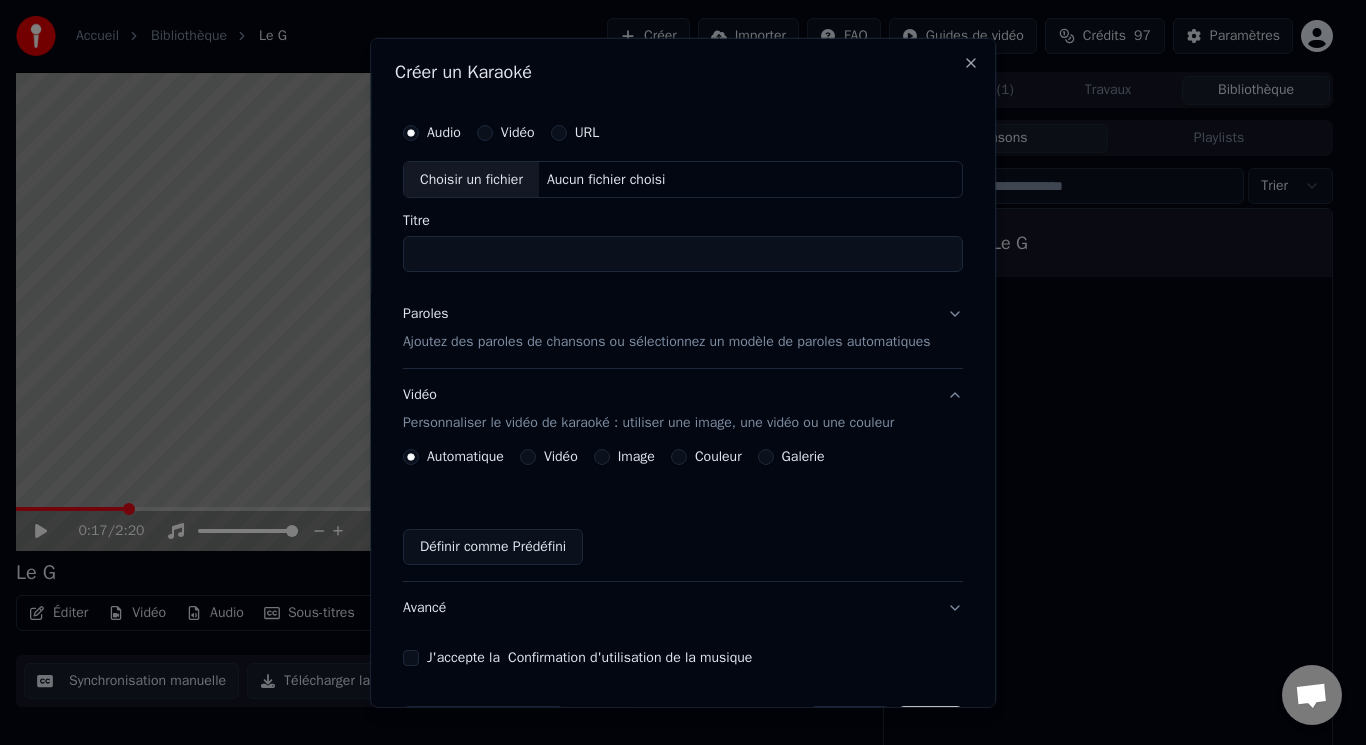 click on "Choisir un fichier" at bounding box center (471, 179) 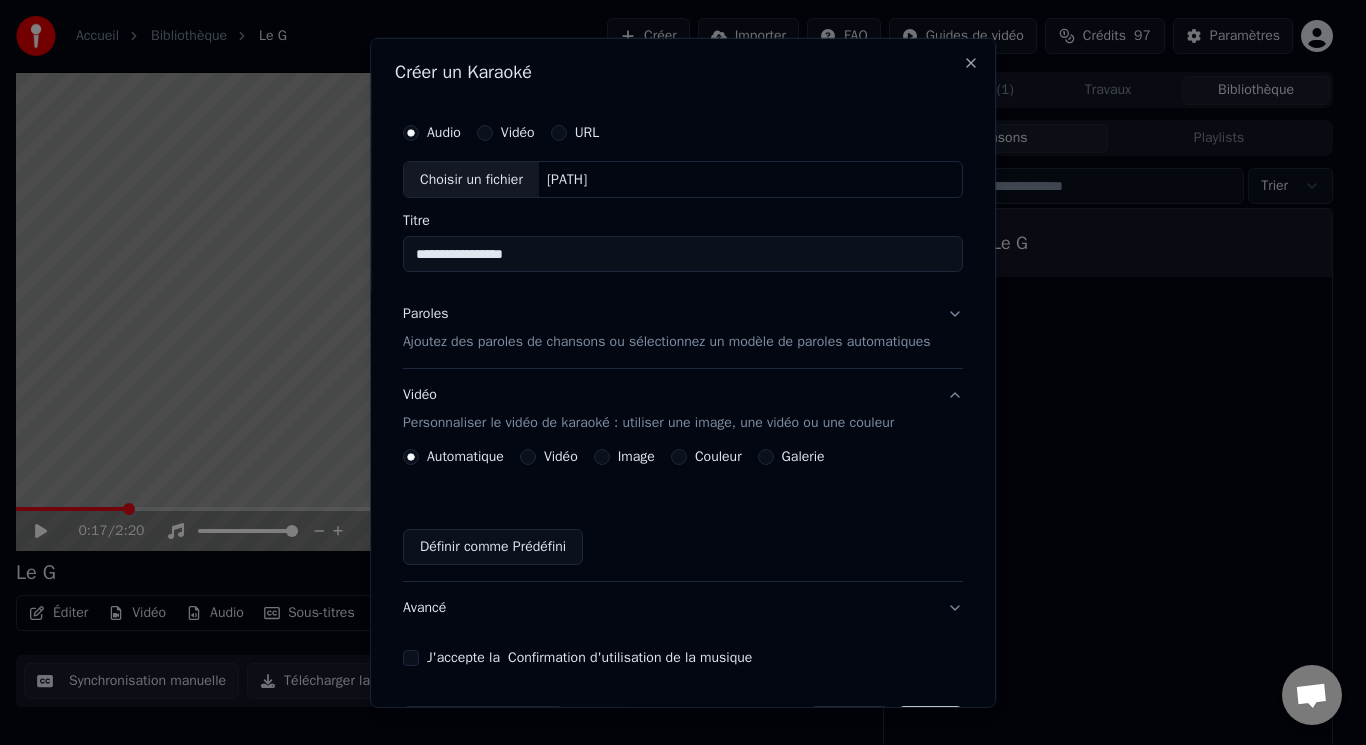 click on "**********" at bounding box center [683, 254] 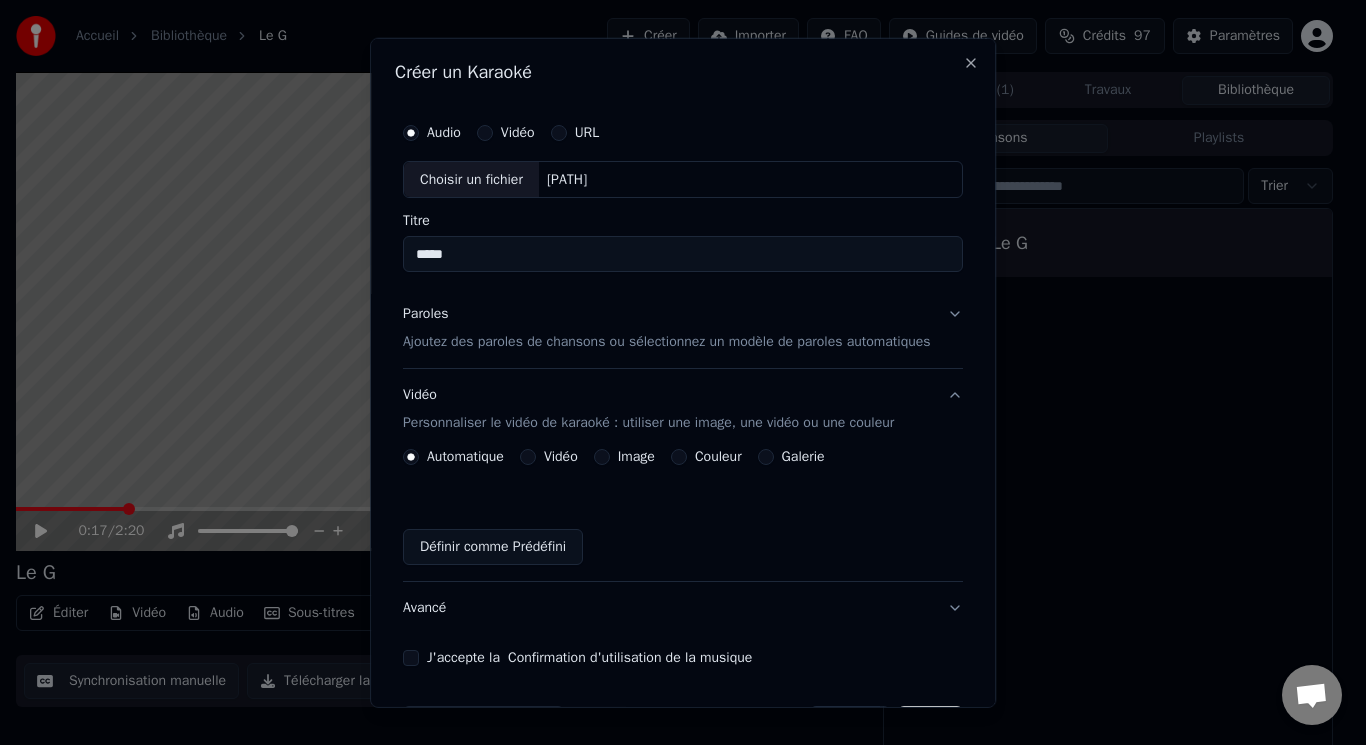 scroll, scrollTop: 67, scrollLeft: 0, axis: vertical 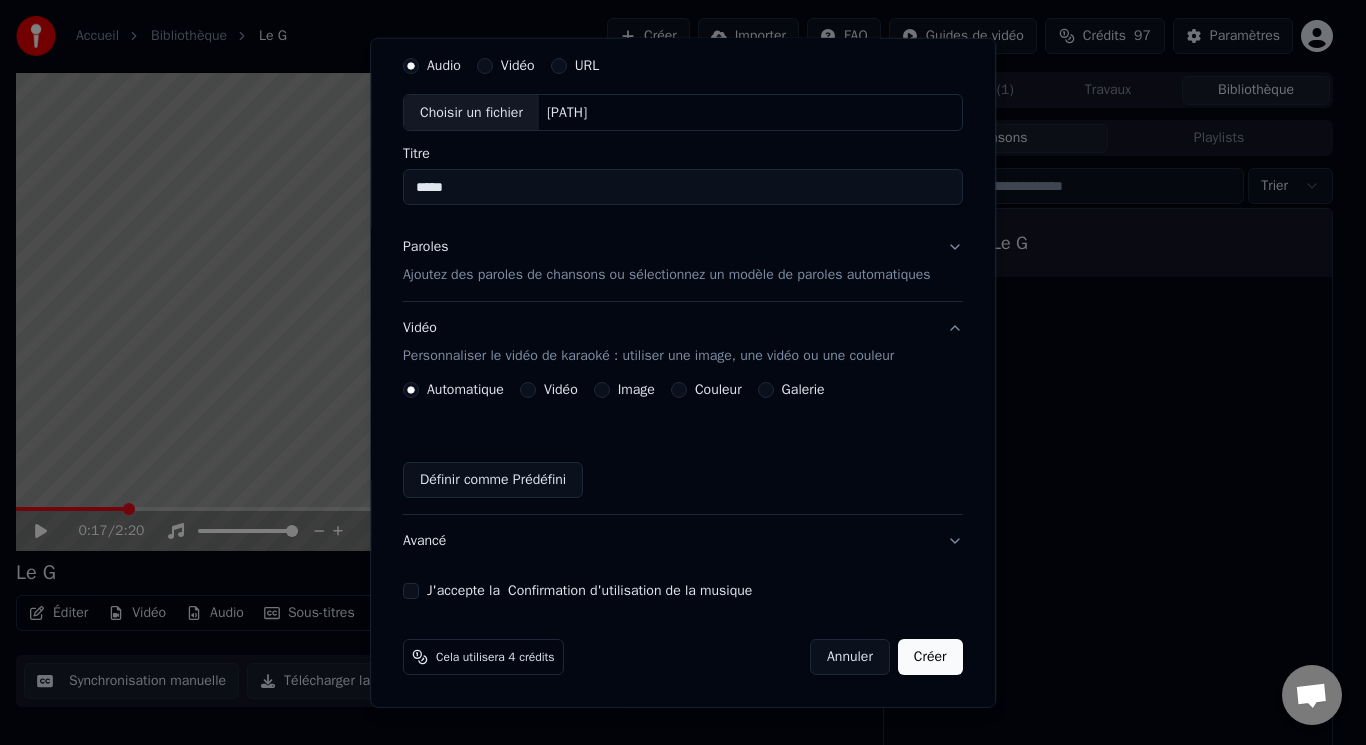 type on "****" 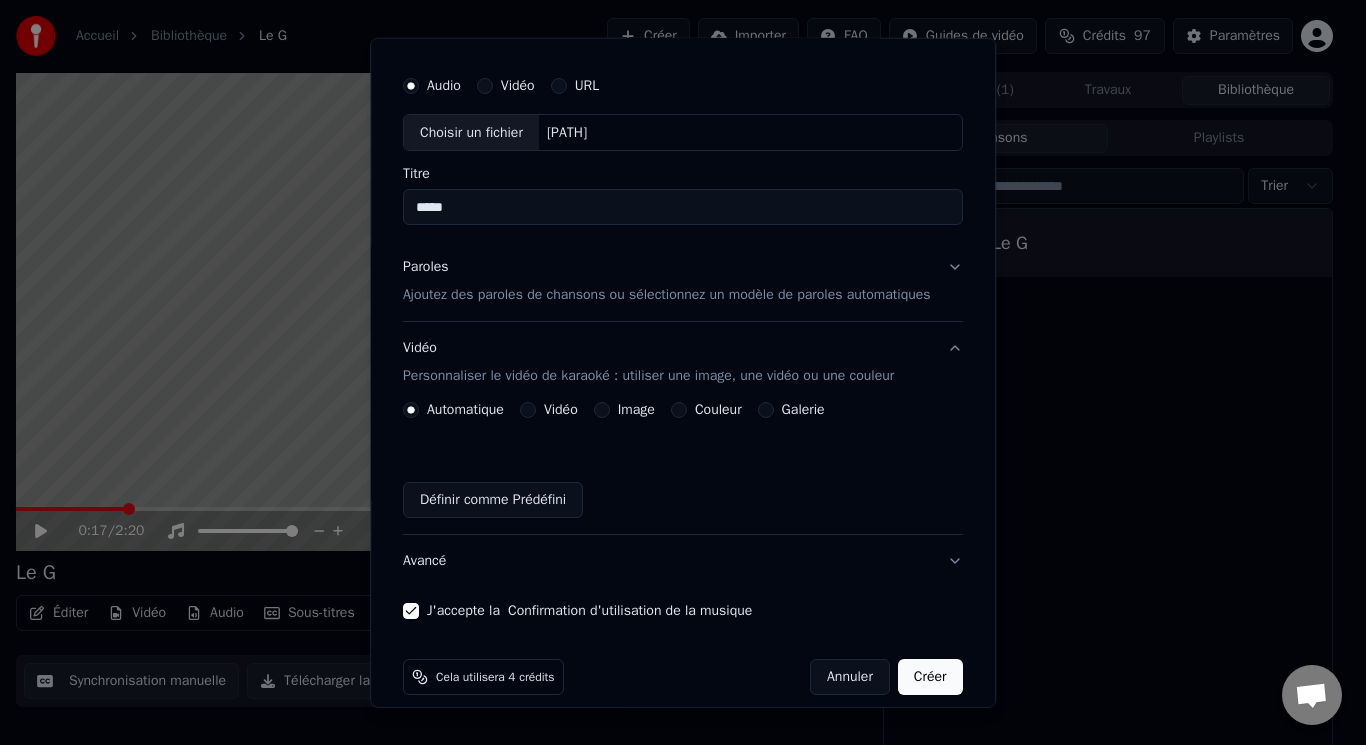 scroll, scrollTop: 67, scrollLeft: 0, axis: vertical 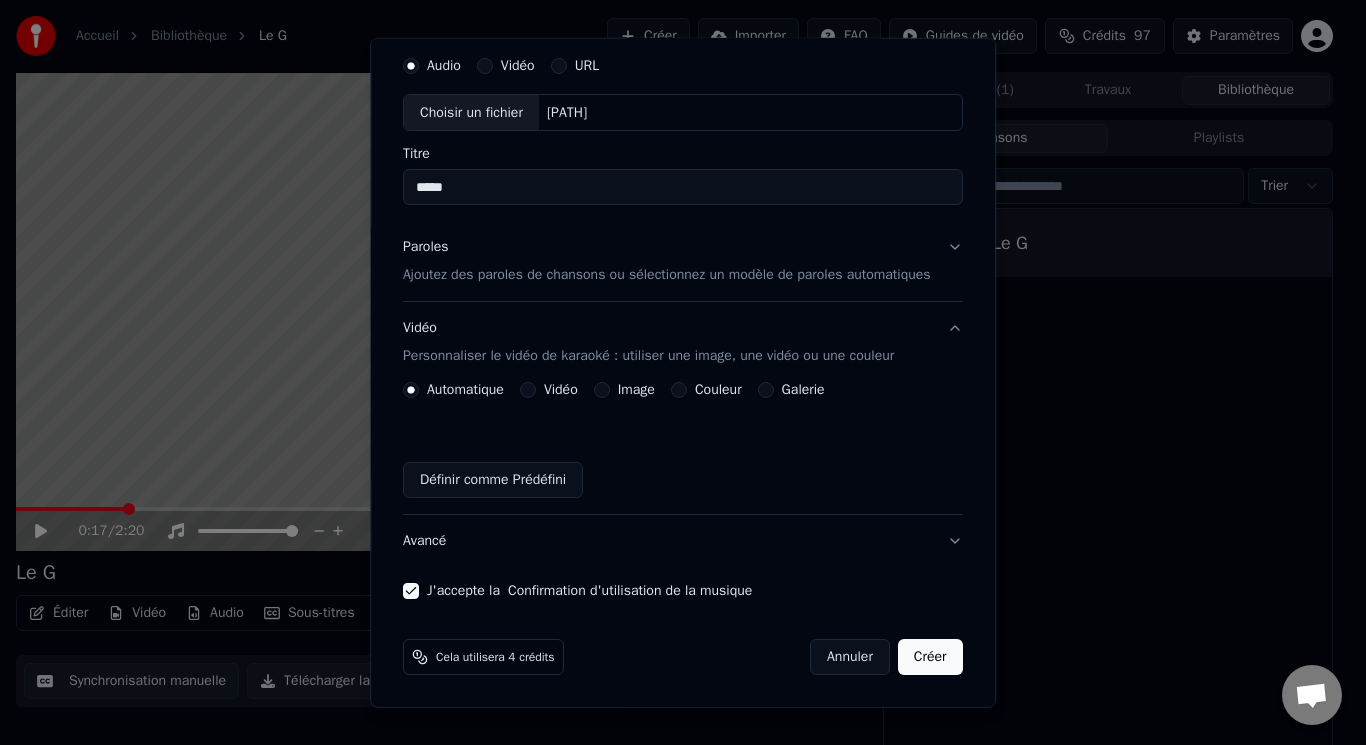 click on "Créer" at bounding box center (930, 657) 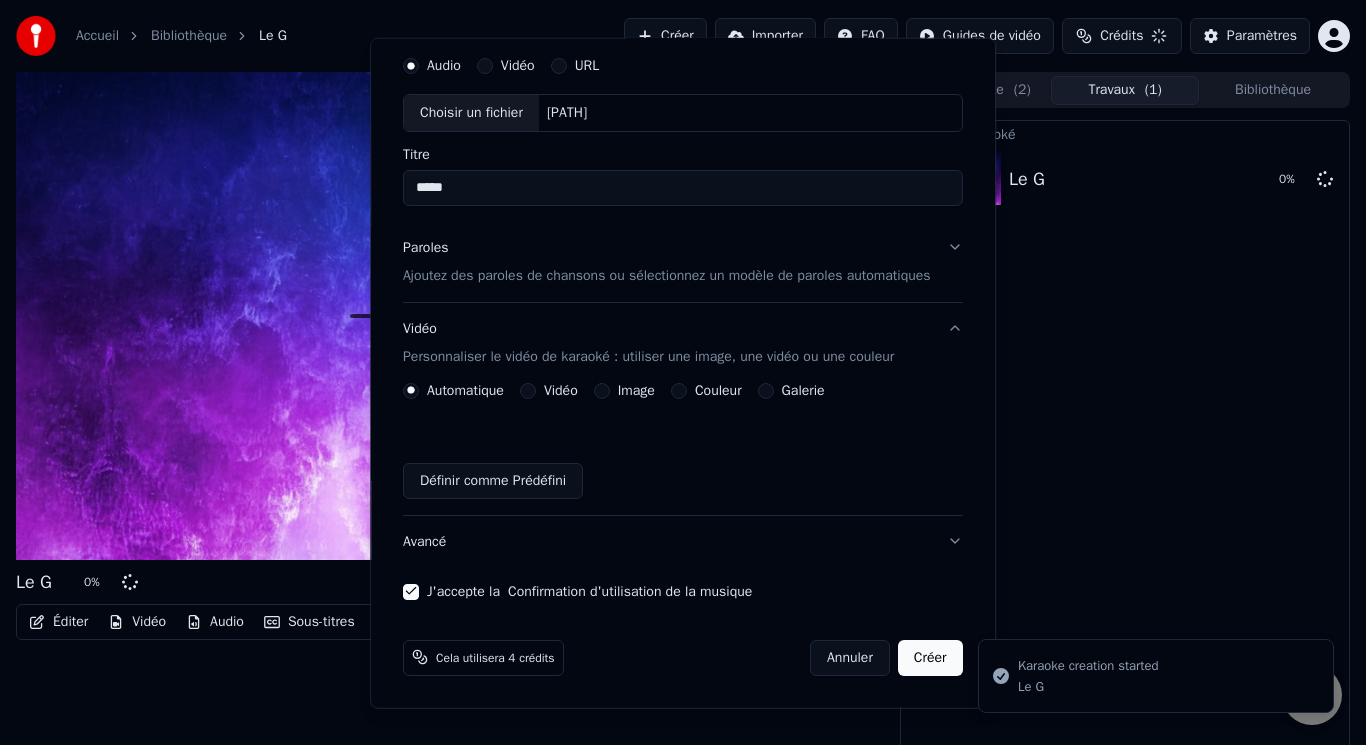 type 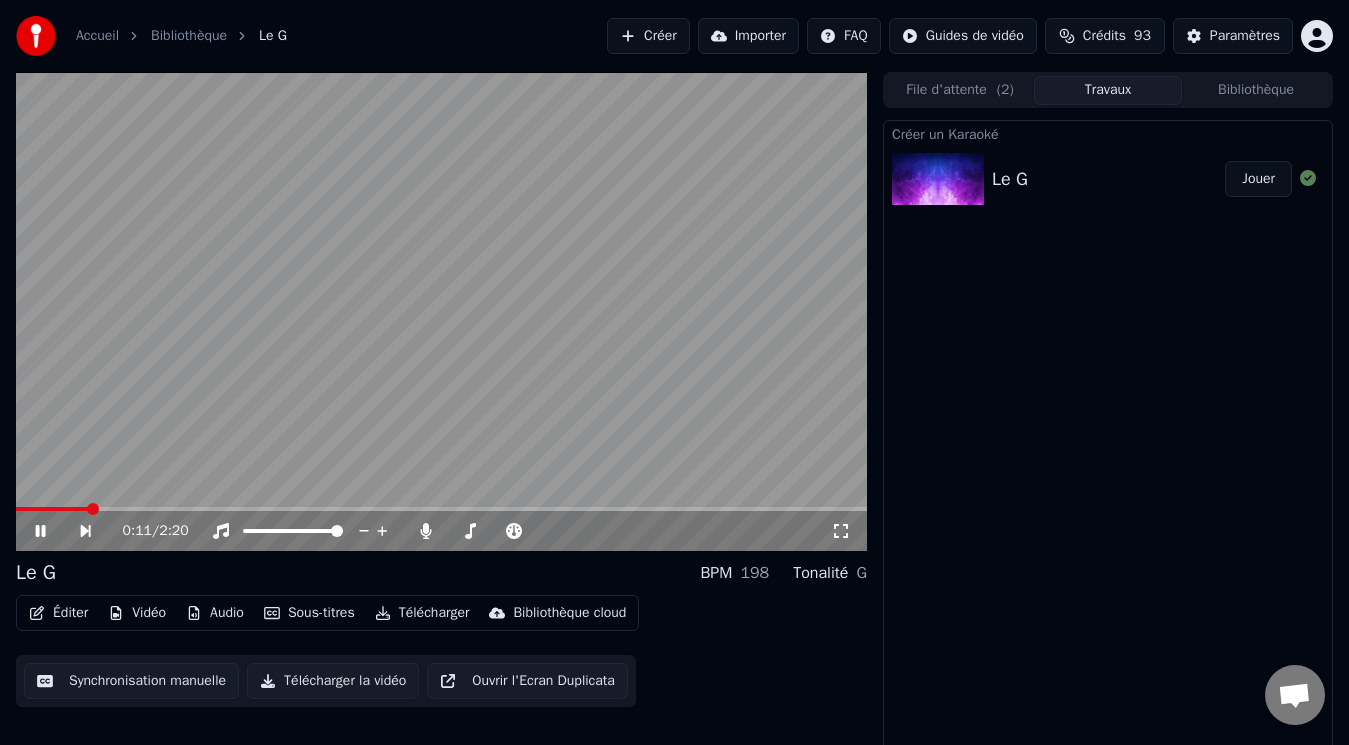 click on "File d'attente ( 2 )" at bounding box center [960, 90] 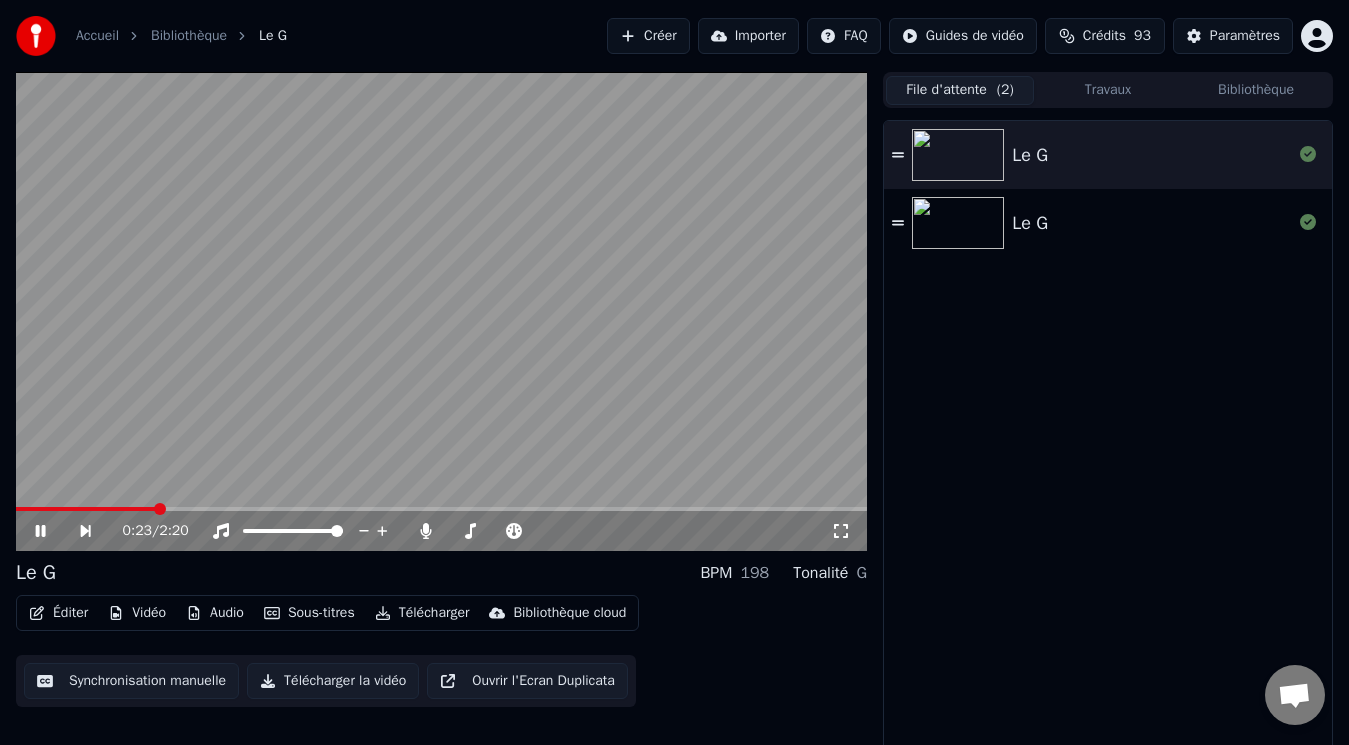 click on "Éditer" at bounding box center (58, 613) 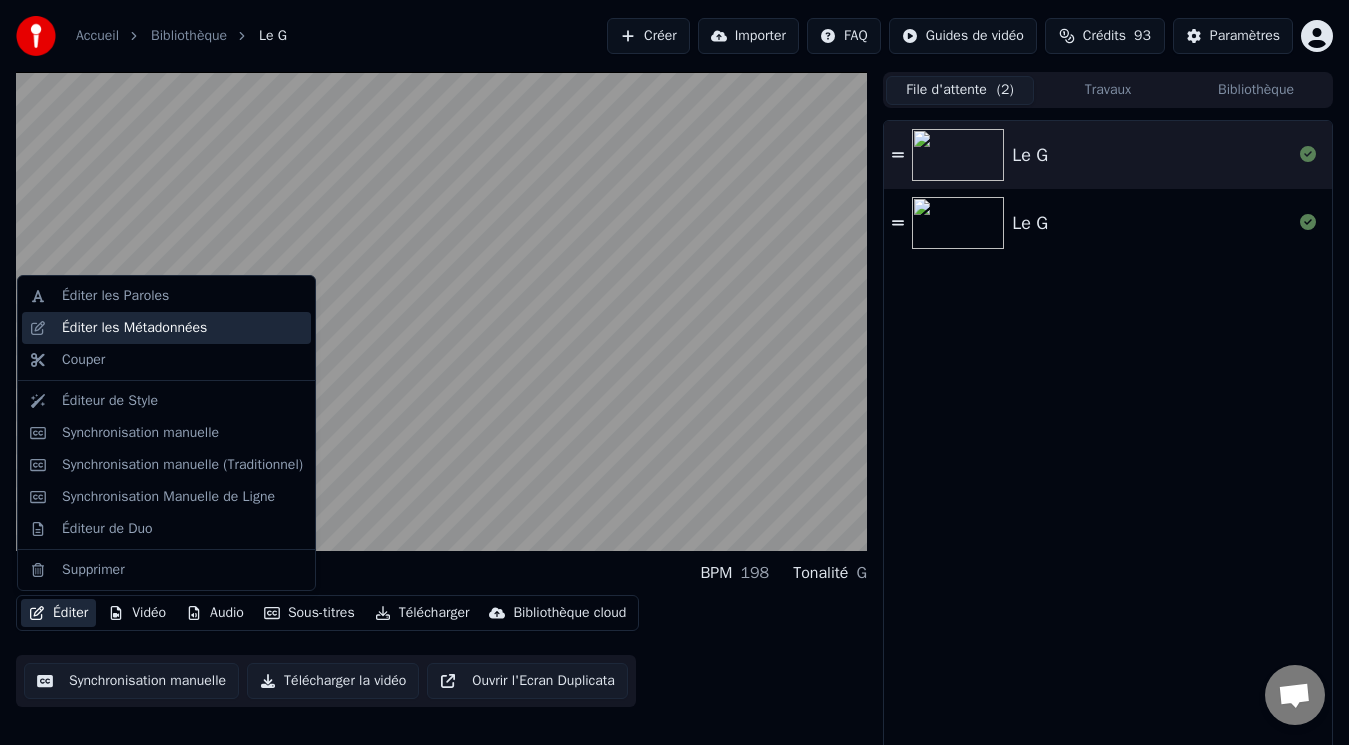 click on "Éditer les Métadonnées" at bounding box center [134, 328] 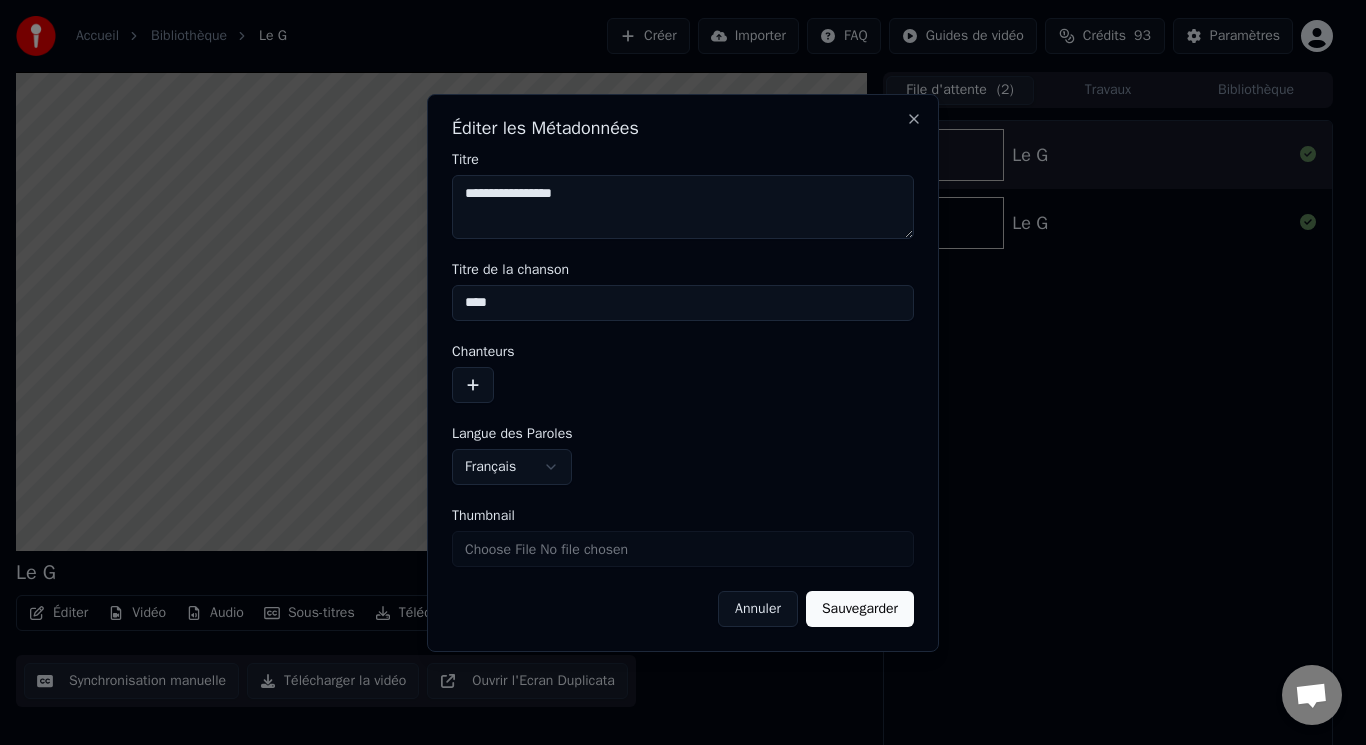 click on "Annuler" at bounding box center [758, 609] 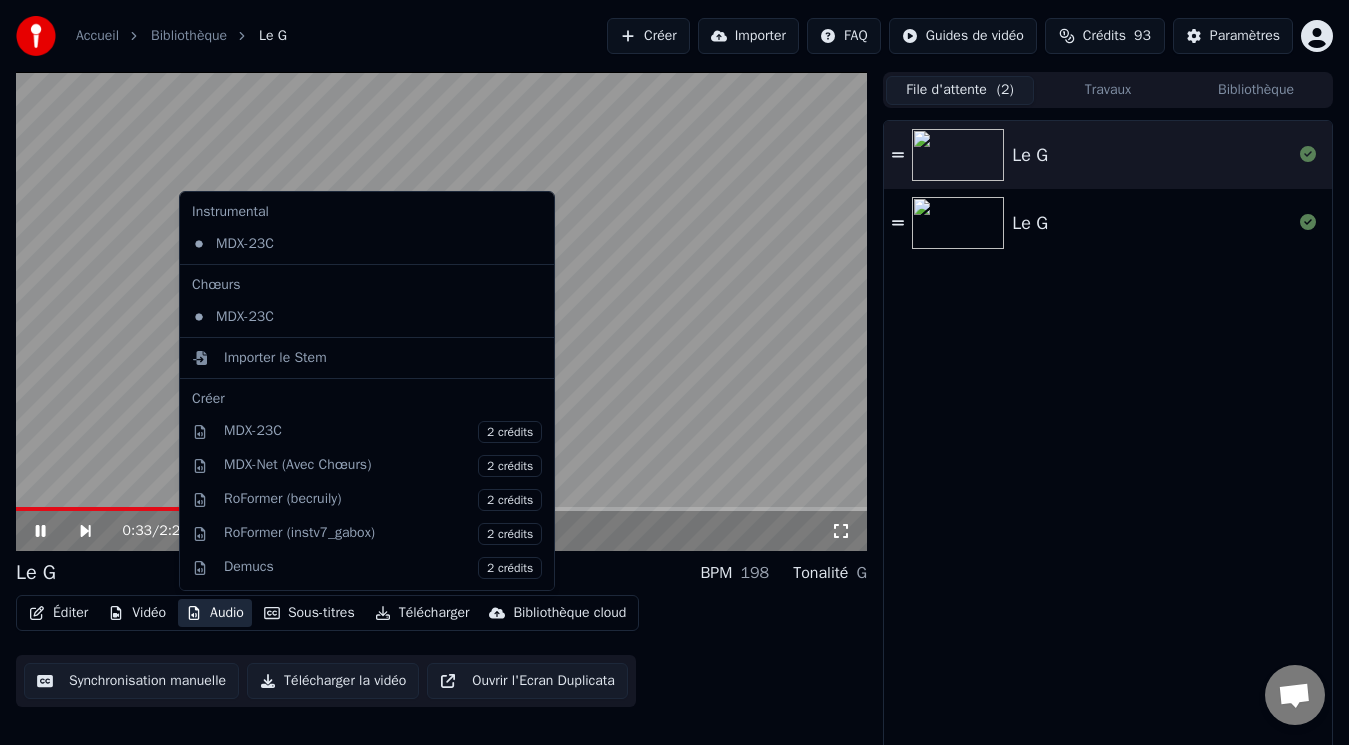 click on "Audio" at bounding box center (215, 613) 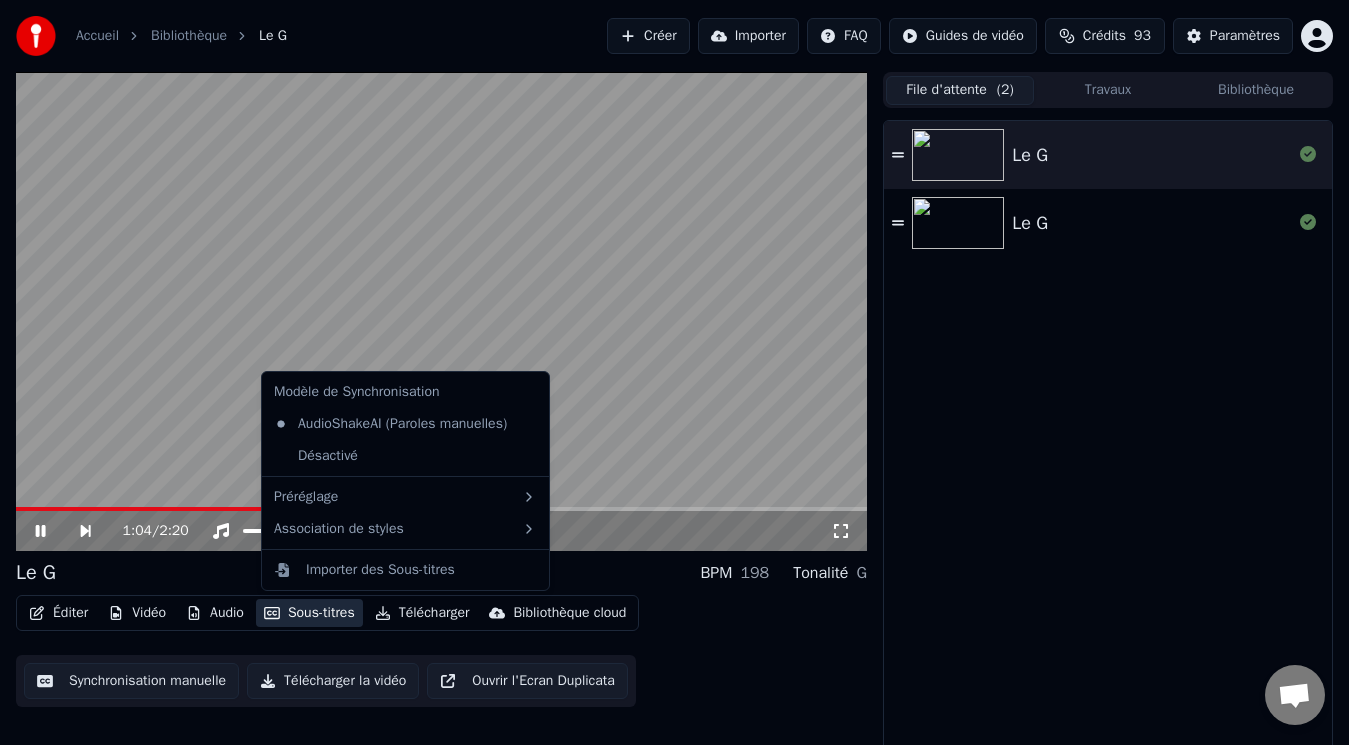 click at bounding box center [441, 311] 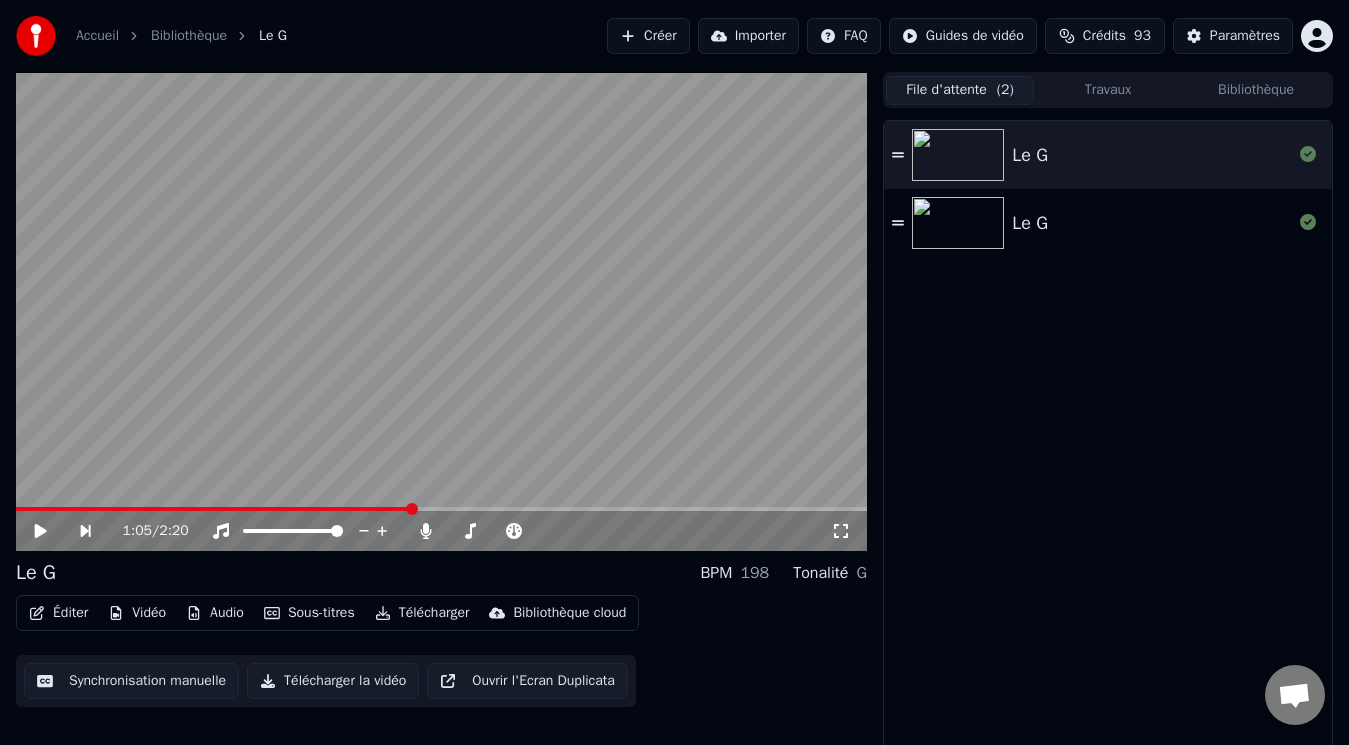 click at bounding box center (958, 155) 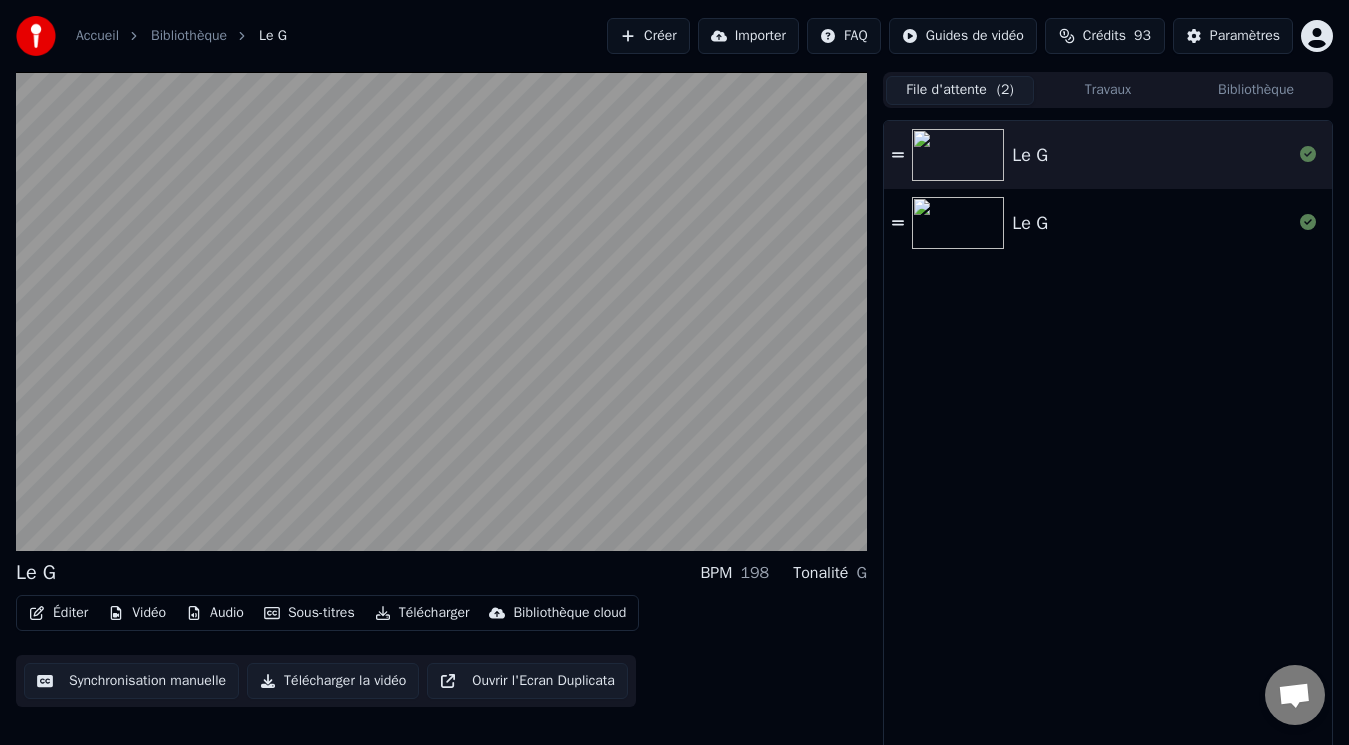 click at bounding box center [958, 223] 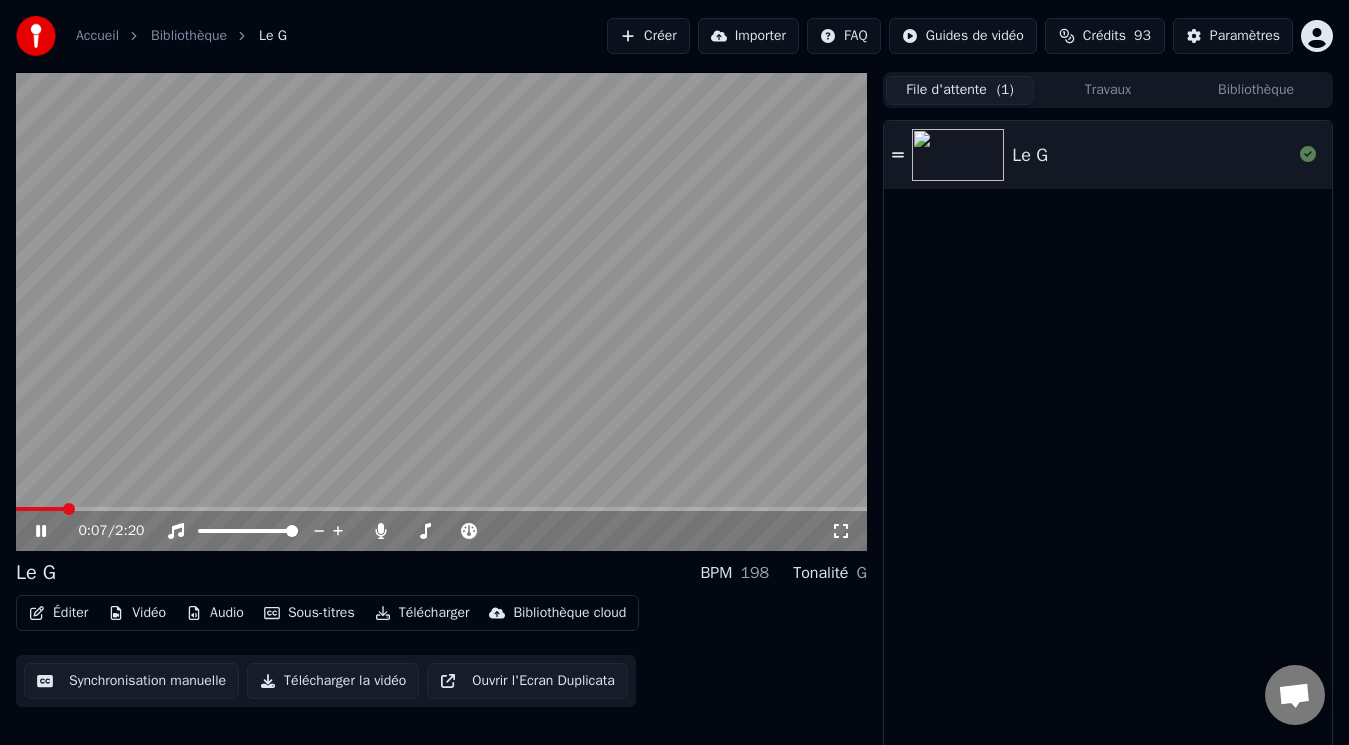 click on "Audio" at bounding box center (215, 613) 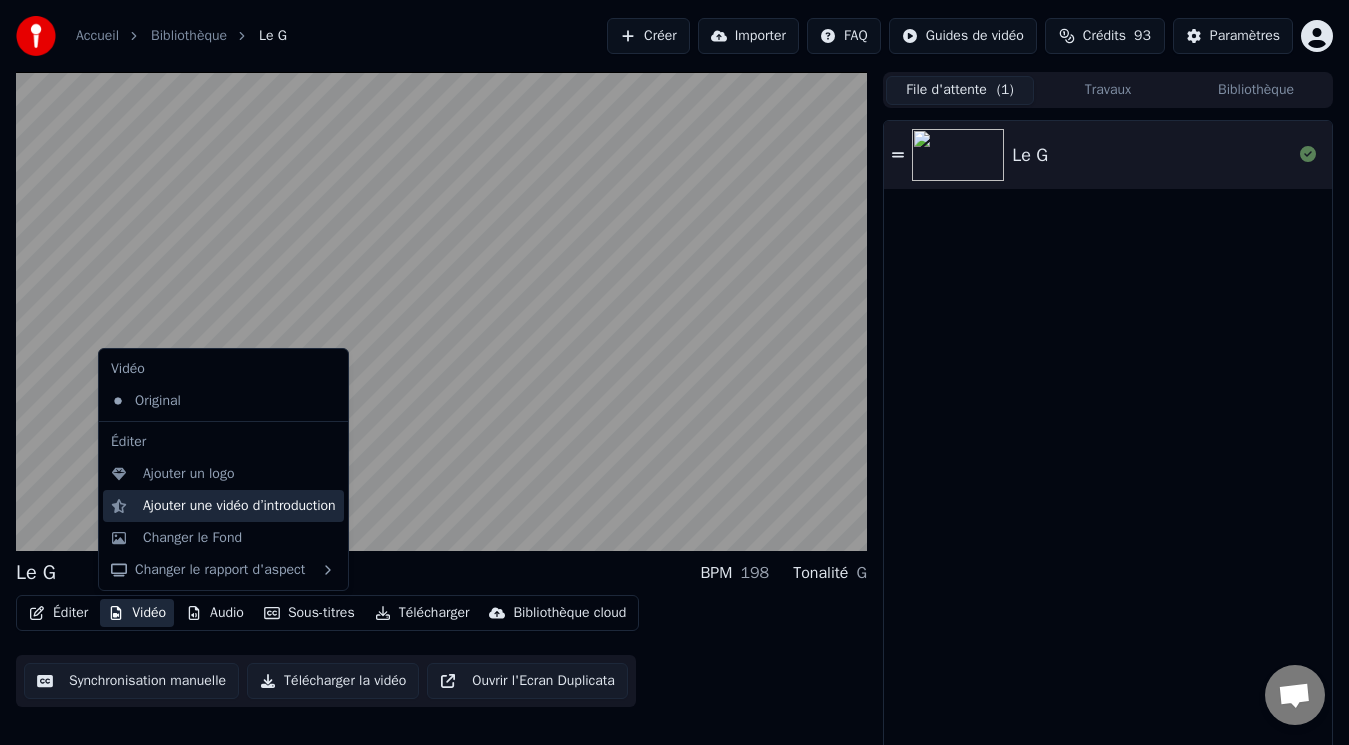 click on "Ajouter une vidéo d’introduction" at bounding box center [239, 506] 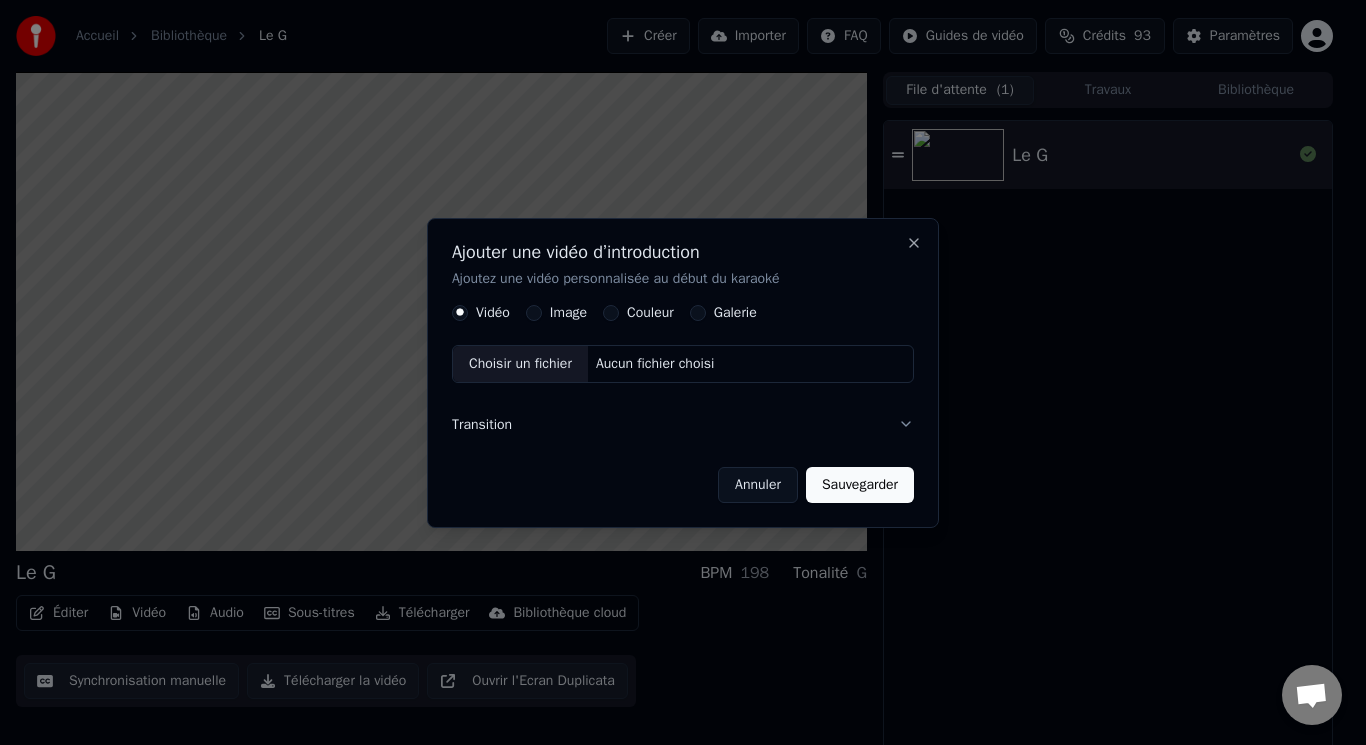 click on "Image" at bounding box center (534, 313) 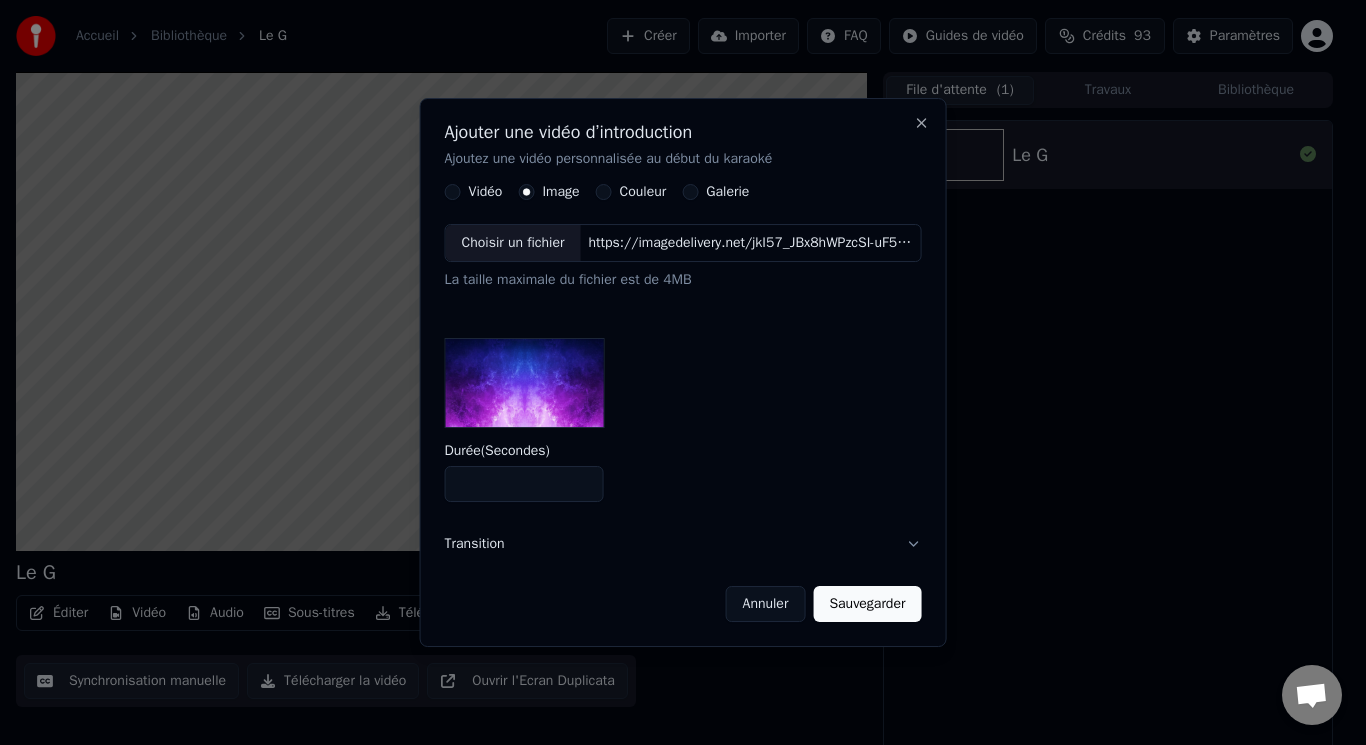click on "Couleur" at bounding box center (643, 193) 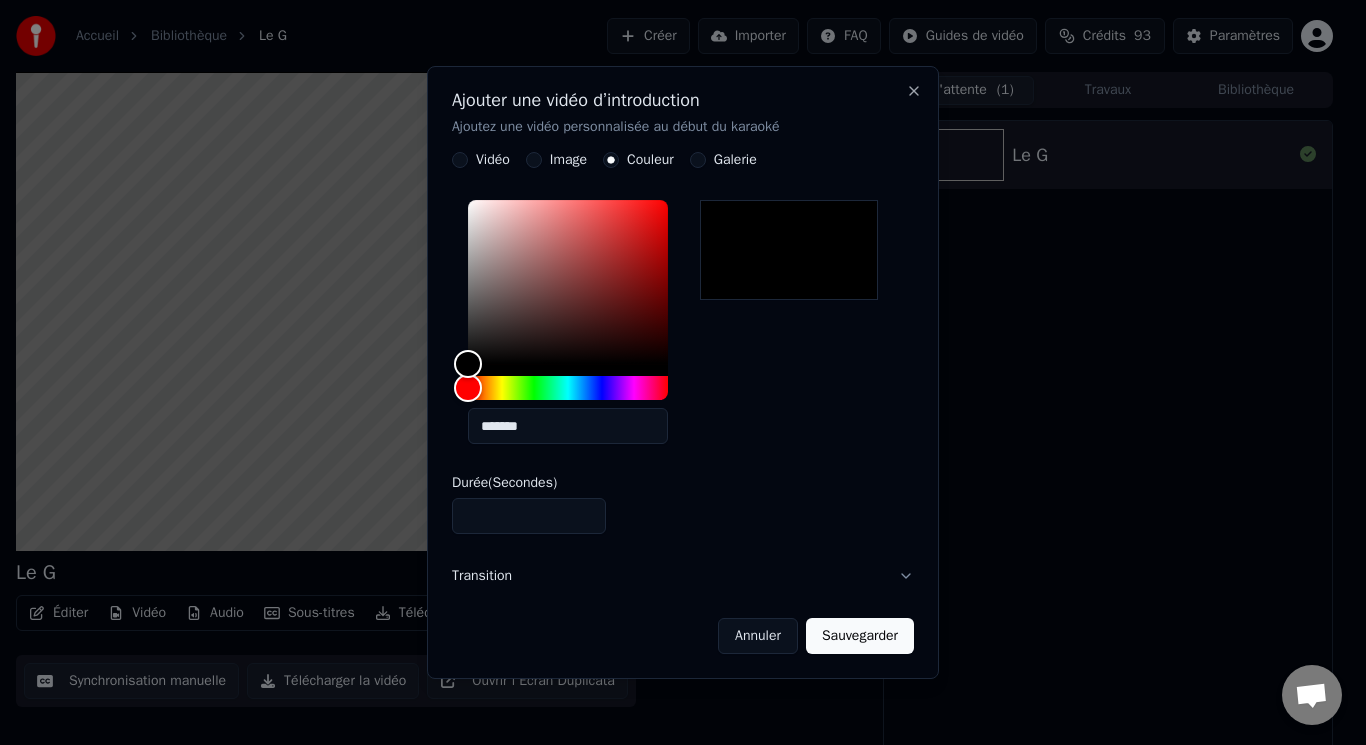 click on "Galerie" at bounding box center [698, 161] 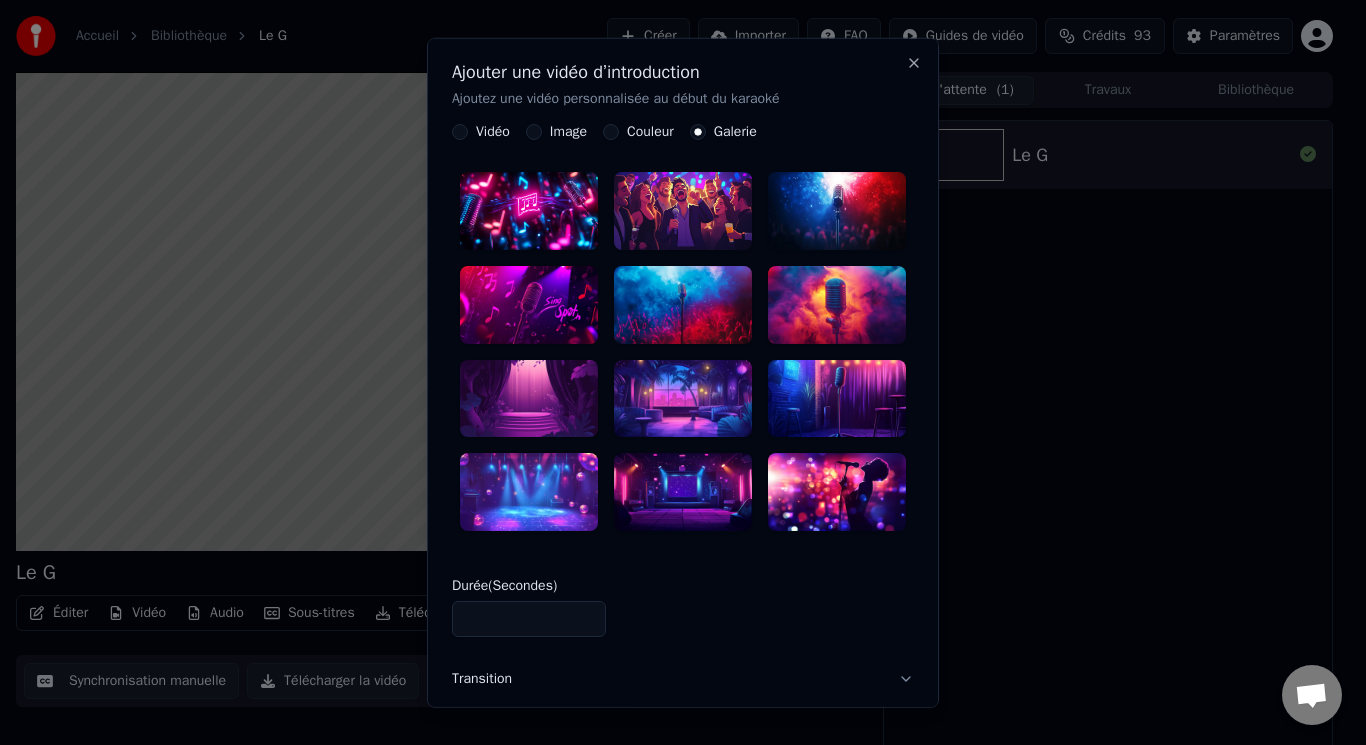 click at bounding box center (683, 305) 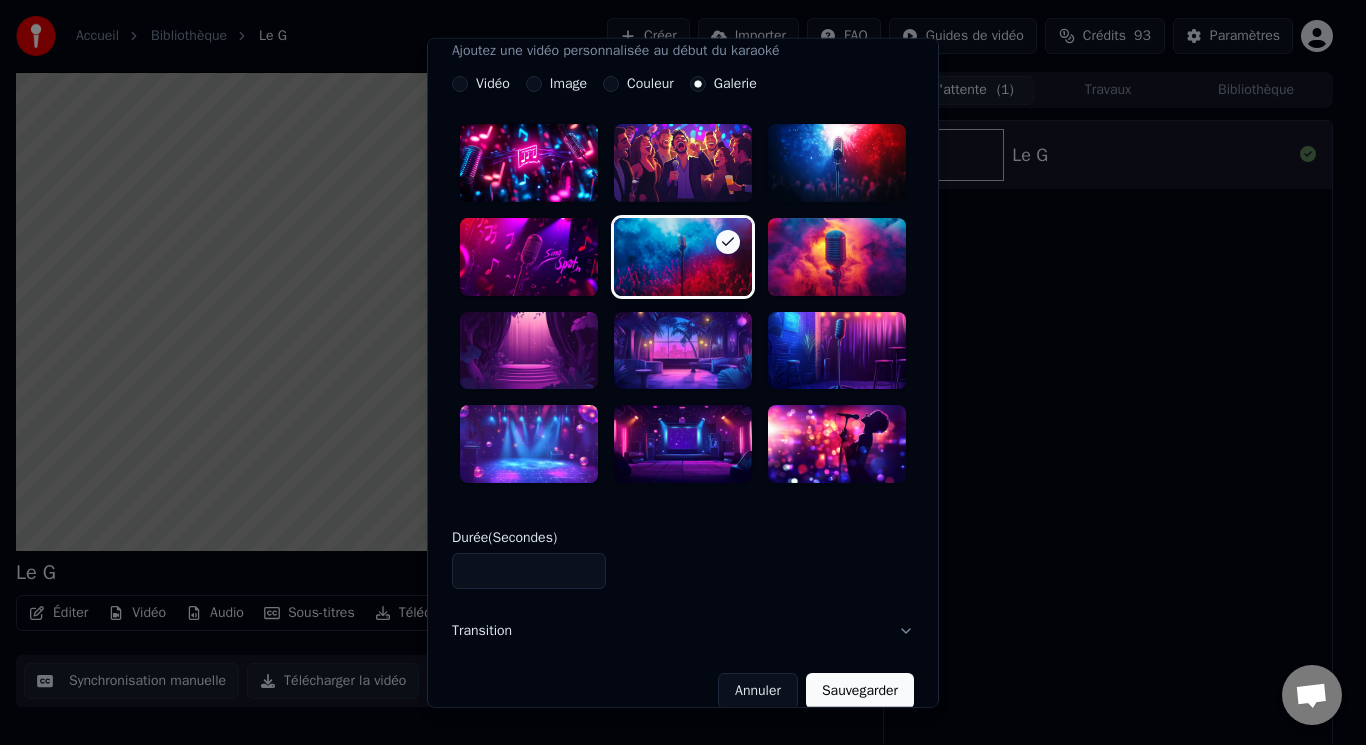 scroll, scrollTop: 61, scrollLeft: 0, axis: vertical 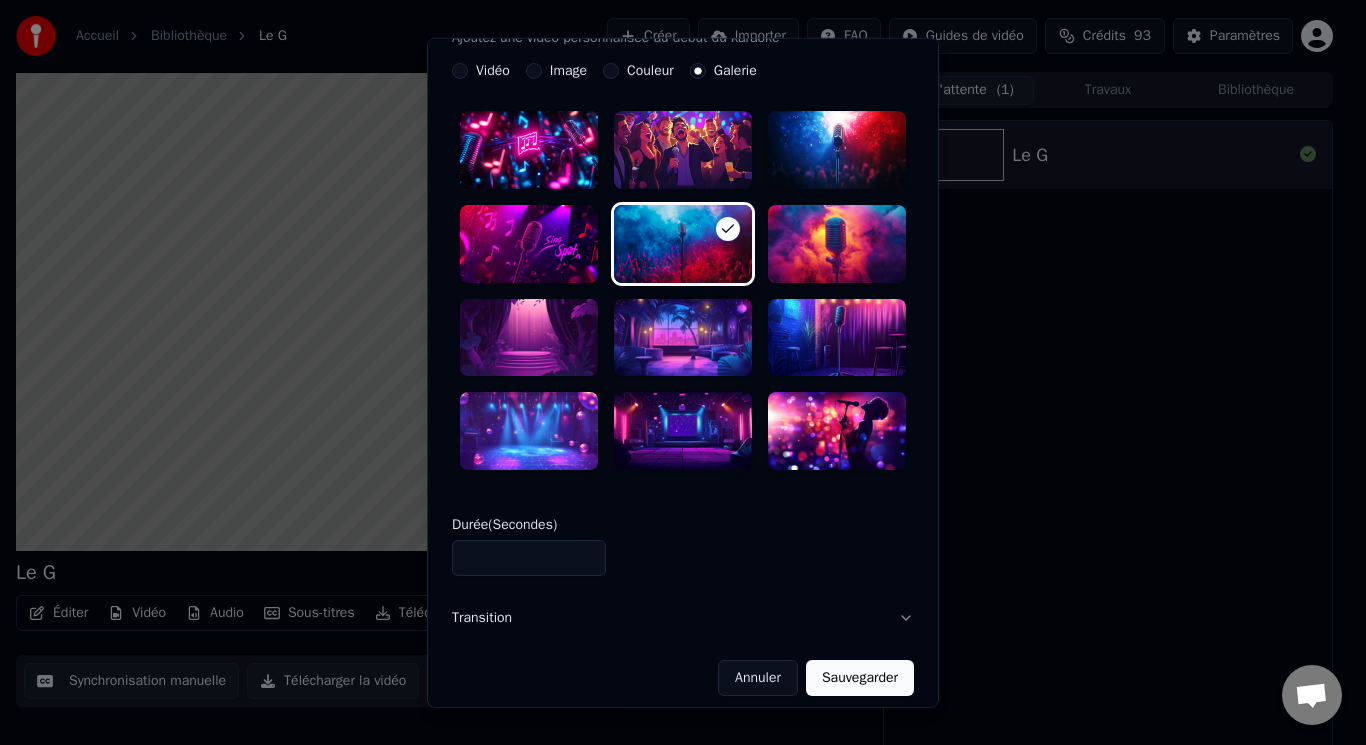 click on "Transition" at bounding box center [683, 618] 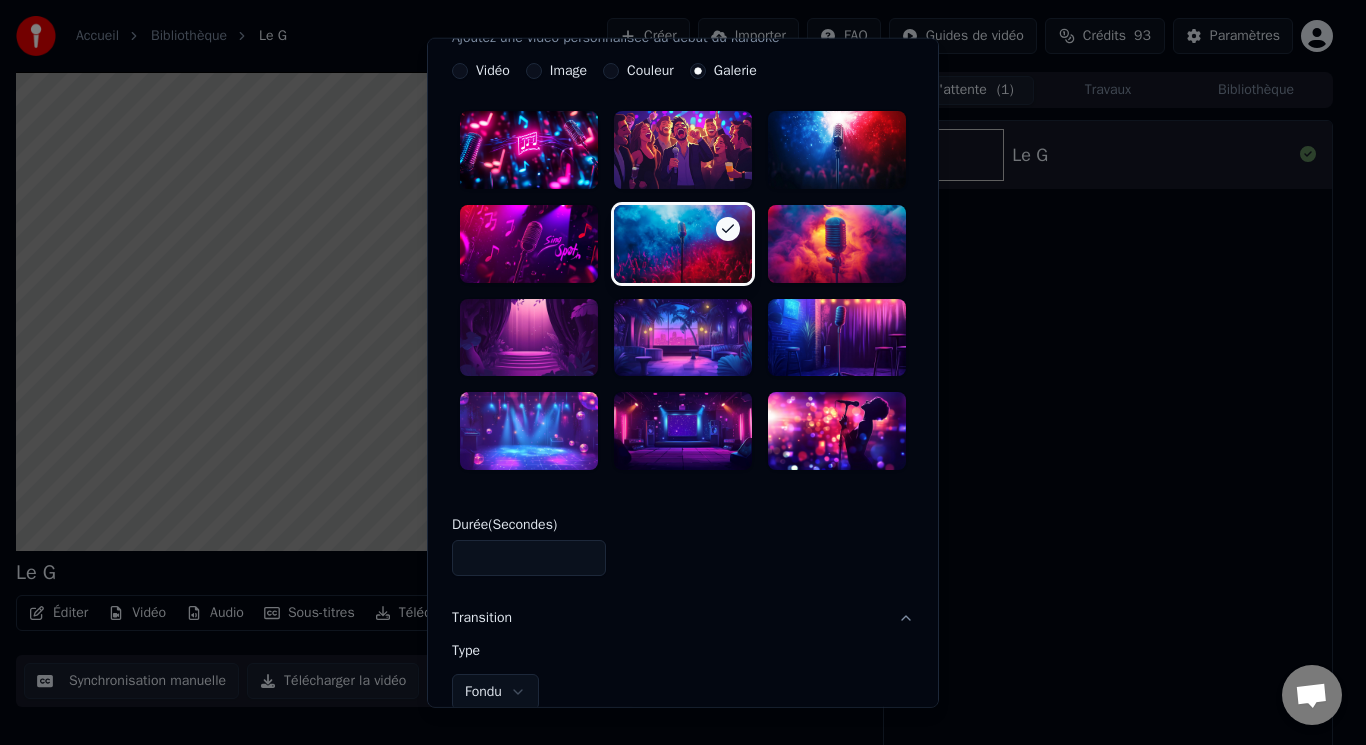 scroll, scrollTop: 261, scrollLeft: 0, axis: vertical 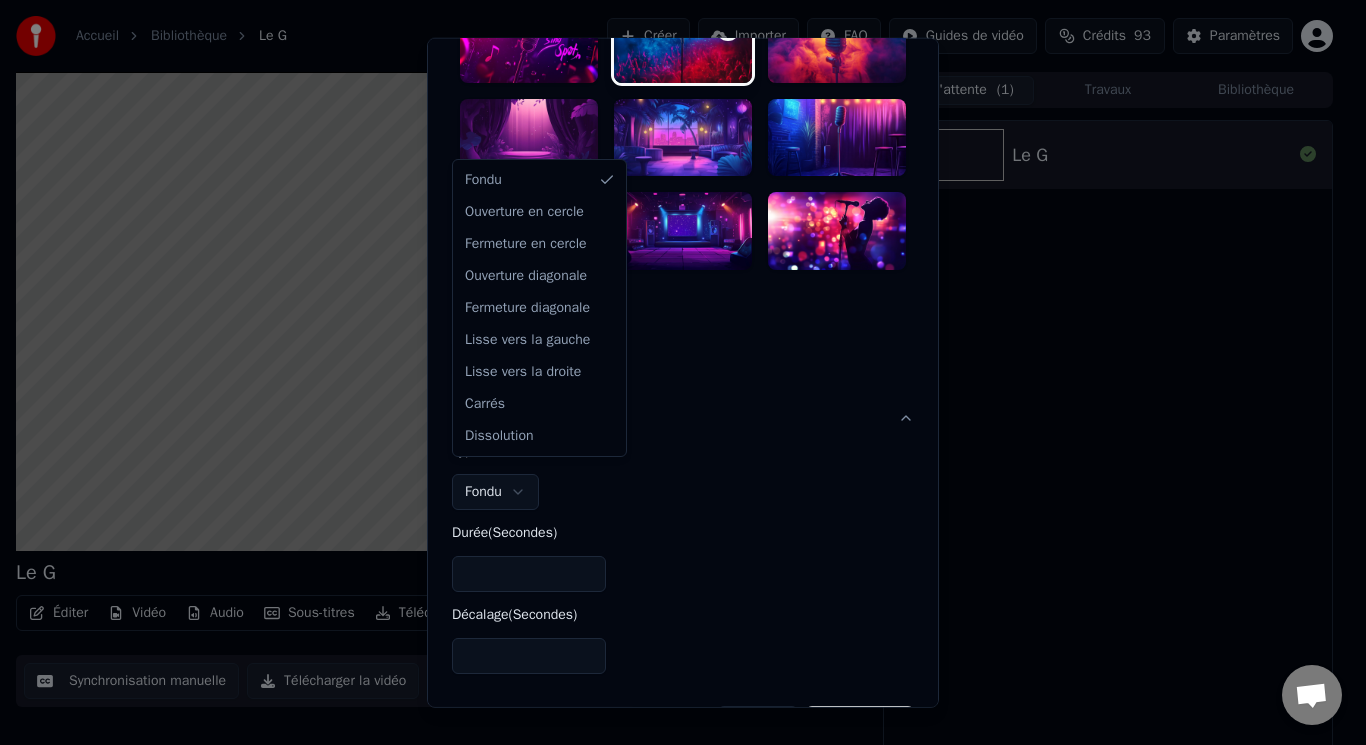 click on "**********" at bounding box center [674, 372] 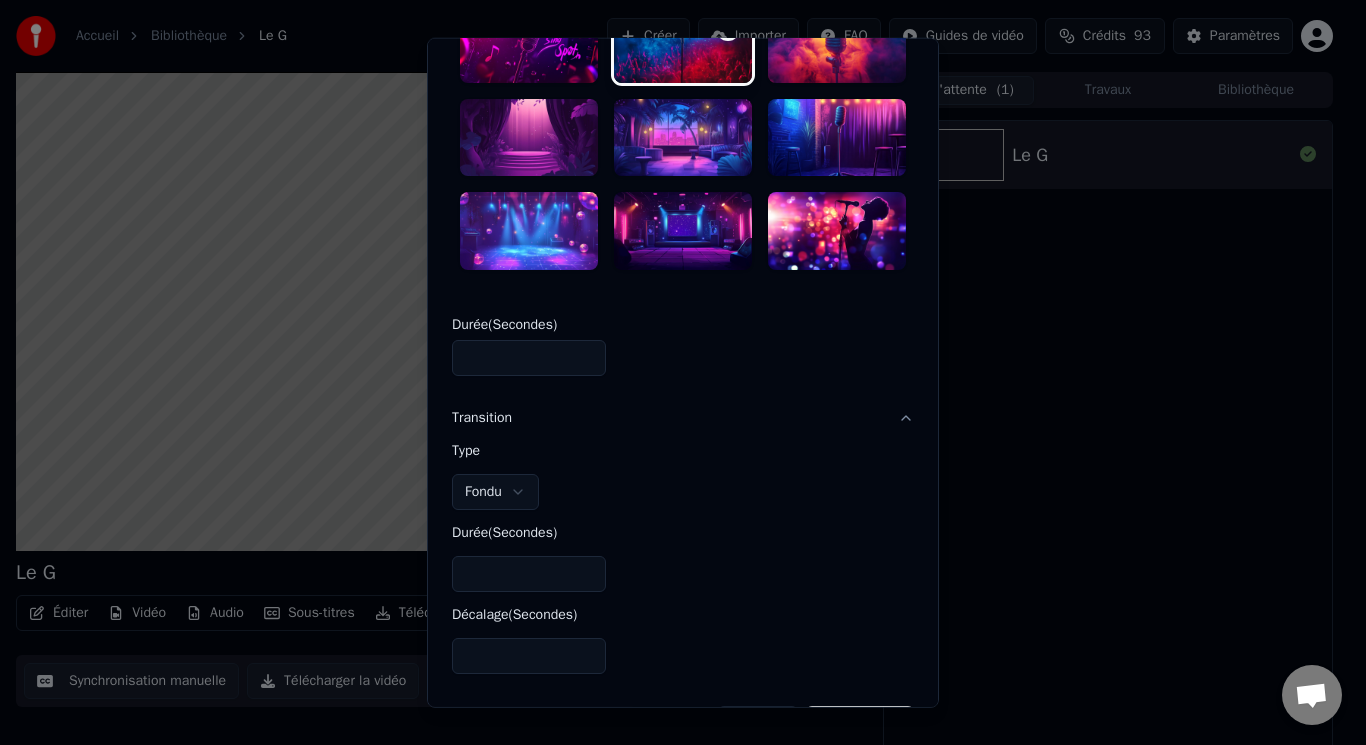 click on "*" at bounding box center (529, 574) 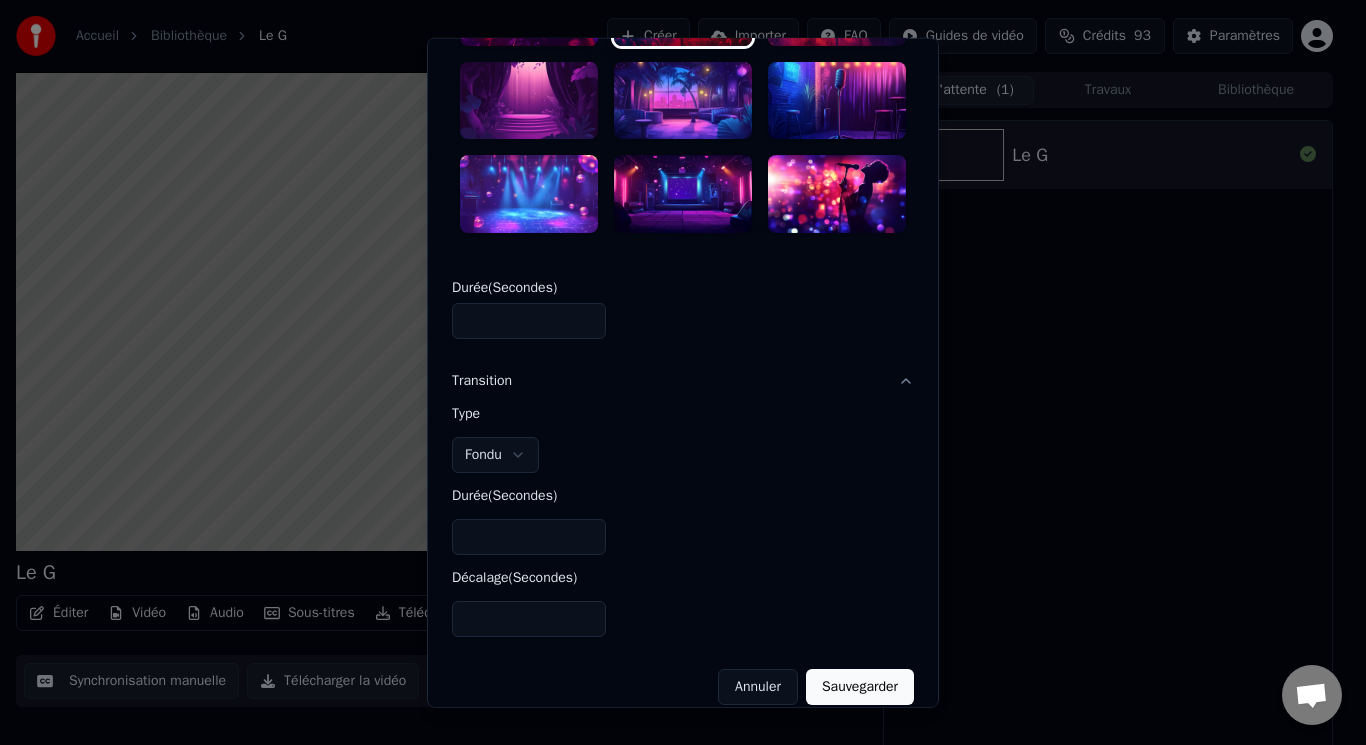 scroll, scrollTop: 307, scrollLeft: 0, axis: vertical 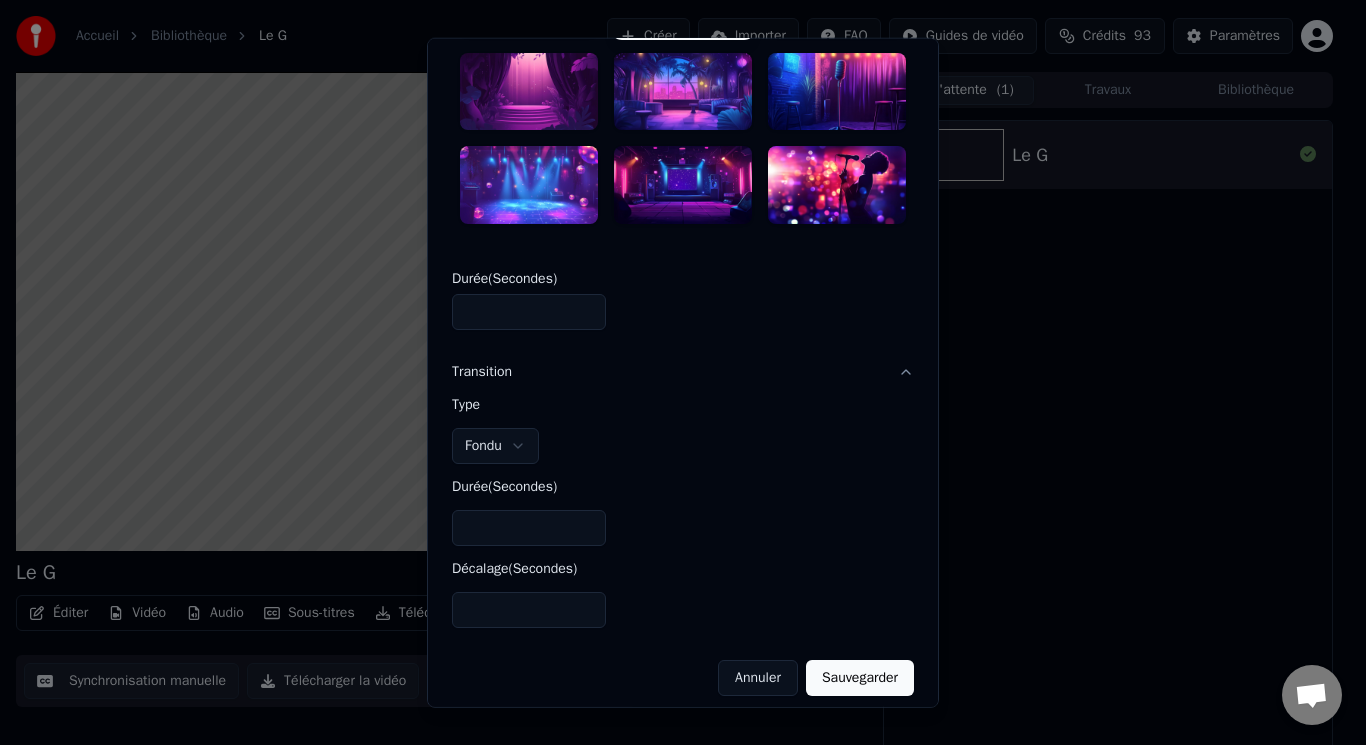click on "Sauvegarder" at bounding box center [860, 678] 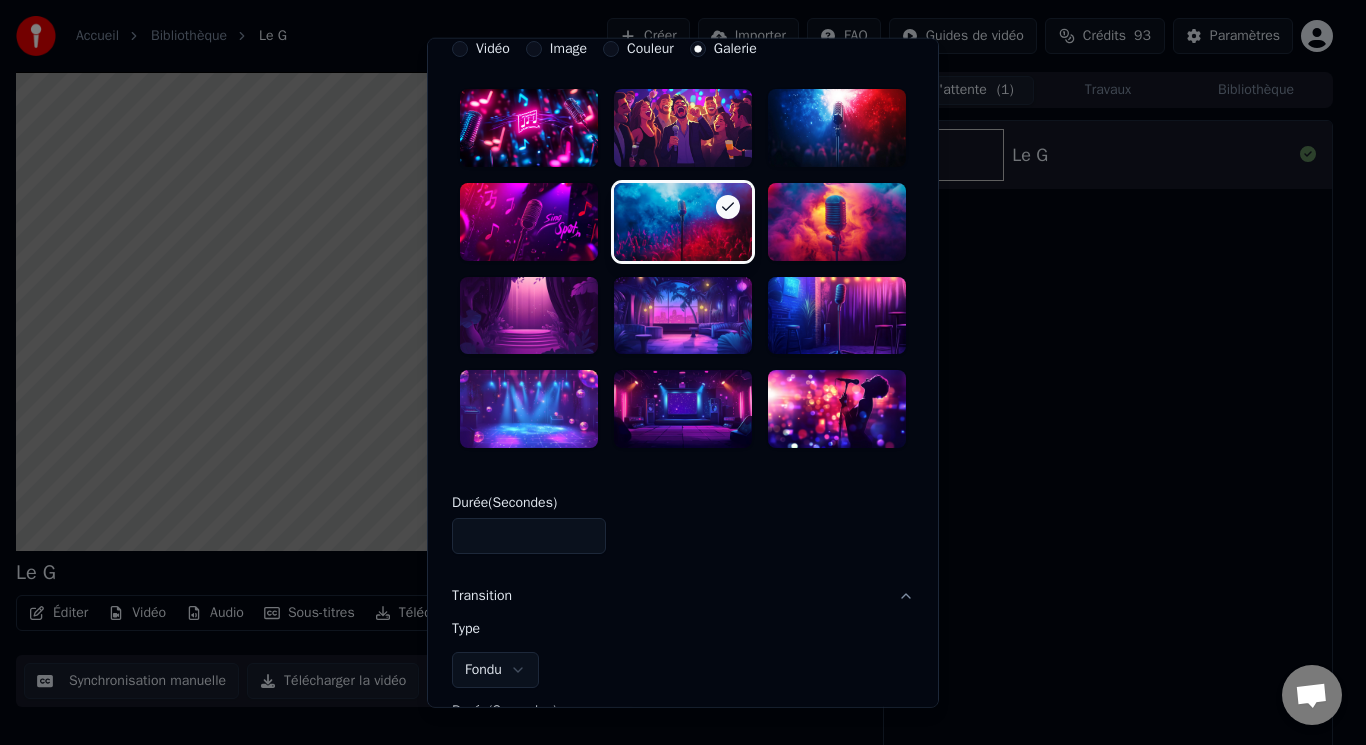 scroll, scrollTop: 0, scrollLeft: 0, axis: both 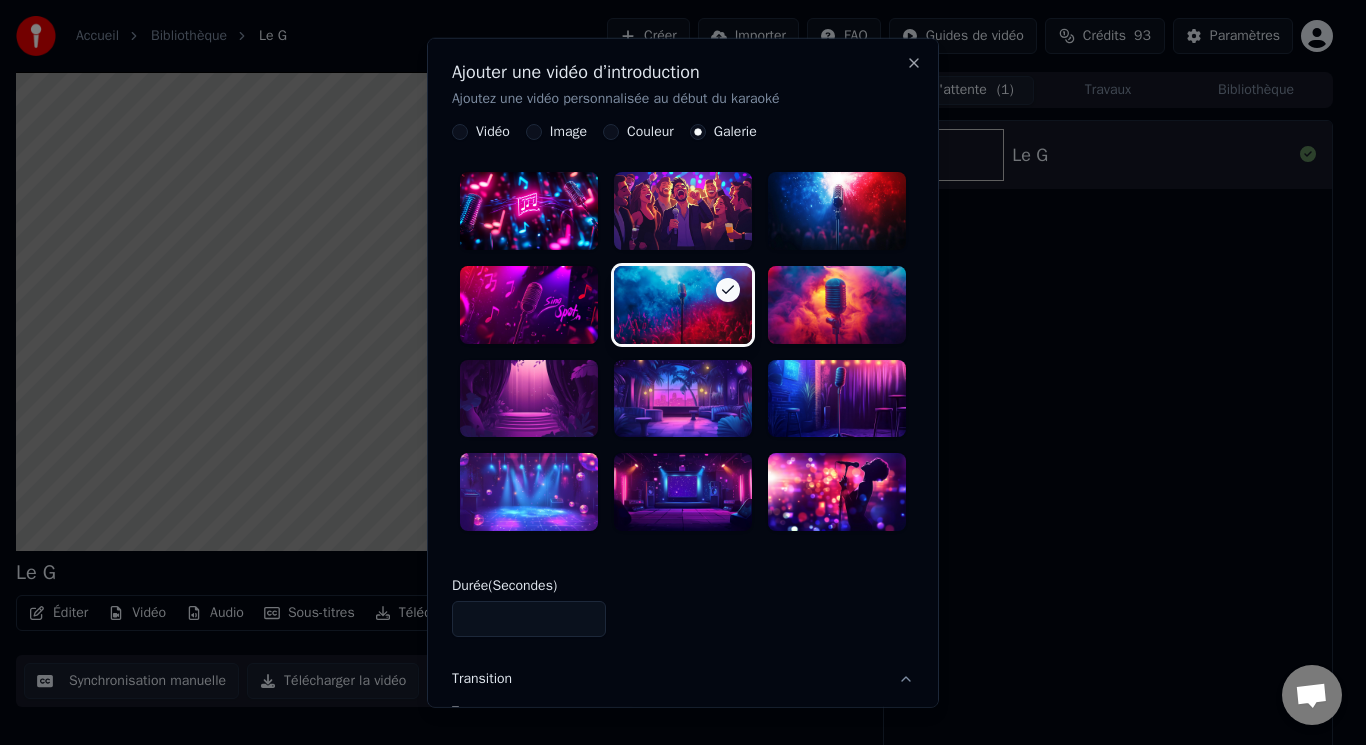 click on "Vidéo" at bounding box center (493, 132) 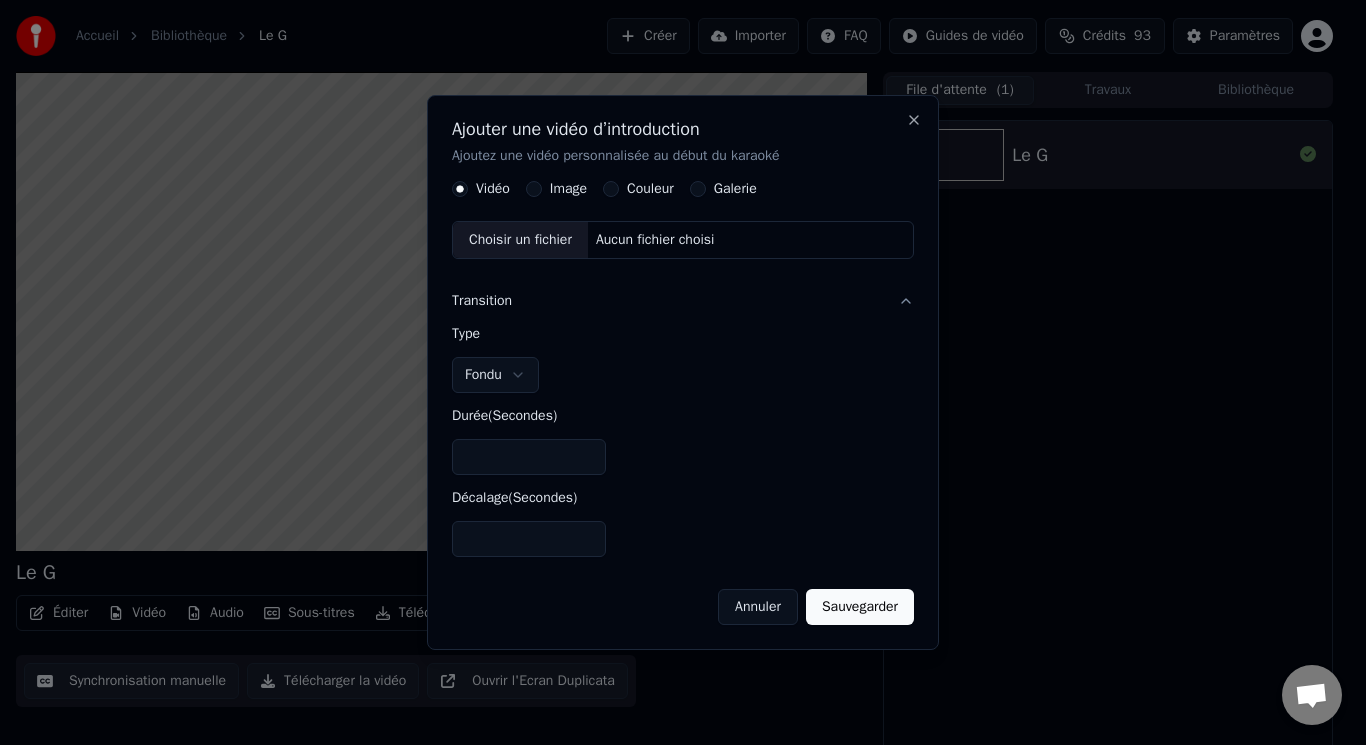 click on "Image" at bounding box center (568, 190) 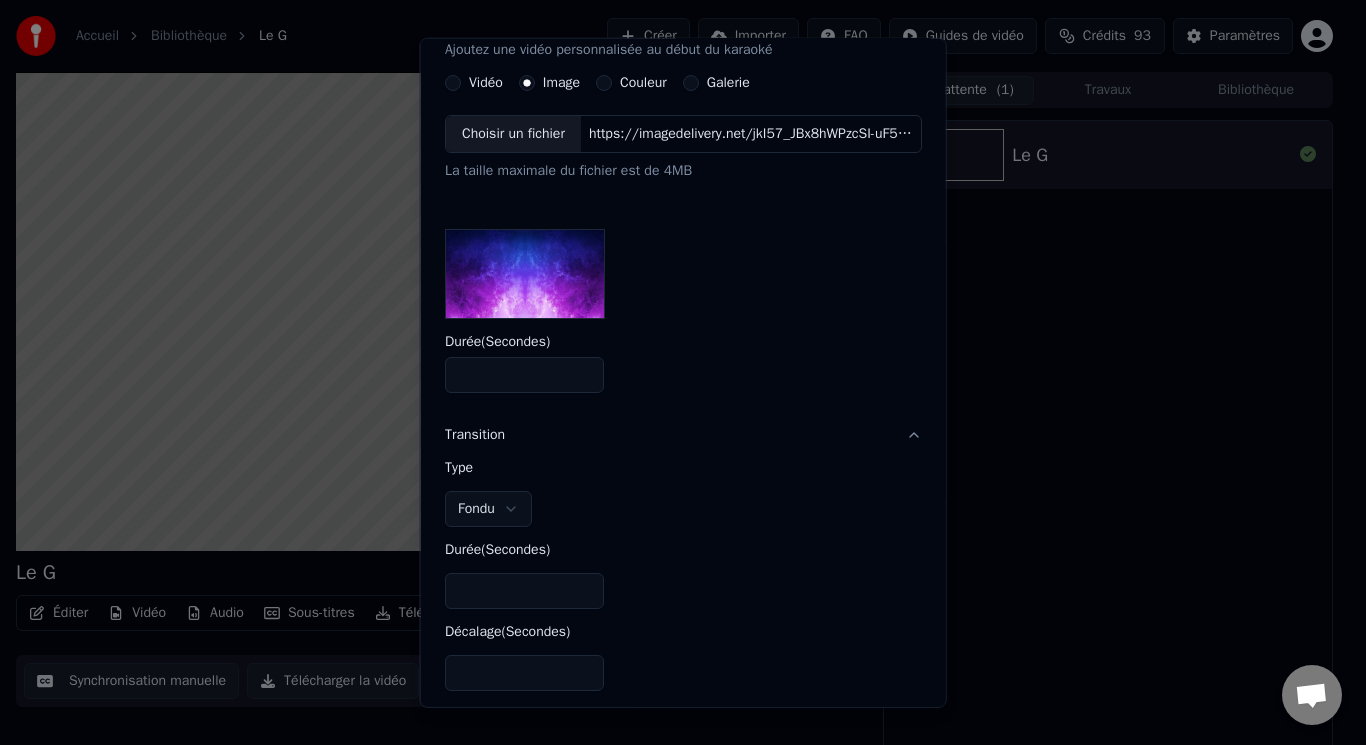scroll, scrollTop: 0, scrollLeft: 0, axis: both 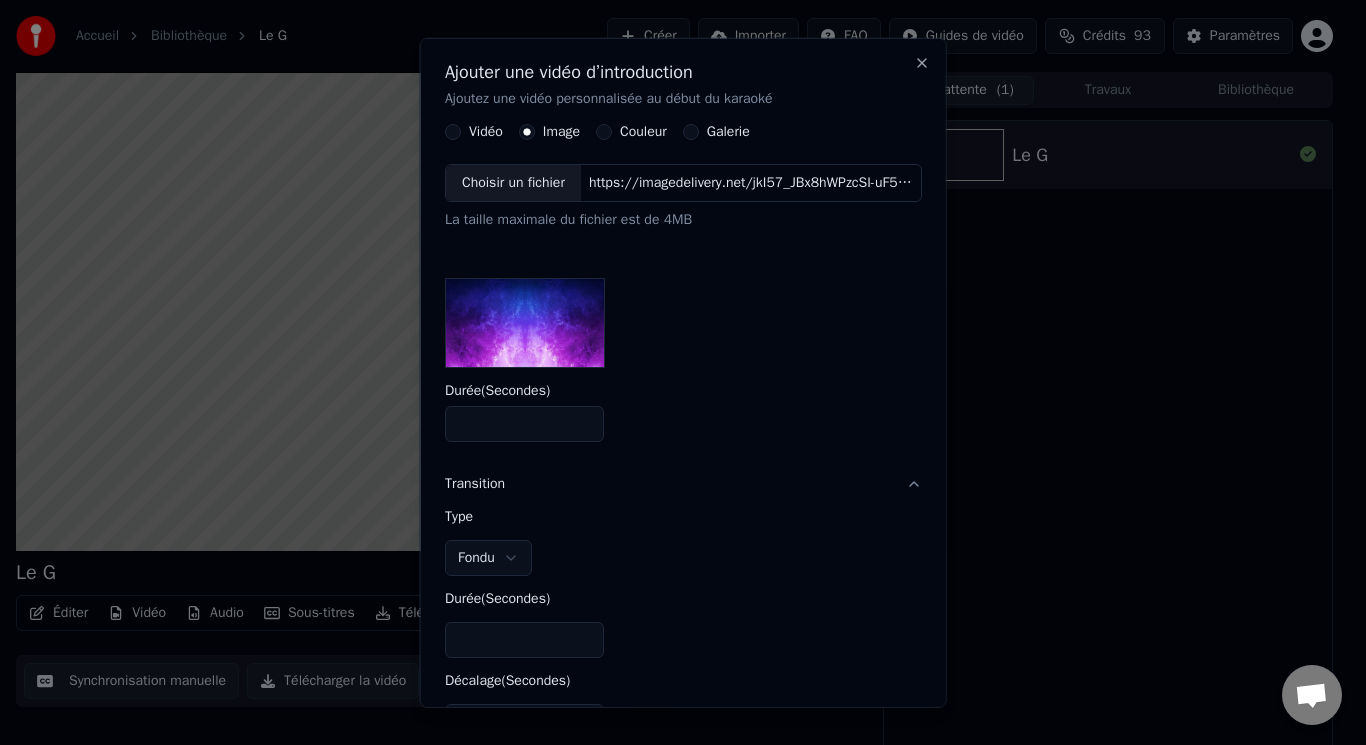 click on "Choisir un fichier" at bounding box center (513, 183) 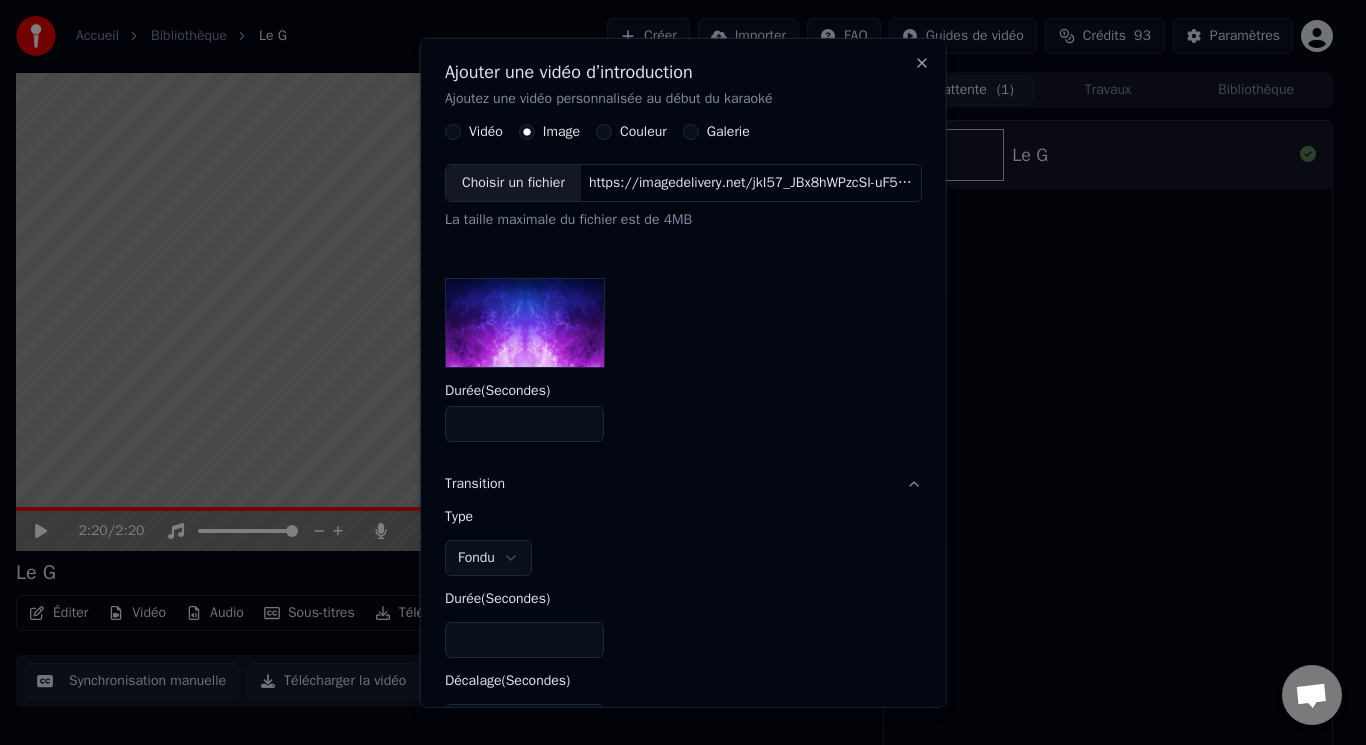 click on "Couleur" at bounding box center (643, 132) 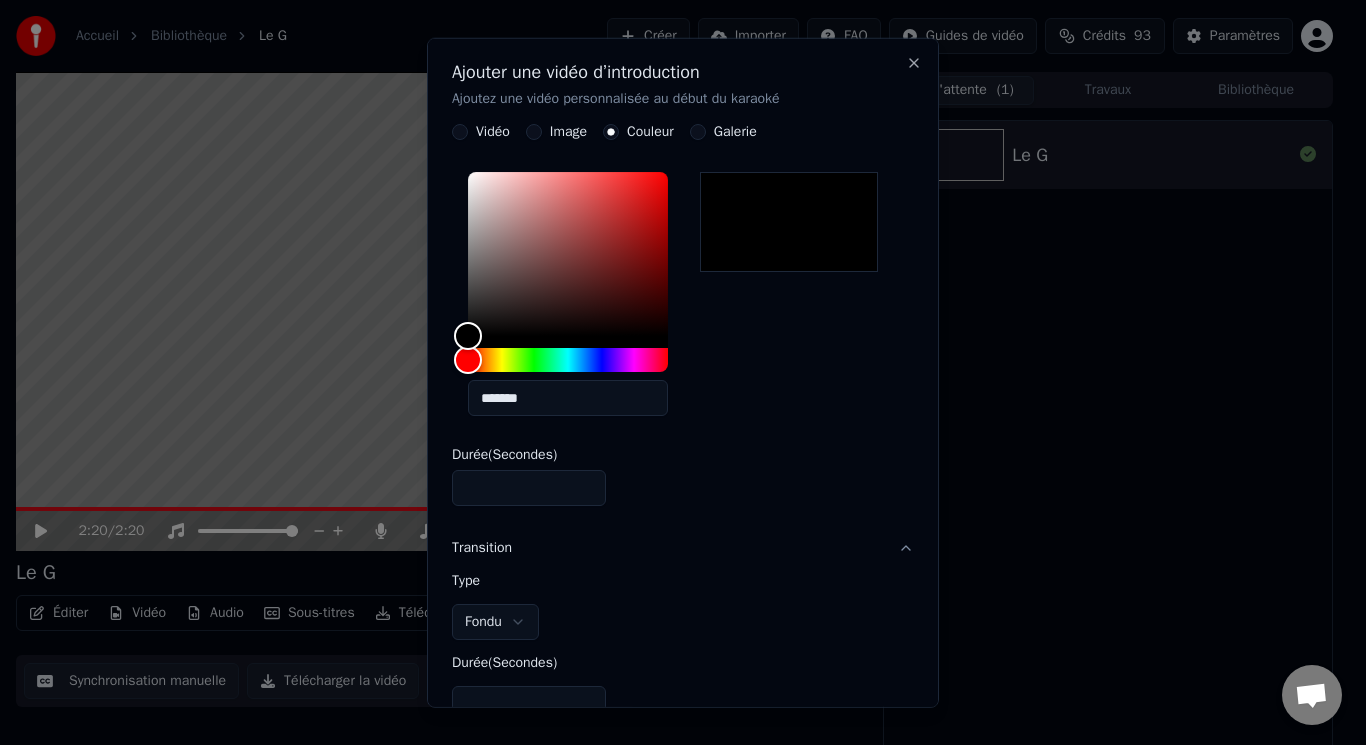 click on "Galerie" at bounding box center (735, 132) 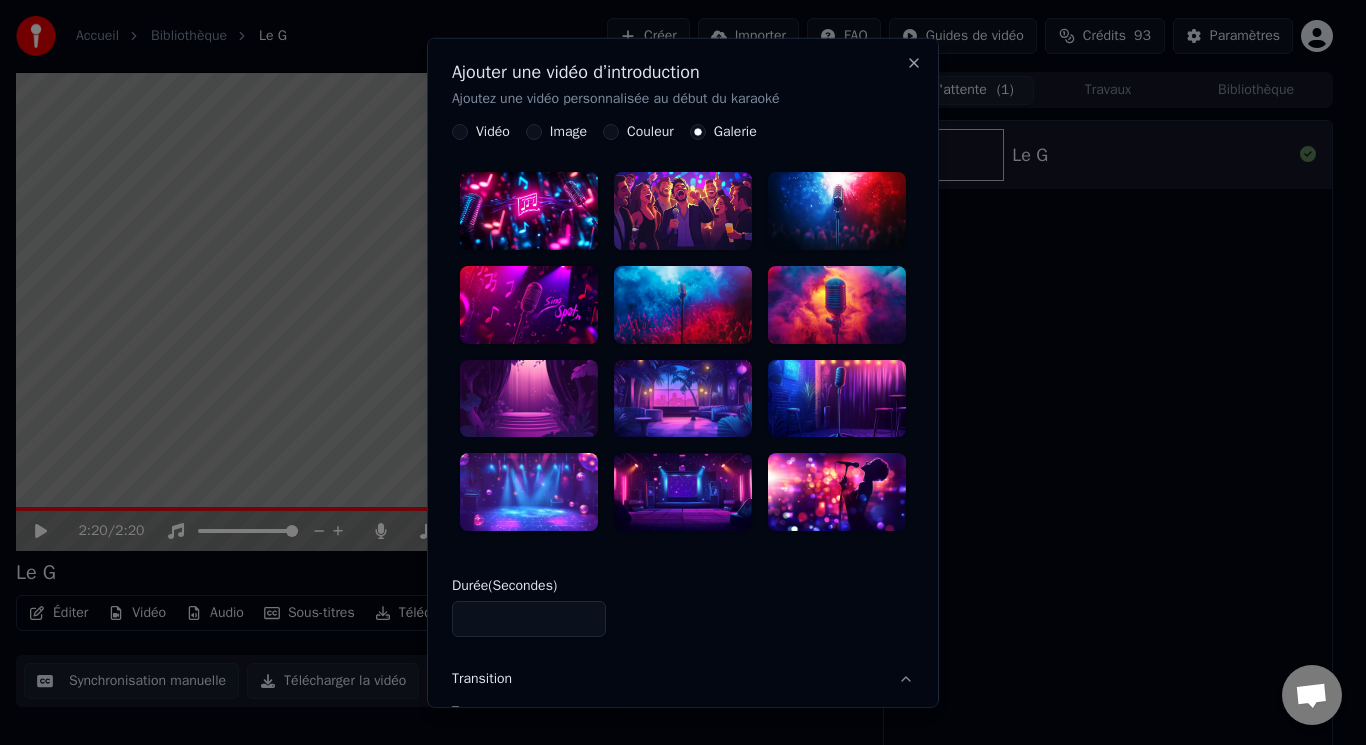 click at bounding box center (683, 305) 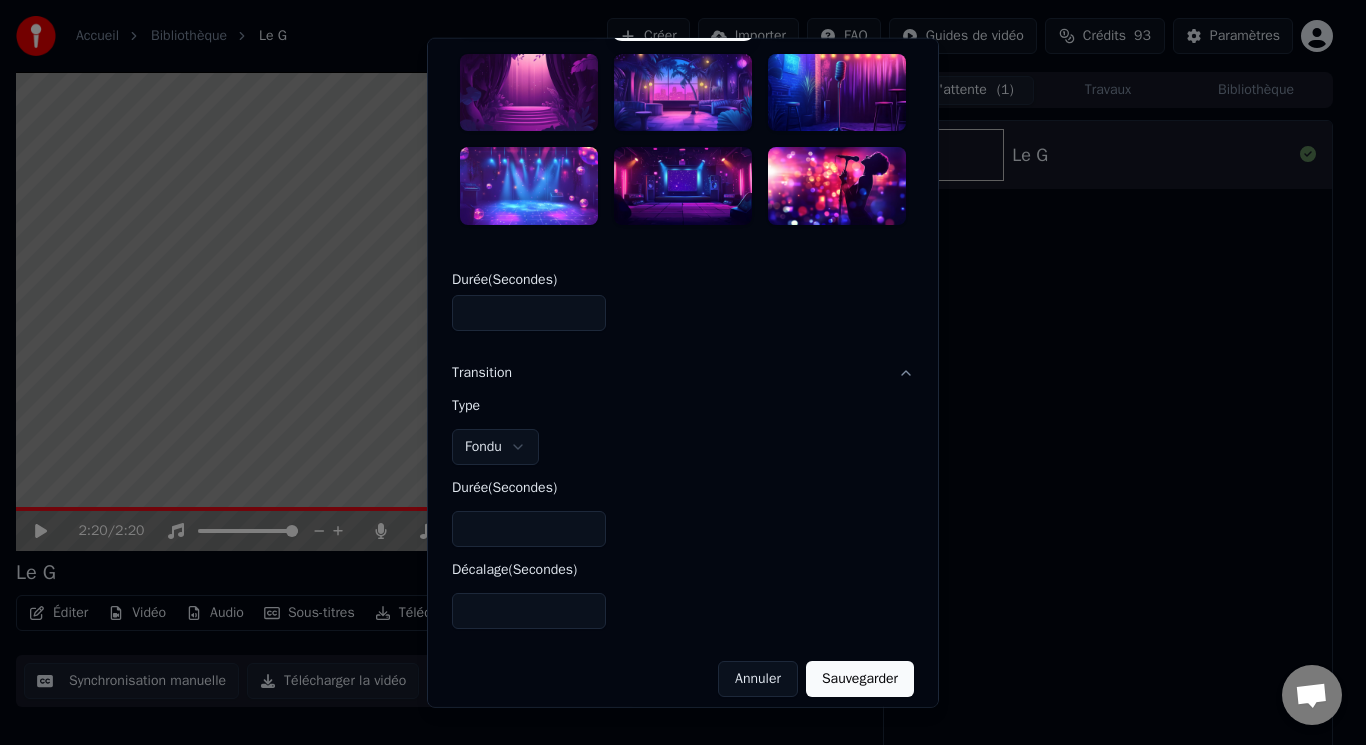 scroll, scrollTop: 307, scrollLeft: 0, axis: vertical 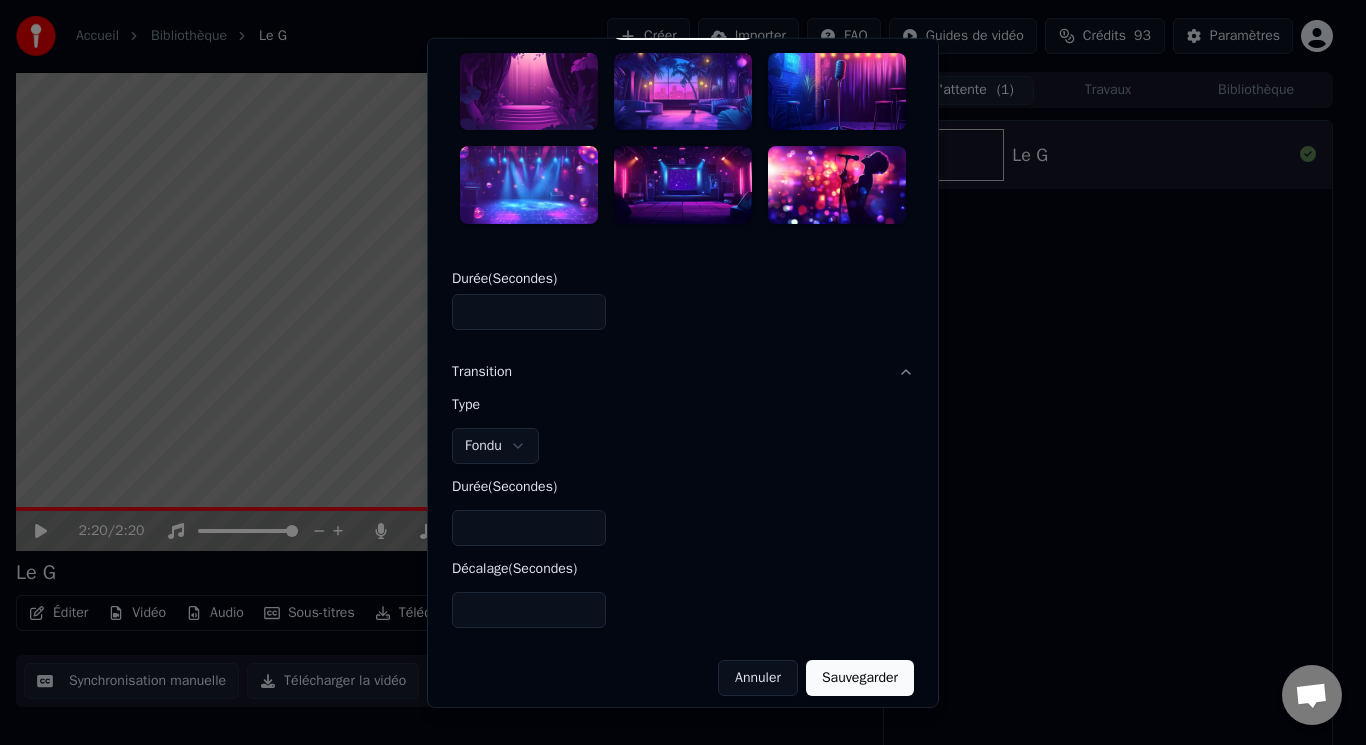 click on "Sauvegarder" at bounding box center (860, 678) 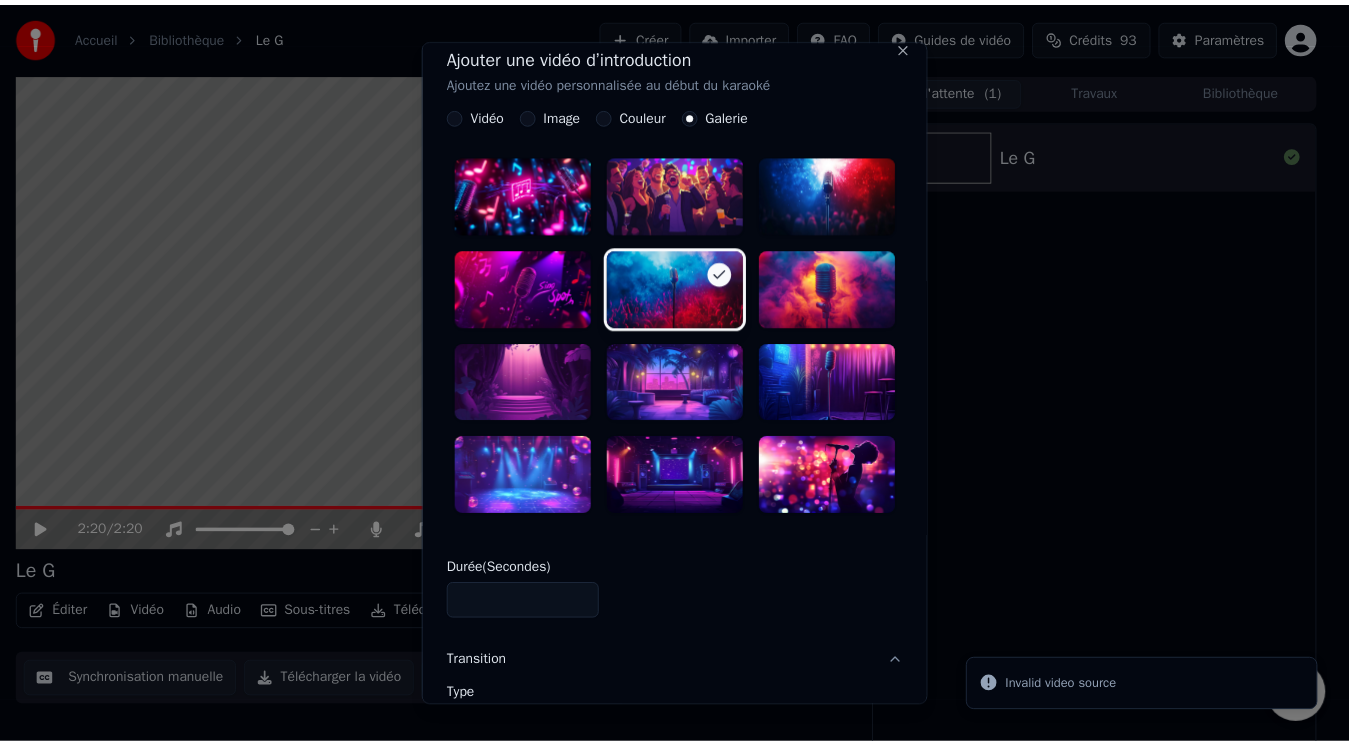 scroll, scrollTop: 0, scrollLeft: 0, axis: both 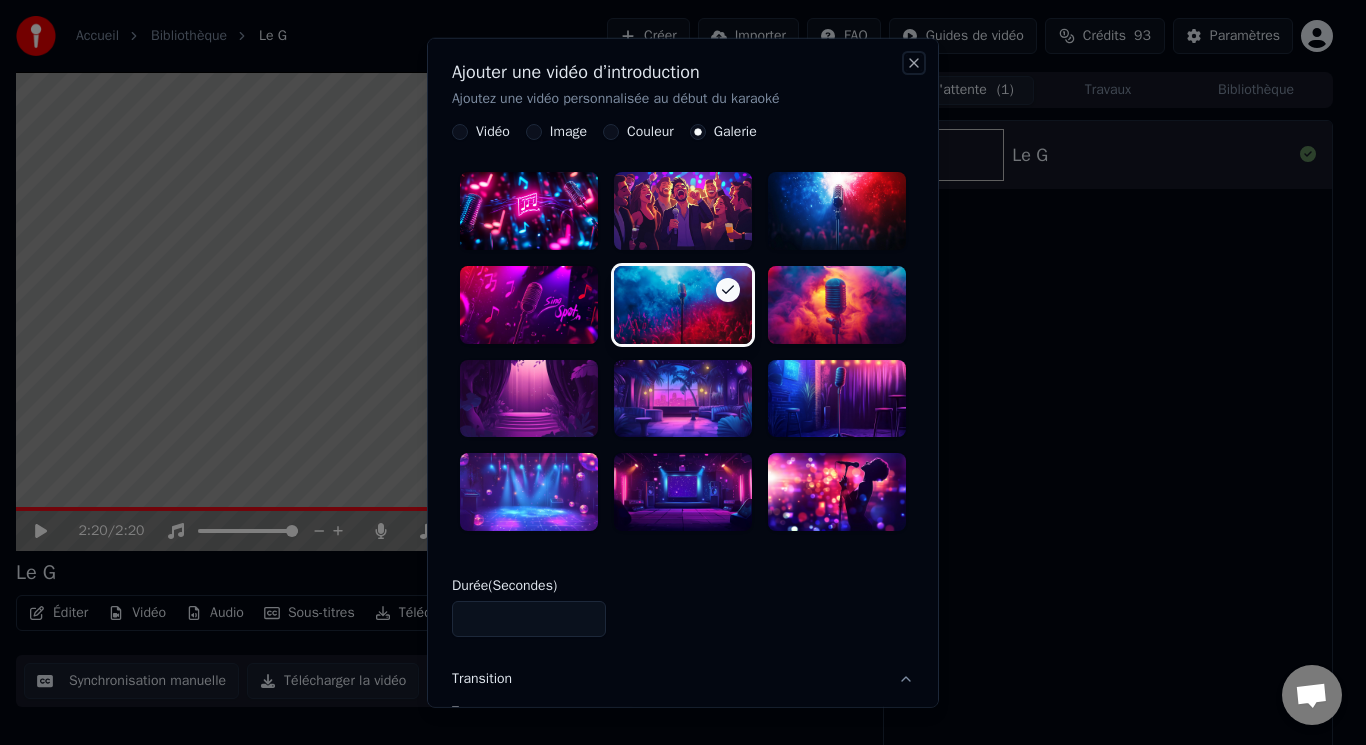click on "Close" at bounding box center (914, 62) 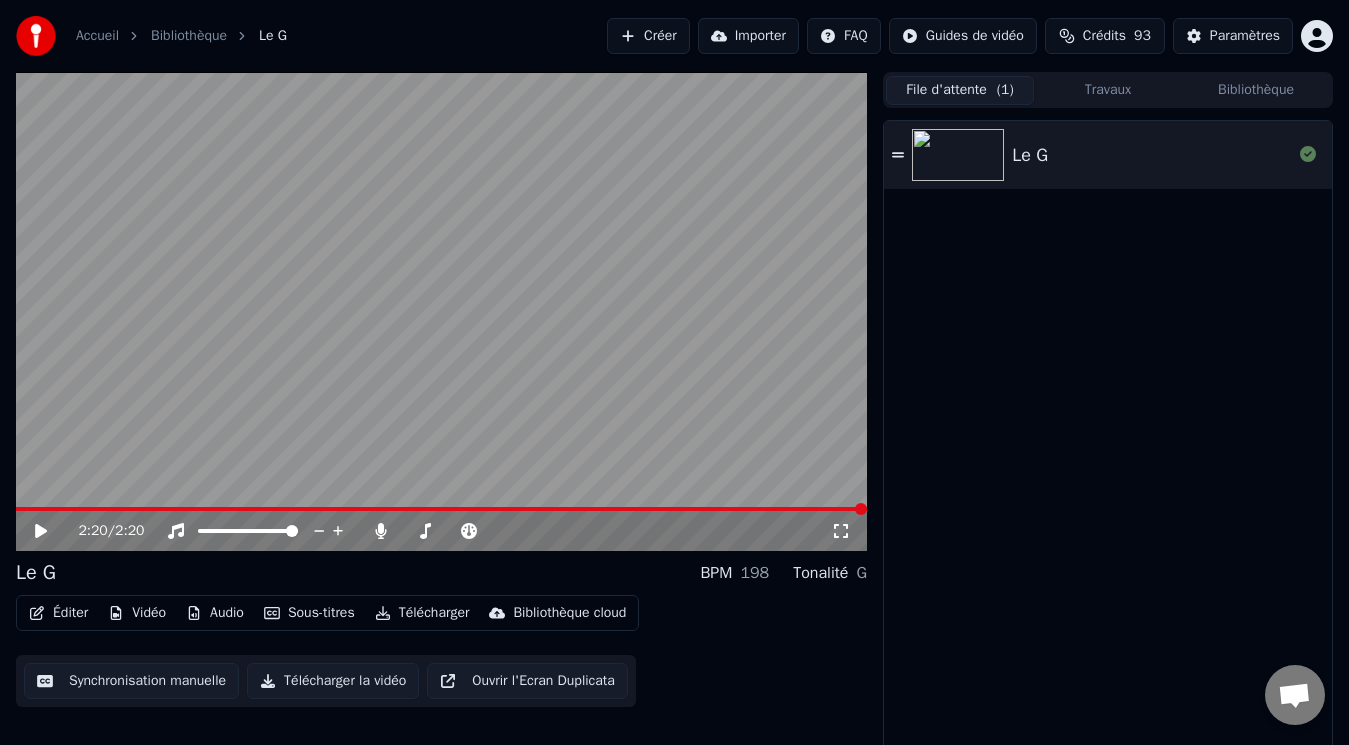click on "Synchronisation manuelle" at bounding box center (131, 681) 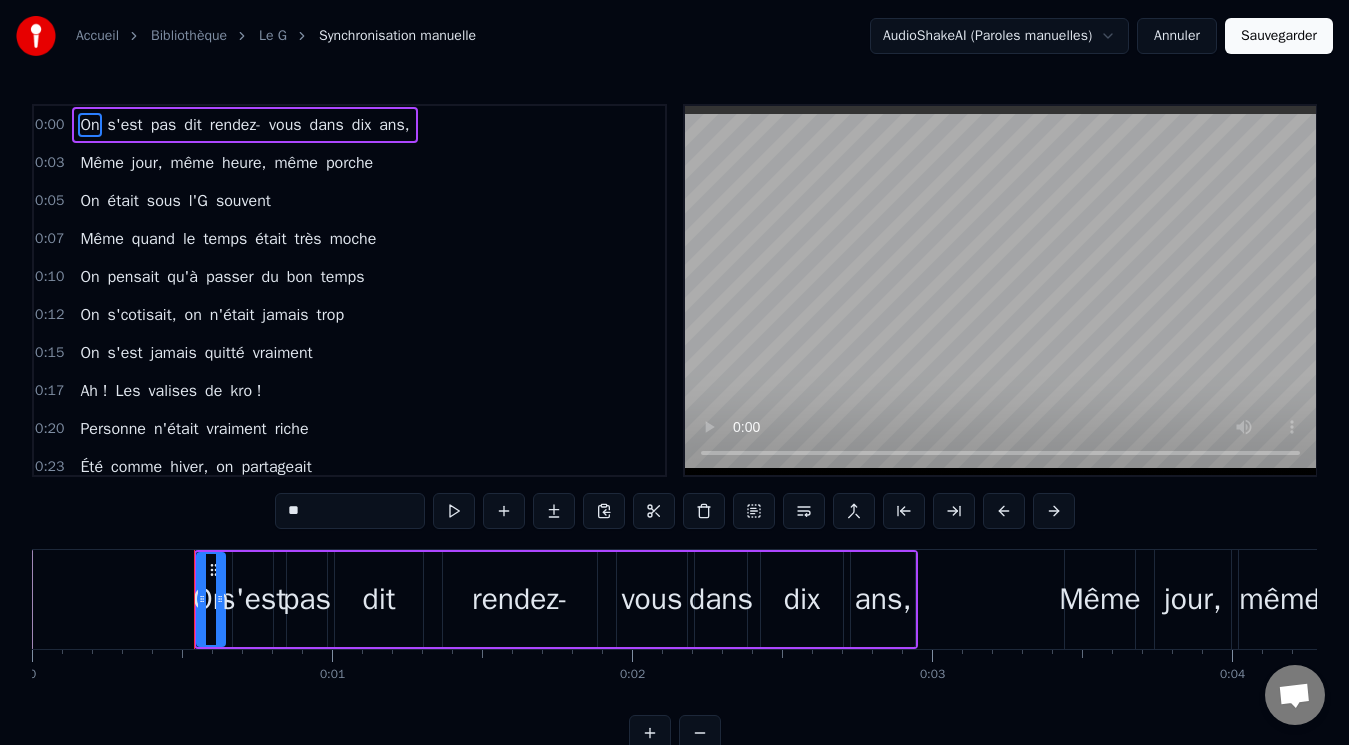 click on "0:00" at bounding box center [49, 125] 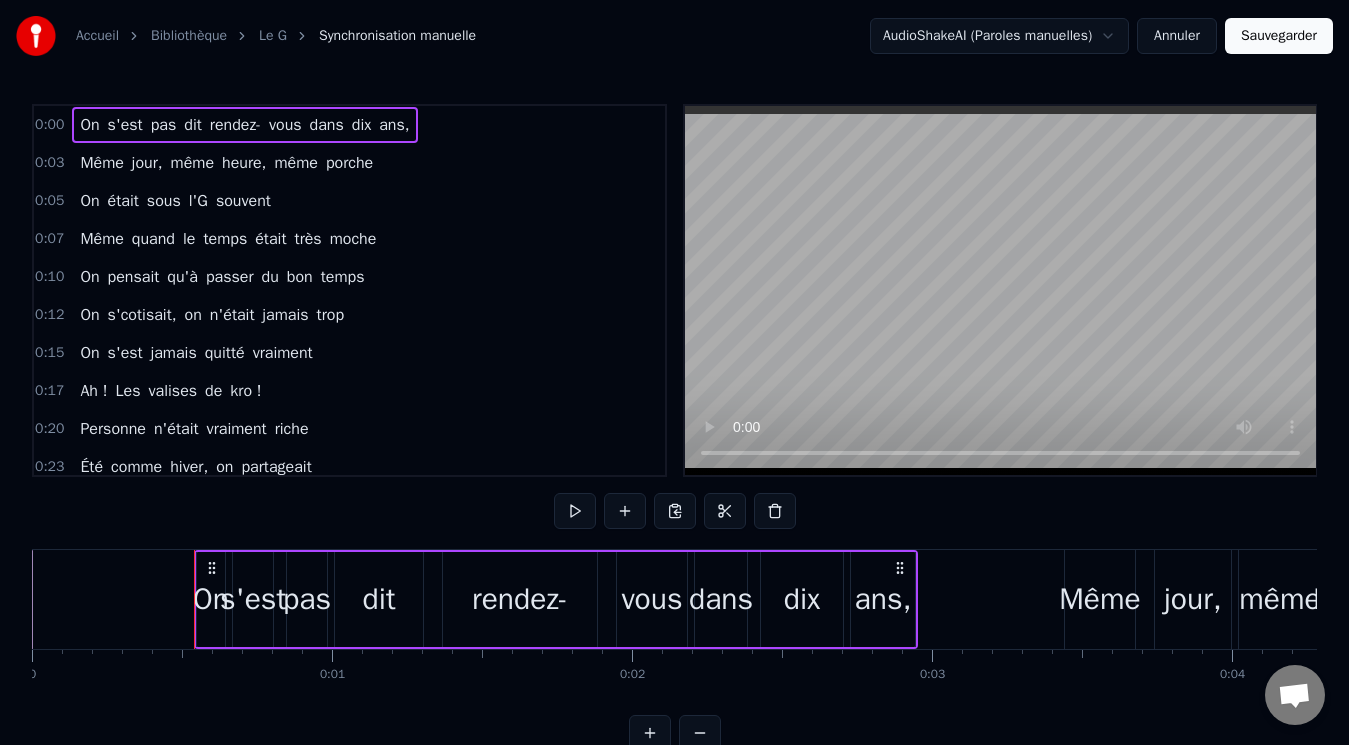 click on "On" at bounding box center [89, 125] 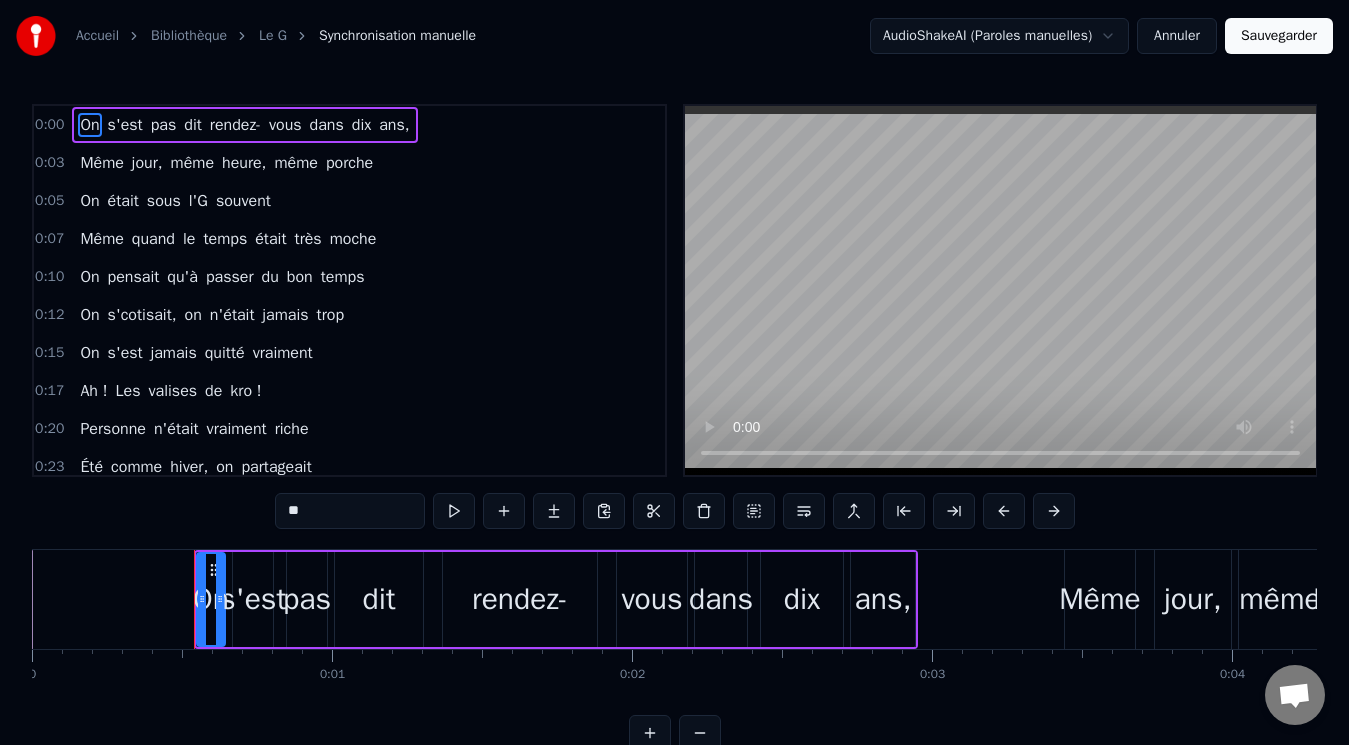 click on "Marco
On s'est pas dit rendez-vous dans dix ans, Même jour, même heure, même porche On était sous l'G souvent Même quand le temps était très moche On pensait qu'à passer du bon temps On s'cotisait, on n'était jamais trop On s'est jamais quitté vraiment Ah ! Les valises de kro ! Personne n'était vraiment riche Été comme hiver, on partageait Mais y avait toujours un piche Quand on était... Sous l'G On s'est pas dit rendez- vous dans dix ans Même jour, même heure, même porche On était sous l'G souvent Même quand le temps était très moche On s'retrouvait dix dans une caisse Au bal chez Marco, y avait d'la gaieté Les soirées passées dans l'ivresse Étaient toujours très animées Qu'est- ce qu'on a fait ces années ? À chacun son parcours Qu'est- ce qu'on pourrait célébrer ? Notre amitié sans détour C'est bien comme ça, c'est pas fini On est toujours tous réuni ... Alors Titelle, alors Éric Et toi Babette et ta barrette Alors Olive, alors Marco Et toi Sandra, on t'refera pas ! Alors Et y" at bounding box center (21032, 599) 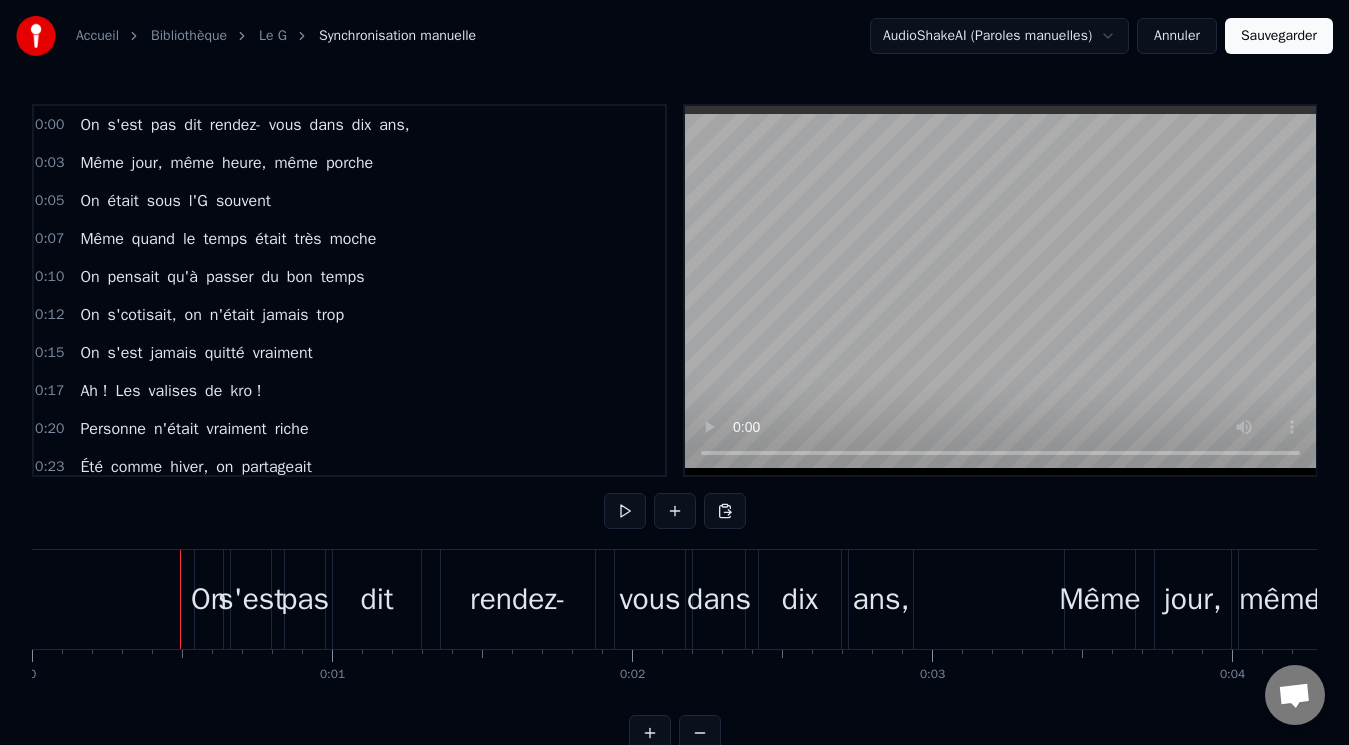 drag, startPoint x: 179, startPoint y: 598, endPoint x: 141, endPoint y: 598, distance: 38 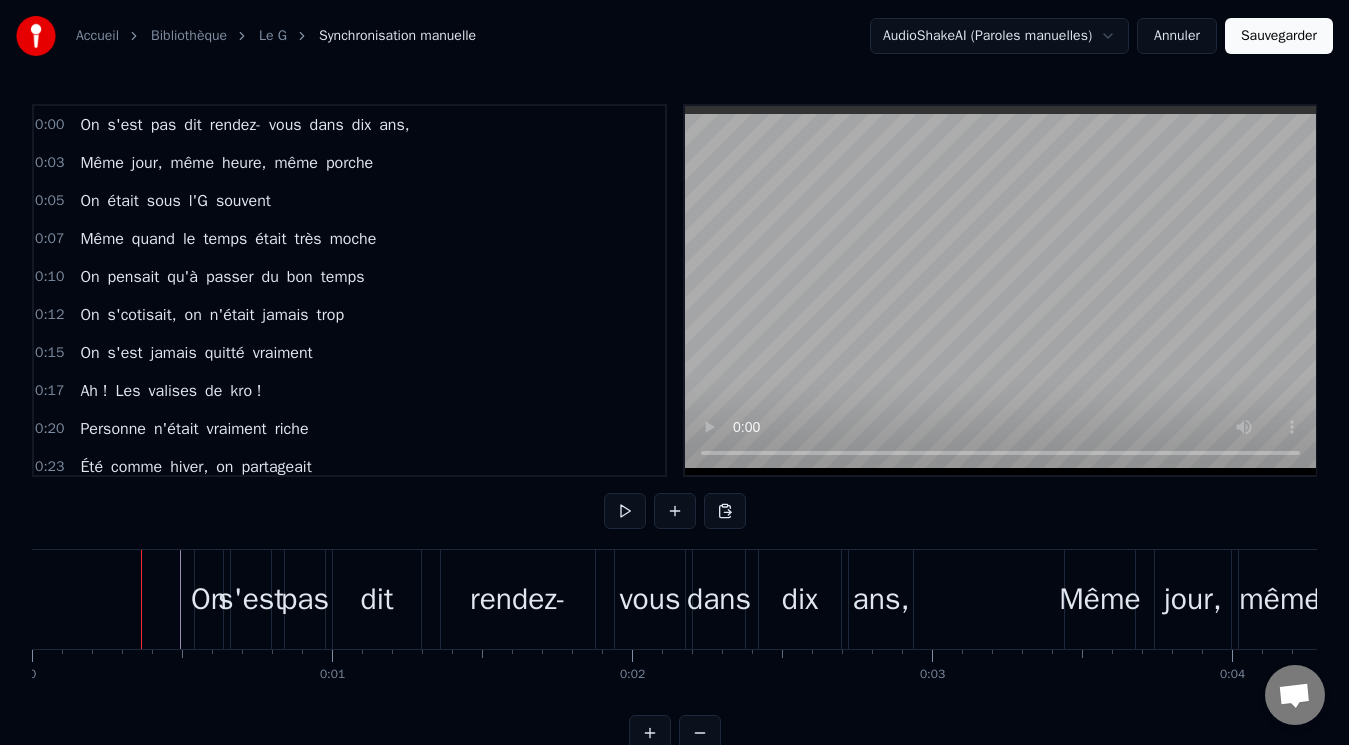 click at bounding box center [141, 599] 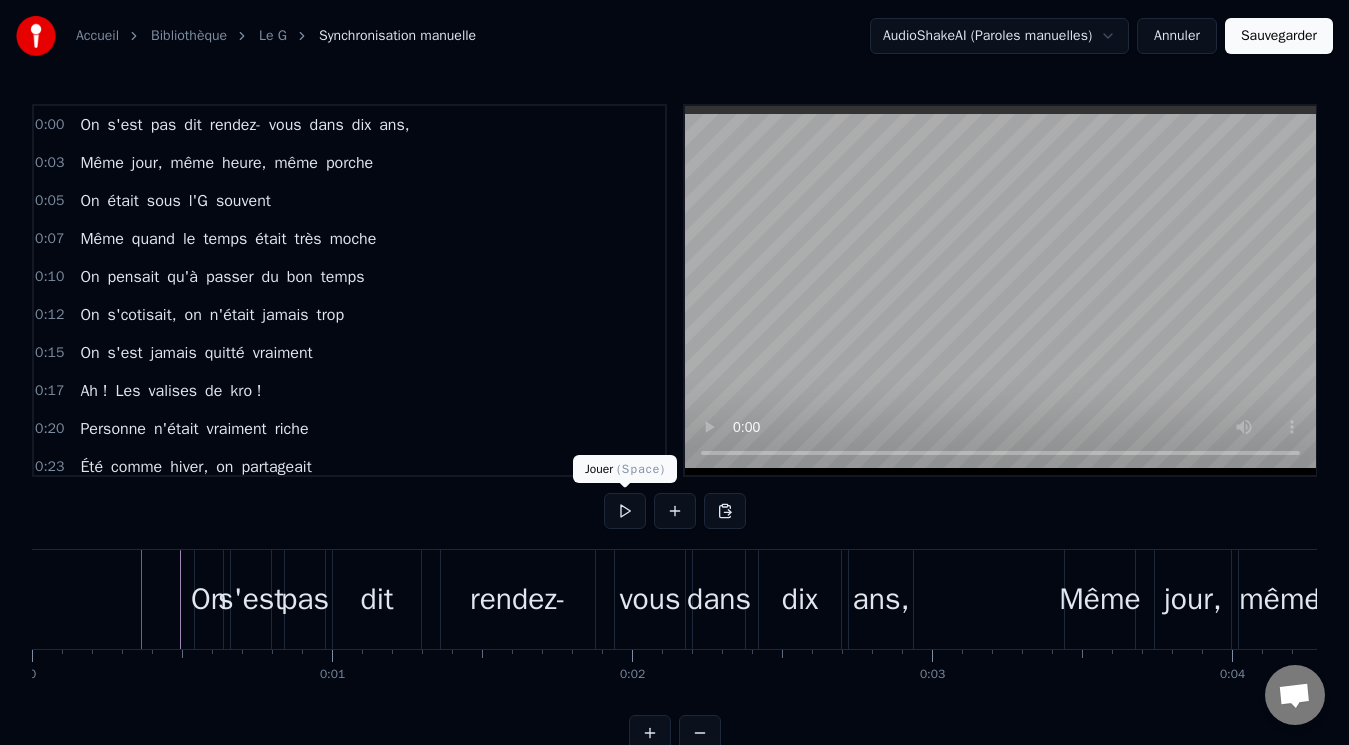 click at bounding box center (625, 511) 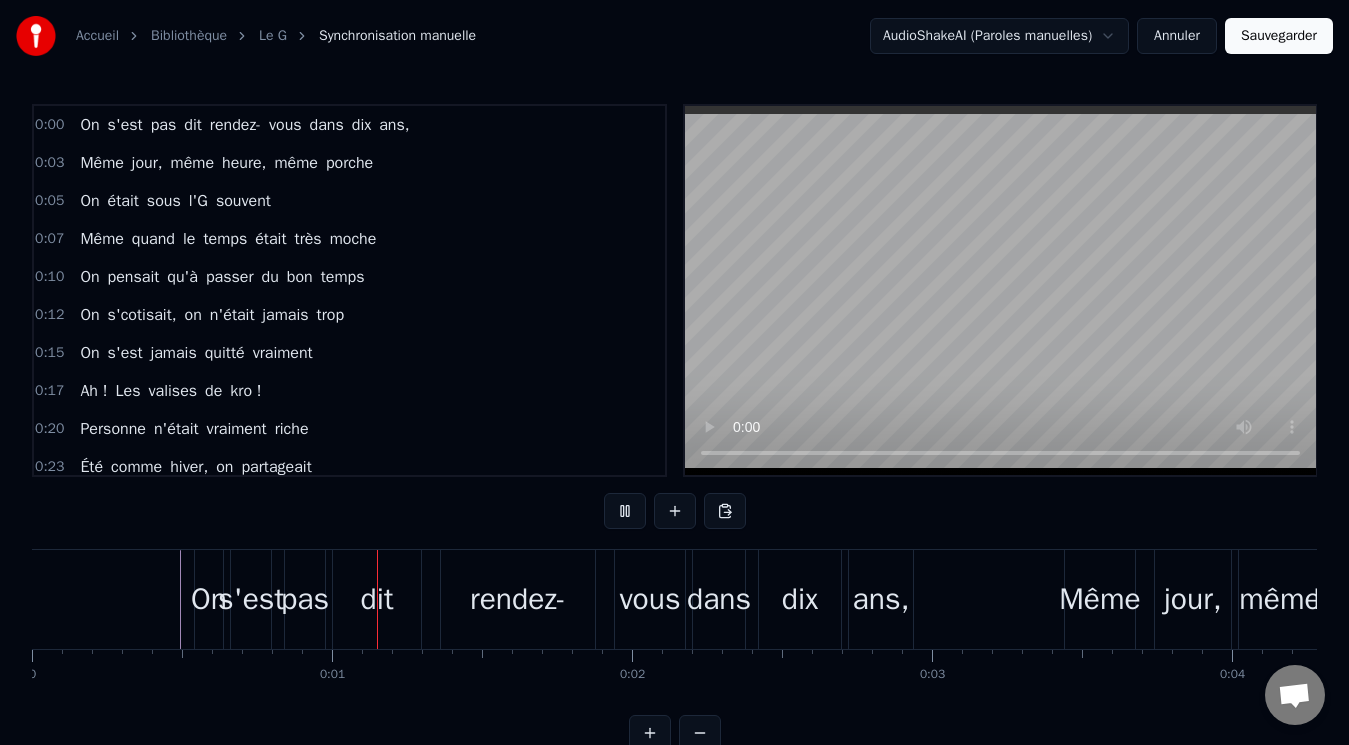 click at bounding box center (625, 511) 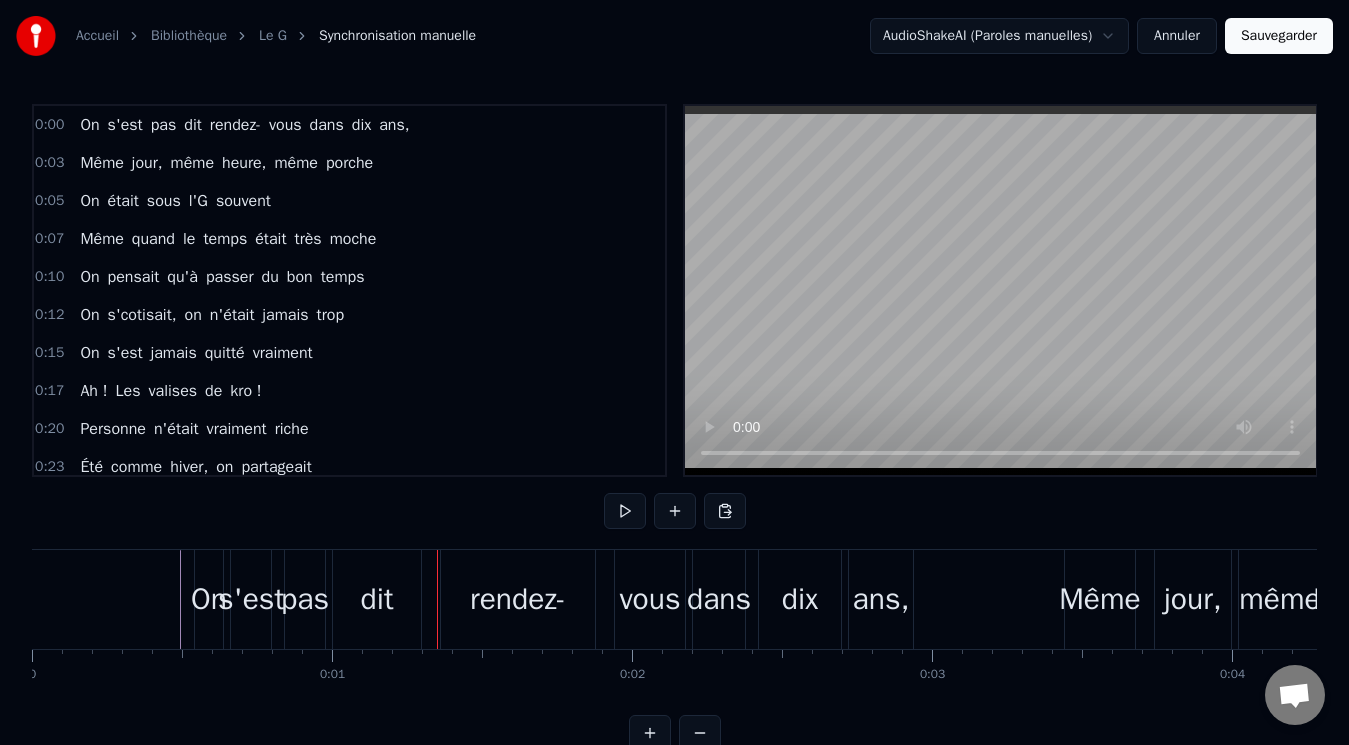 drag, startPoint x: 179, startPoint y: 610, endPoint x: 136, endPoint y: 608, distance: 43.046486 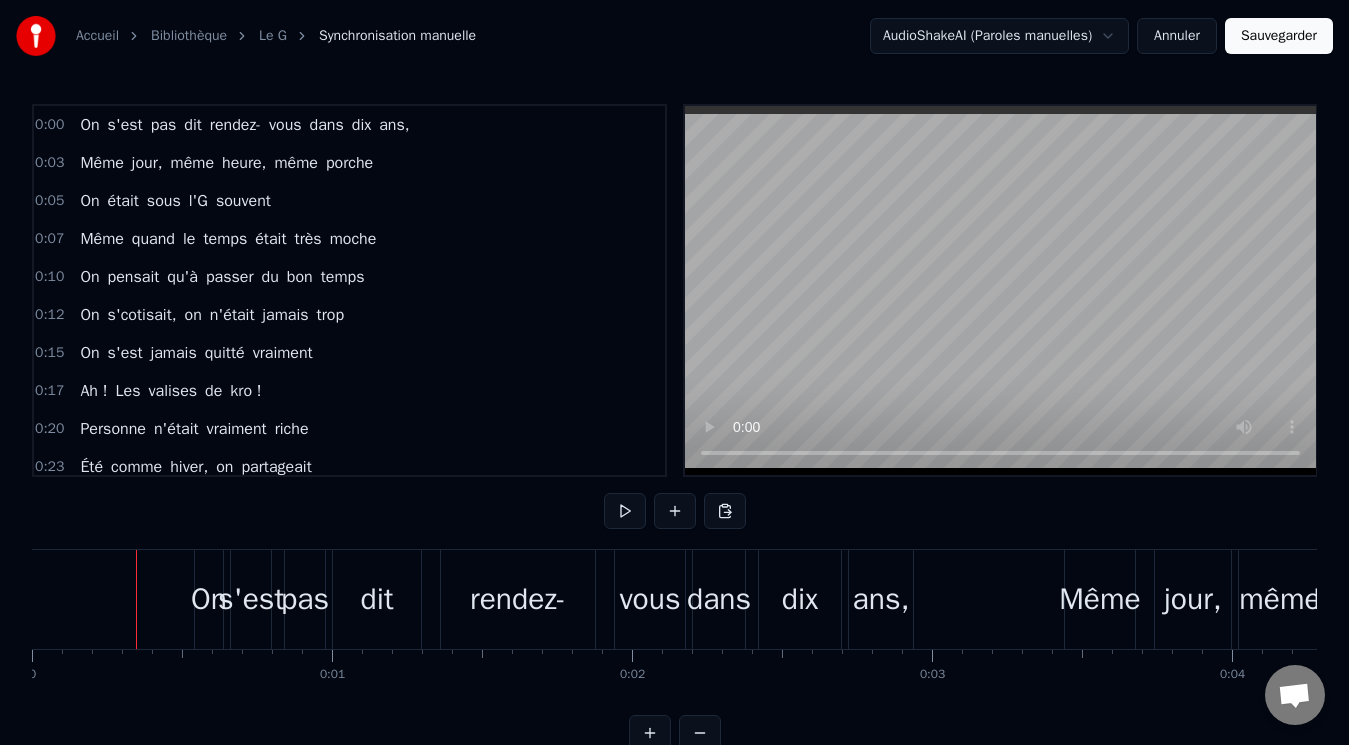 click at bounding box center [21032, 599] 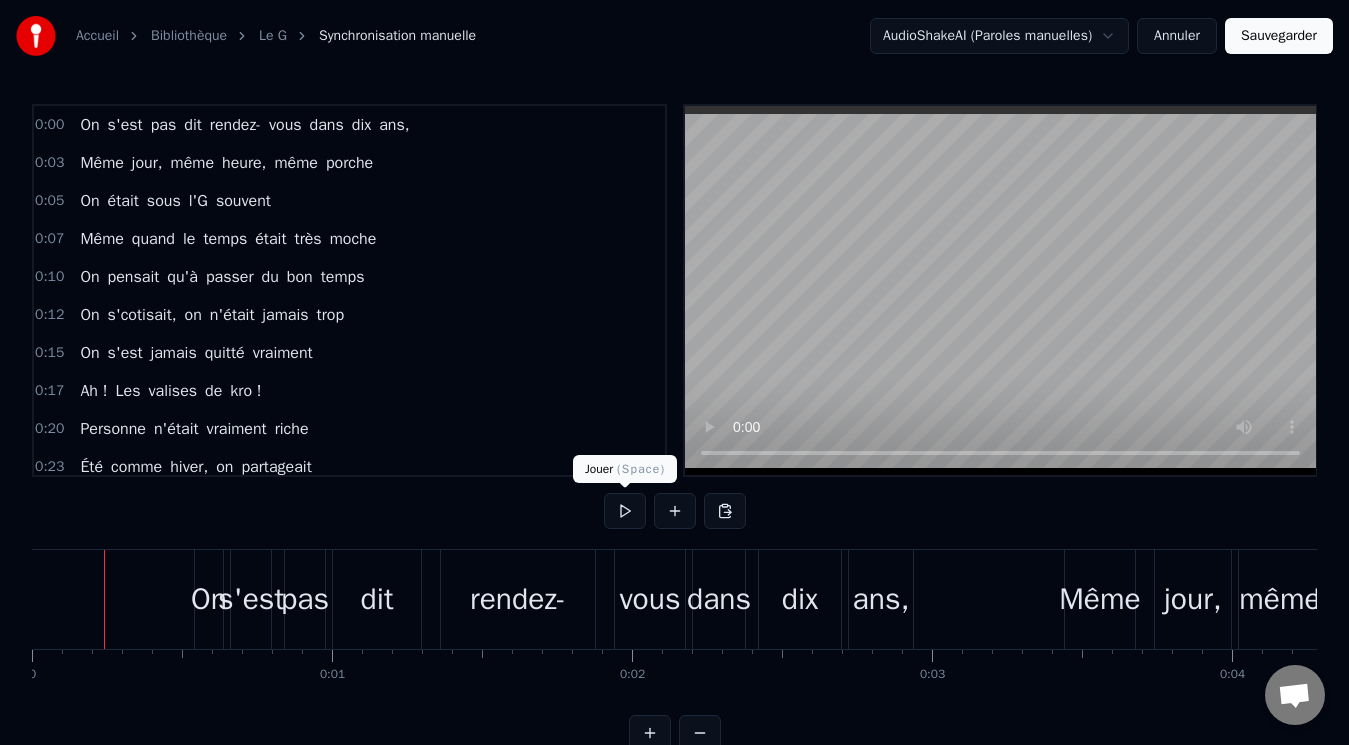 click at bounding box center (625, 511) 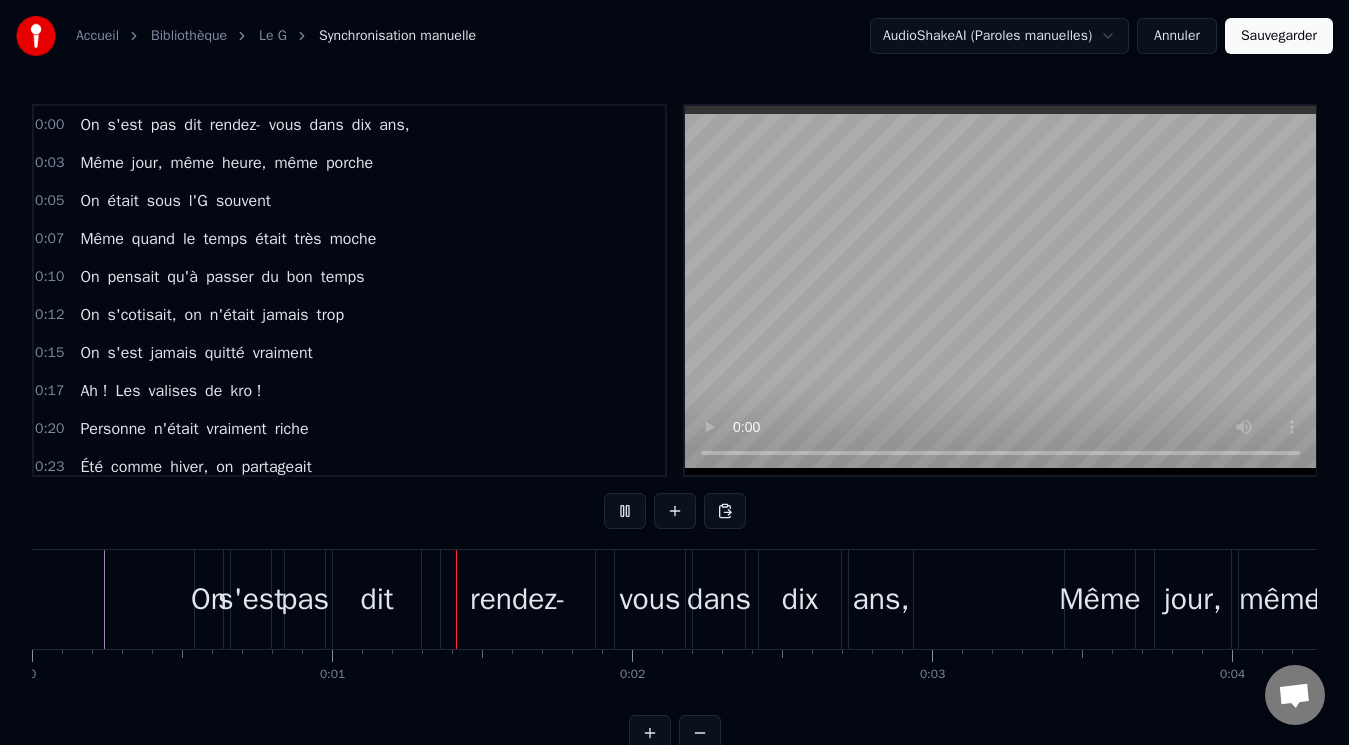 click at bounding box center (625, 511) 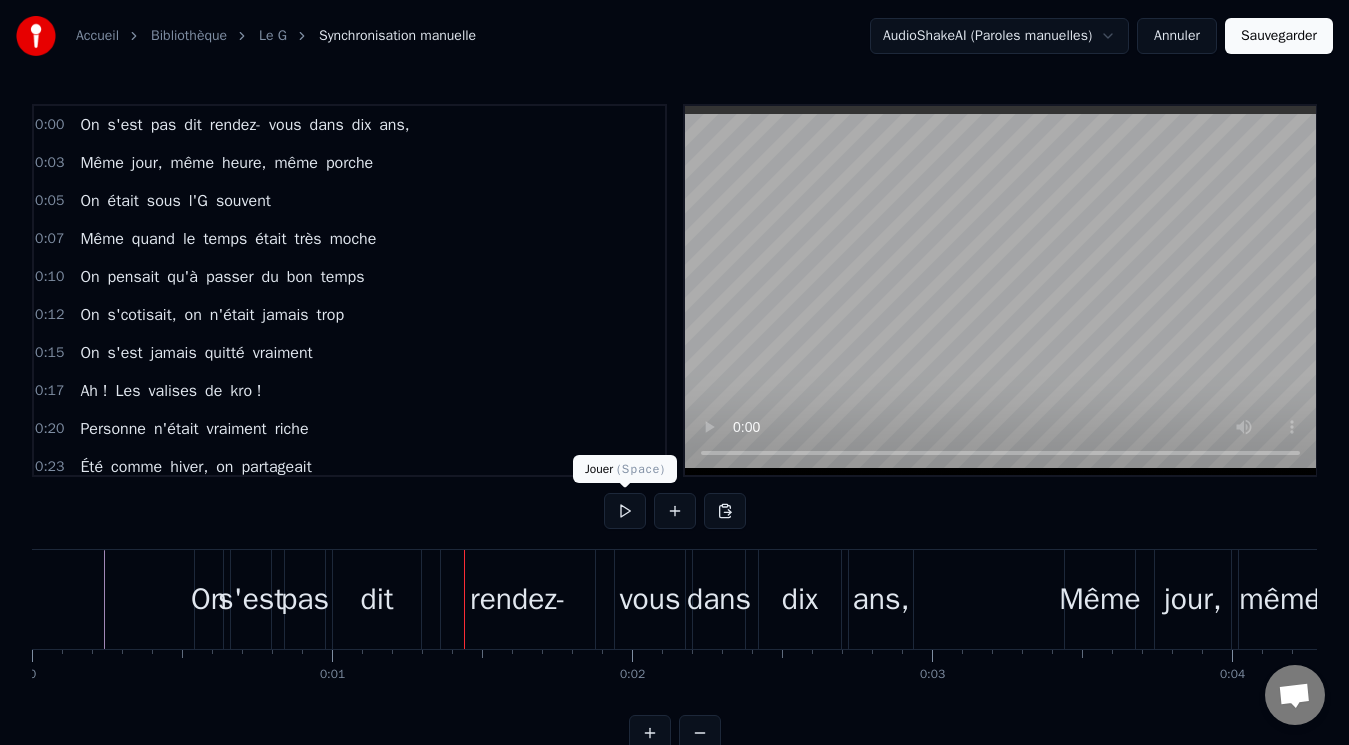 click at bounding box center [625, 511] 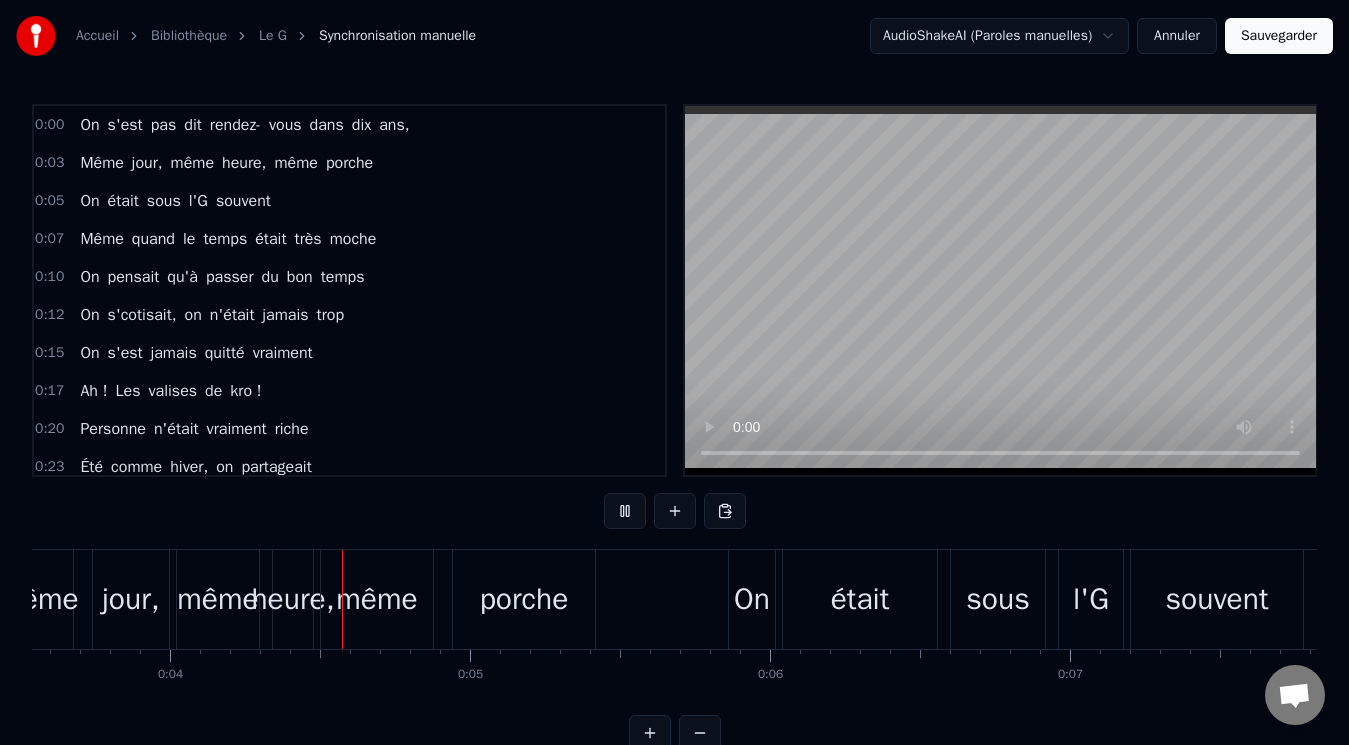 scroll, scrollTop: 0, scrollLeft: 1123, axis: horizontal 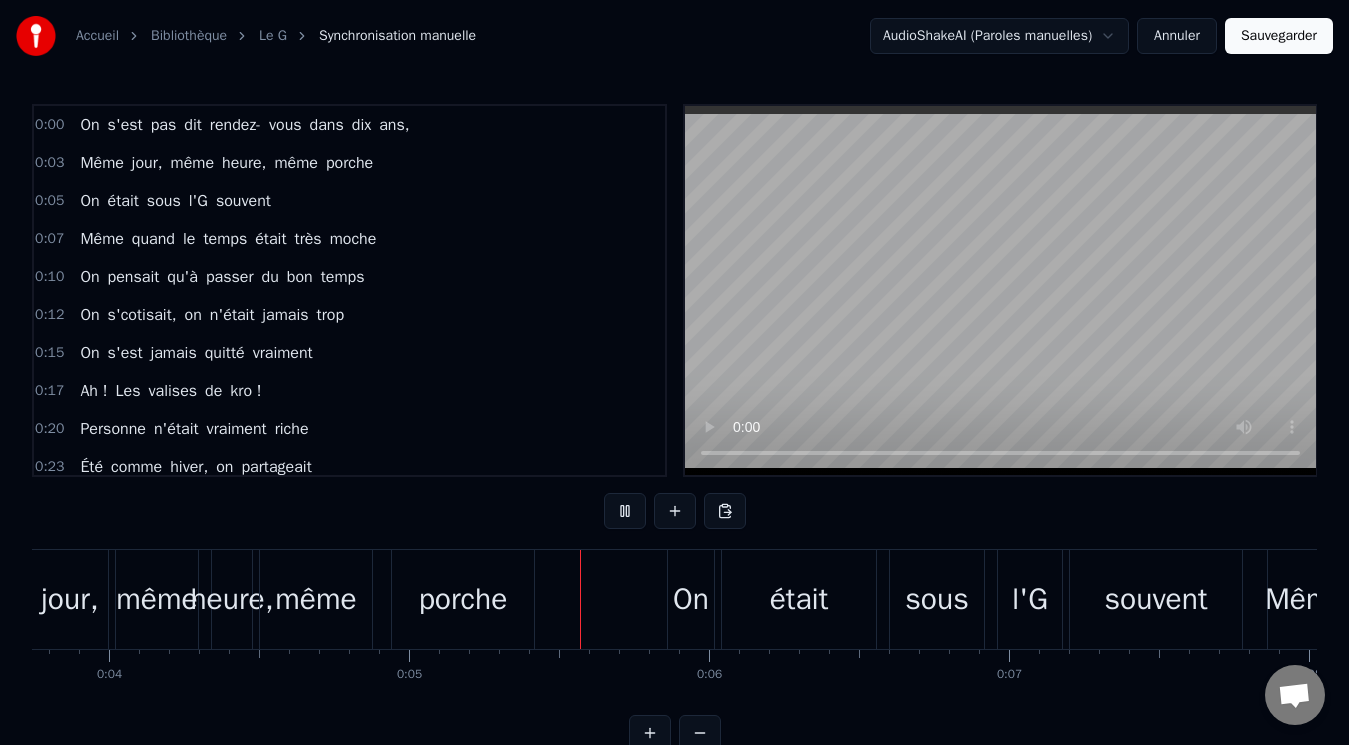 click at bounding box center [625, 511] 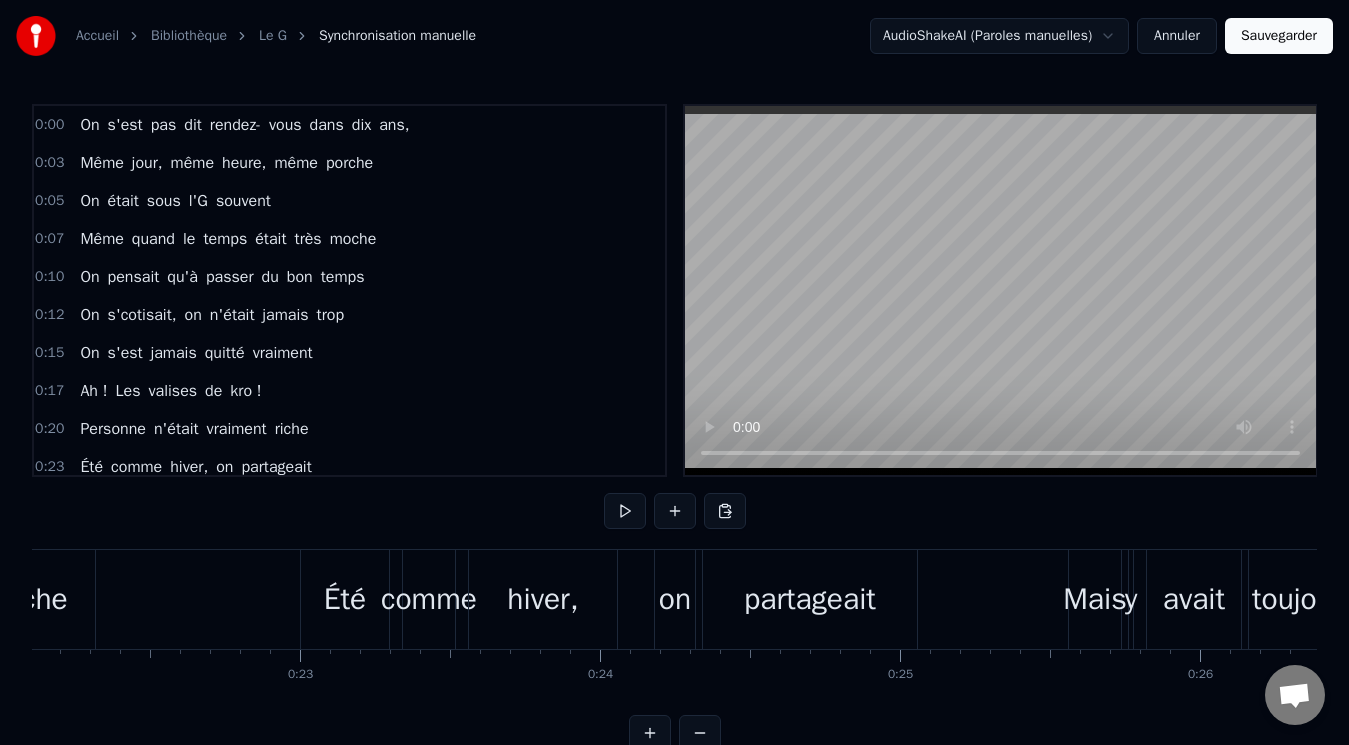 scroll, scrollTop: 0, scrollLeft: 7869, axis: horizontal 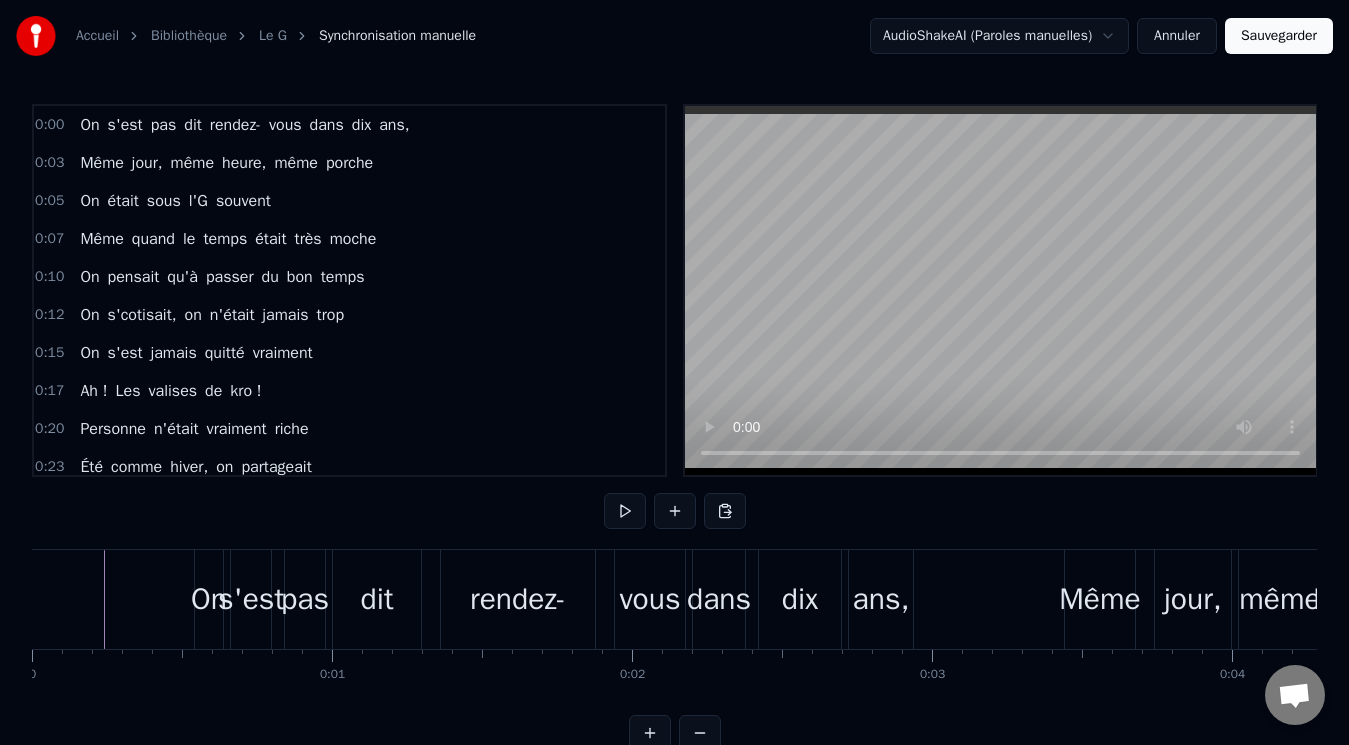 click on "On" at bounding box center [209, 599] 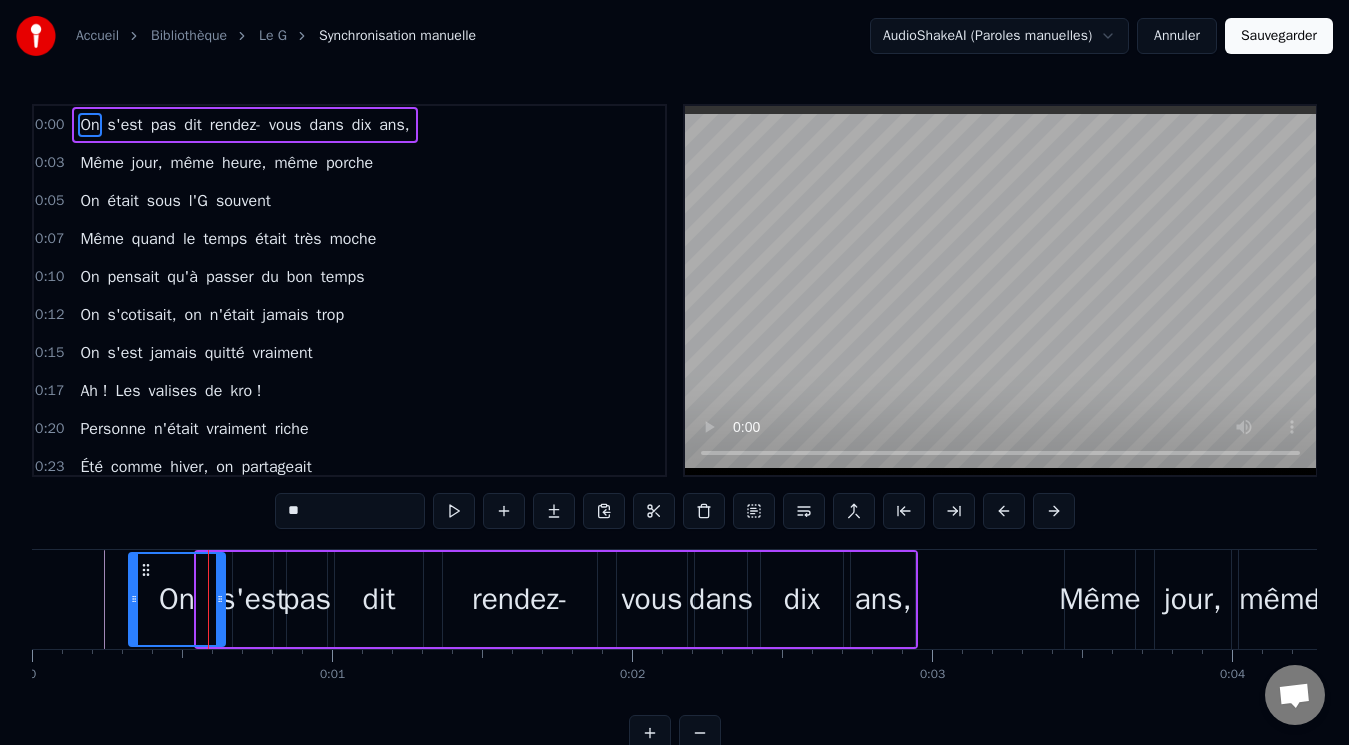 drag, startPoint x: 198, startPoint y: 589, endPoint x: 144, endPoint y: 589, distance: 54 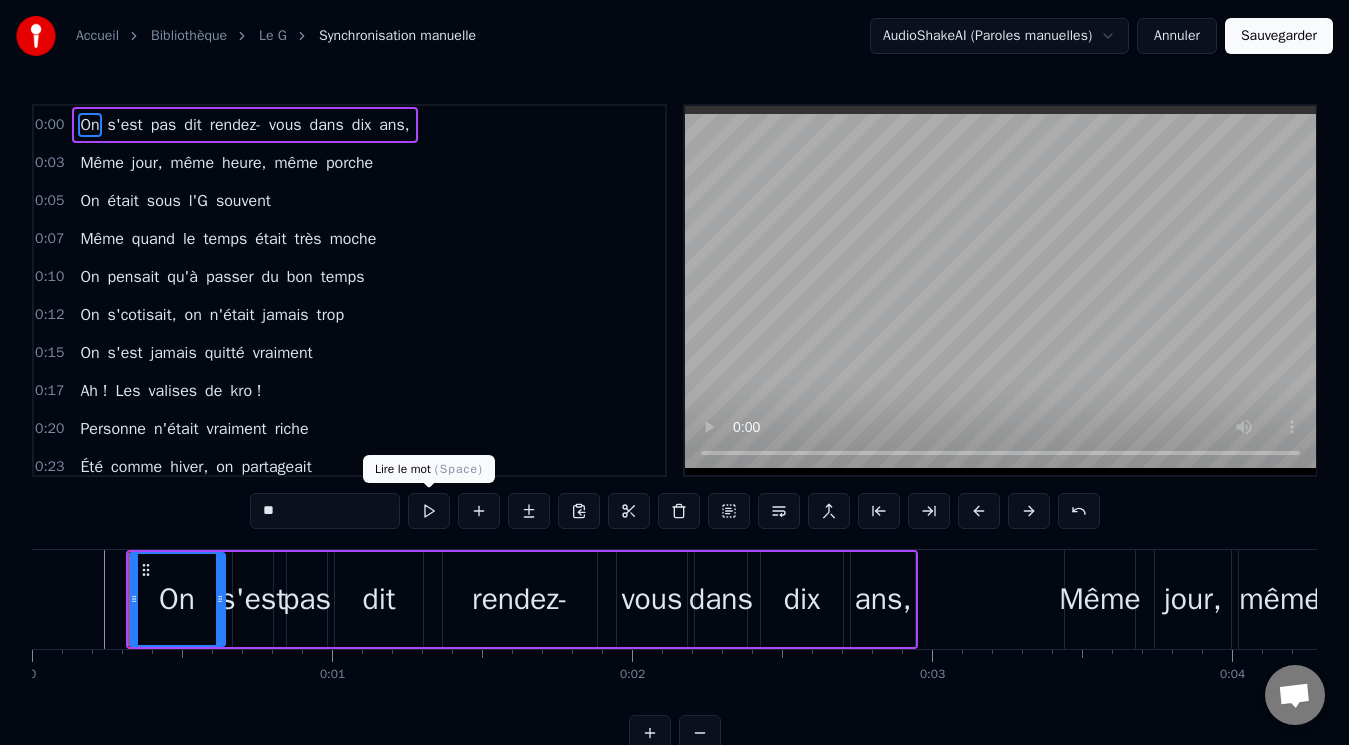 click at bounding box center (429, 511) 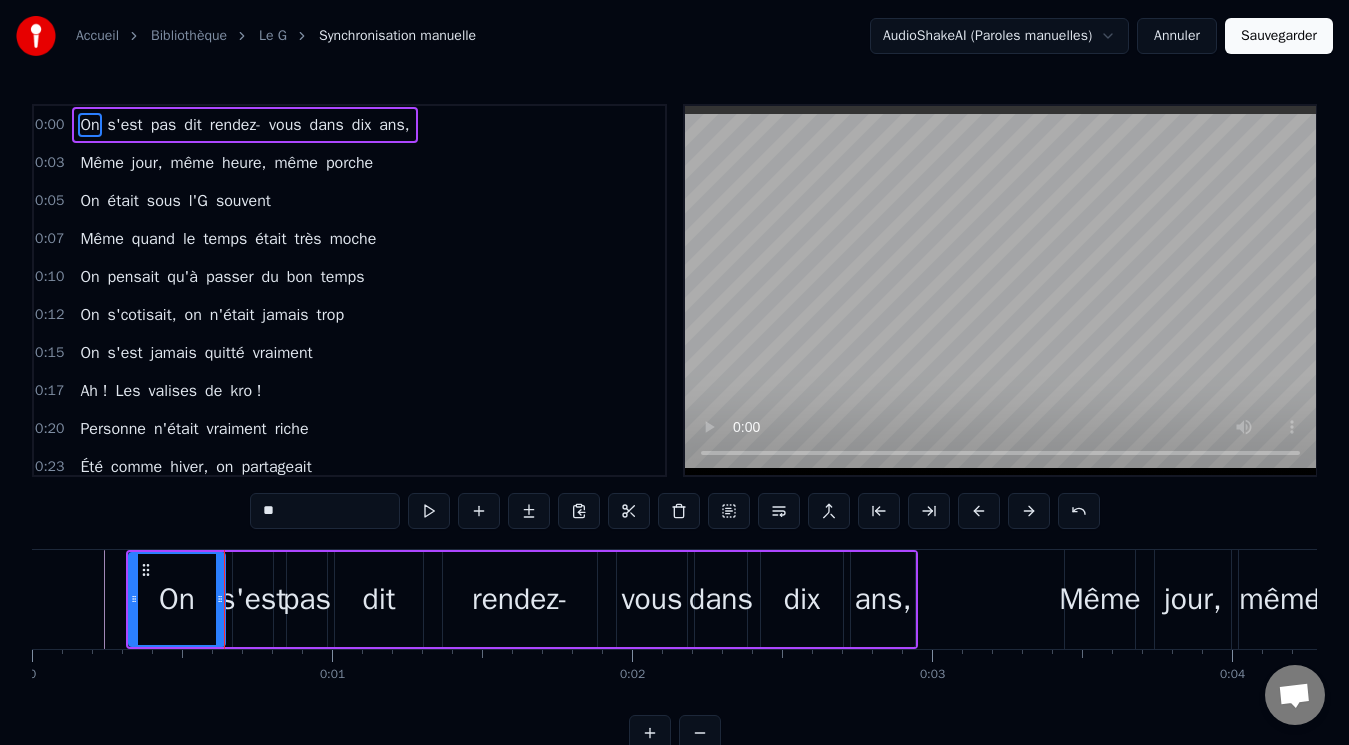click at bounding box center (429, 511) 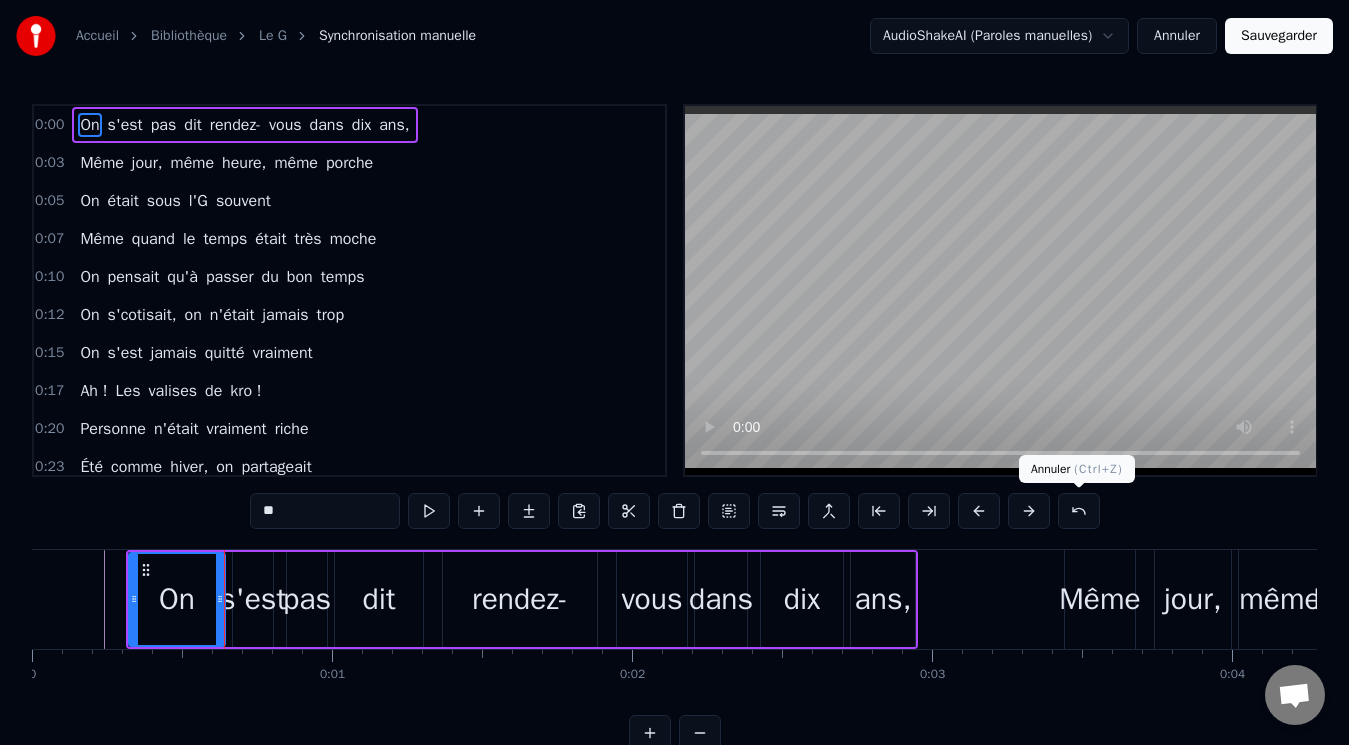click at bounding box center [1079, 511] 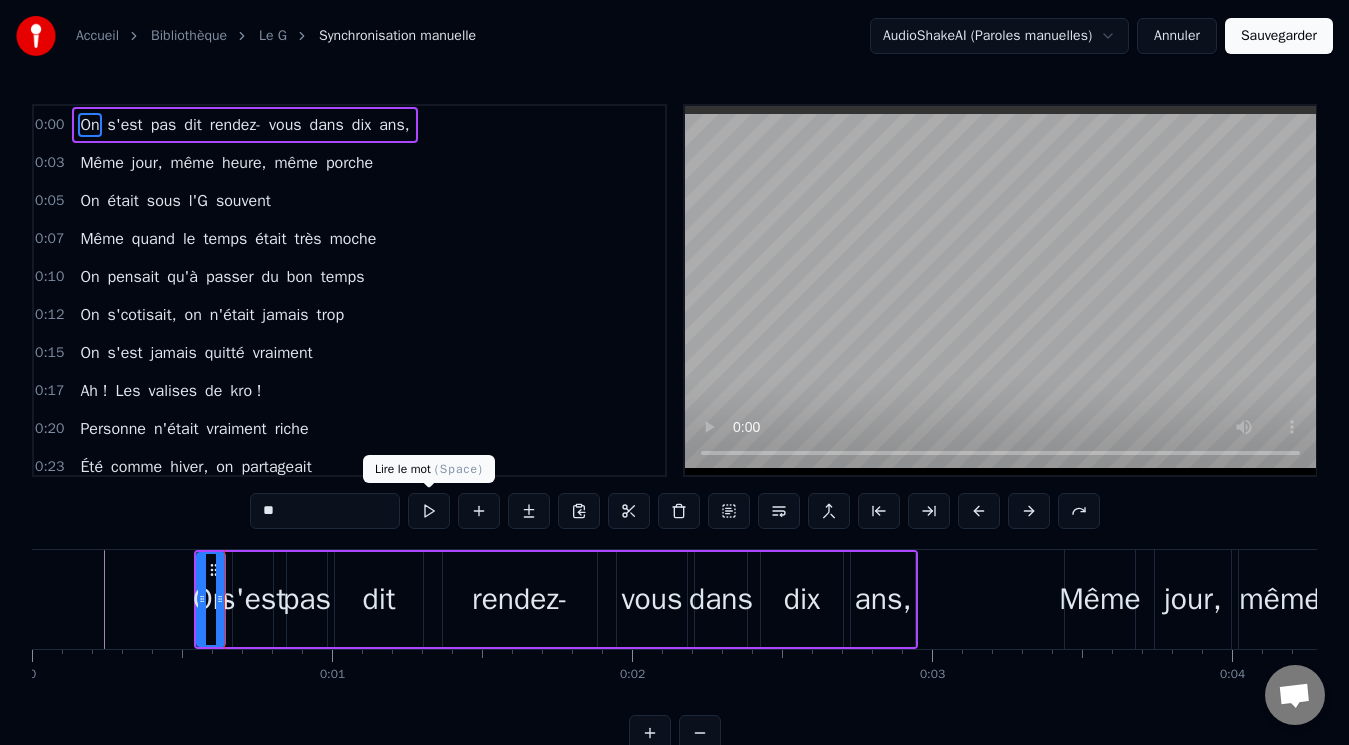 click at bounding box center [429, 511] 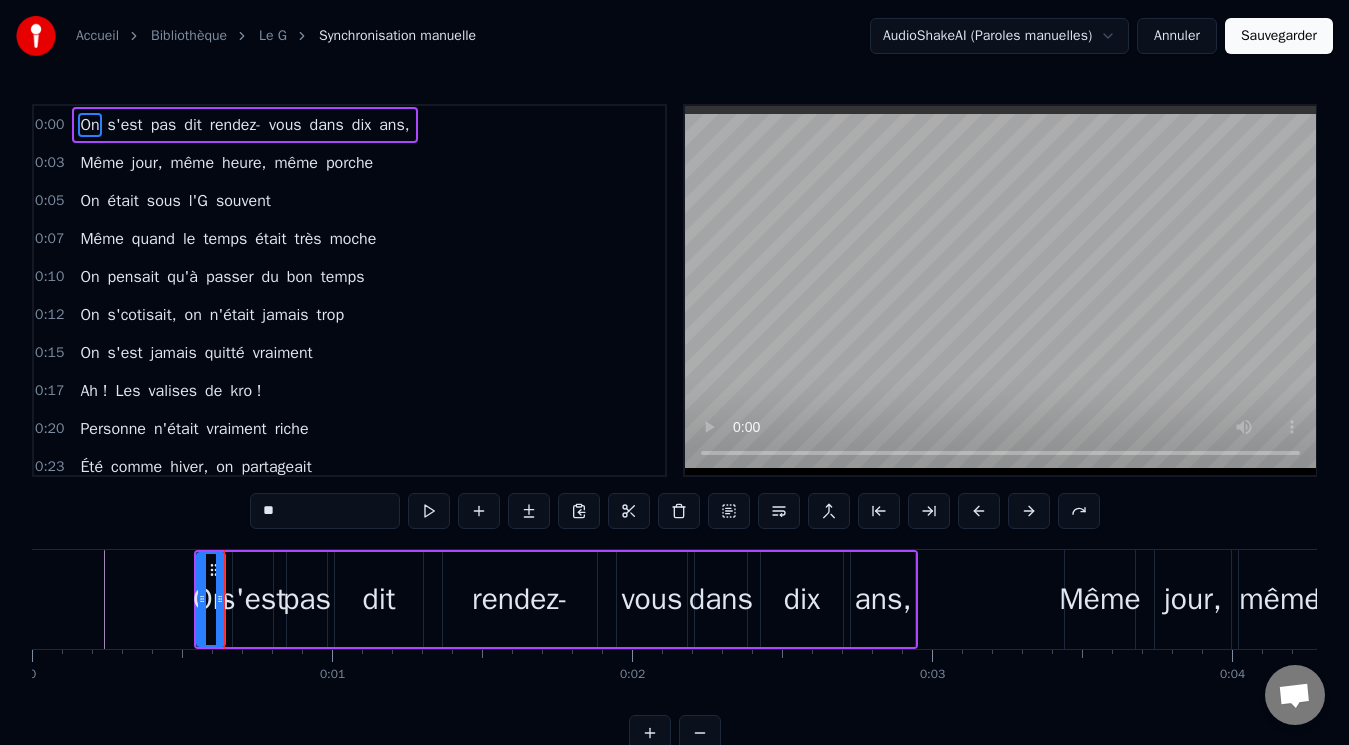 click at bounding box center (429, 511) 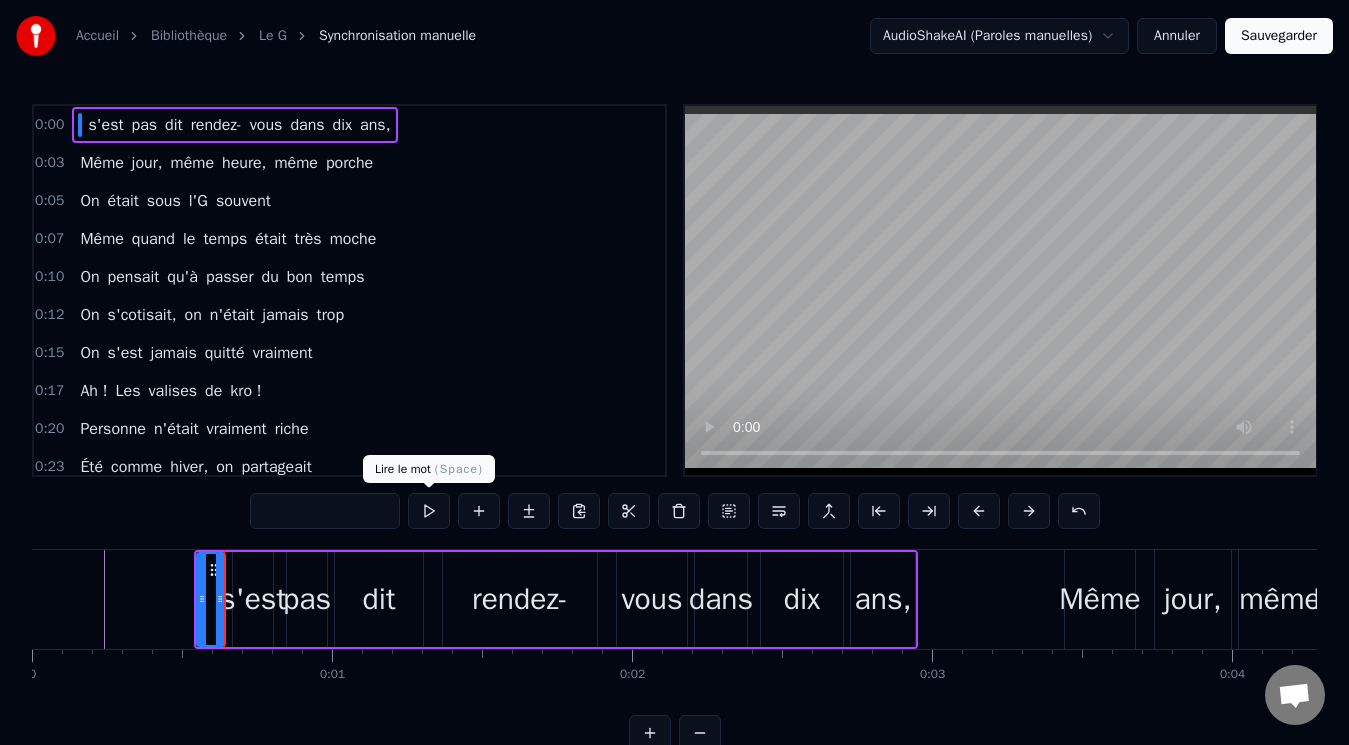click at bounding box center [429, 511] 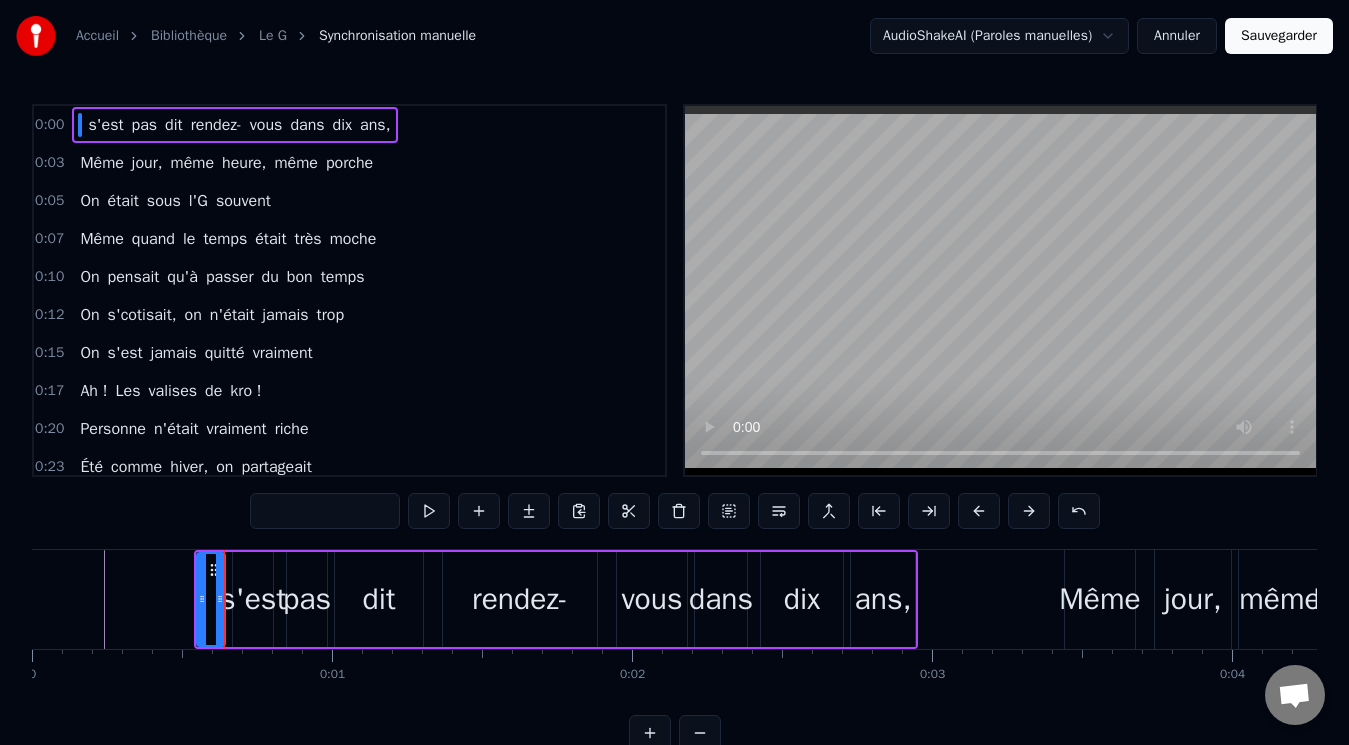 click at bounding box center (429, 511) 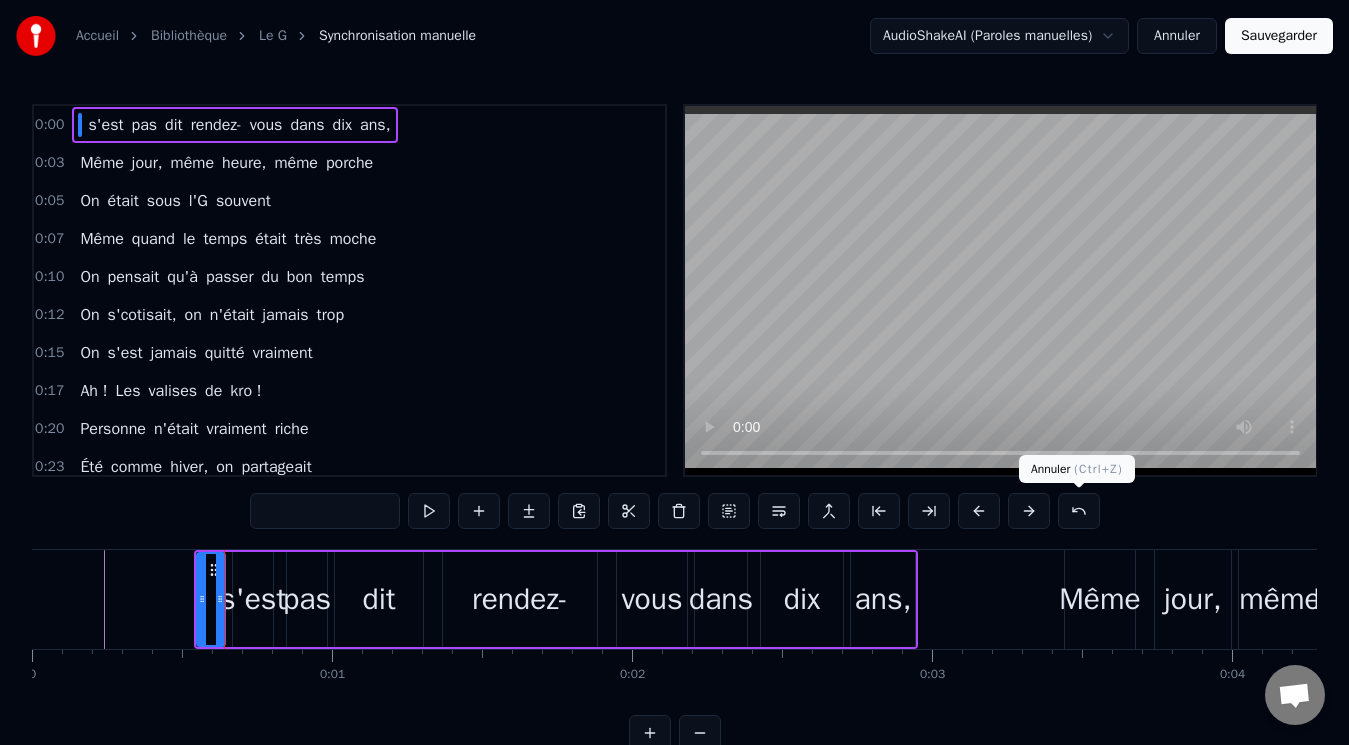 click at bounding box center [1079, 511] 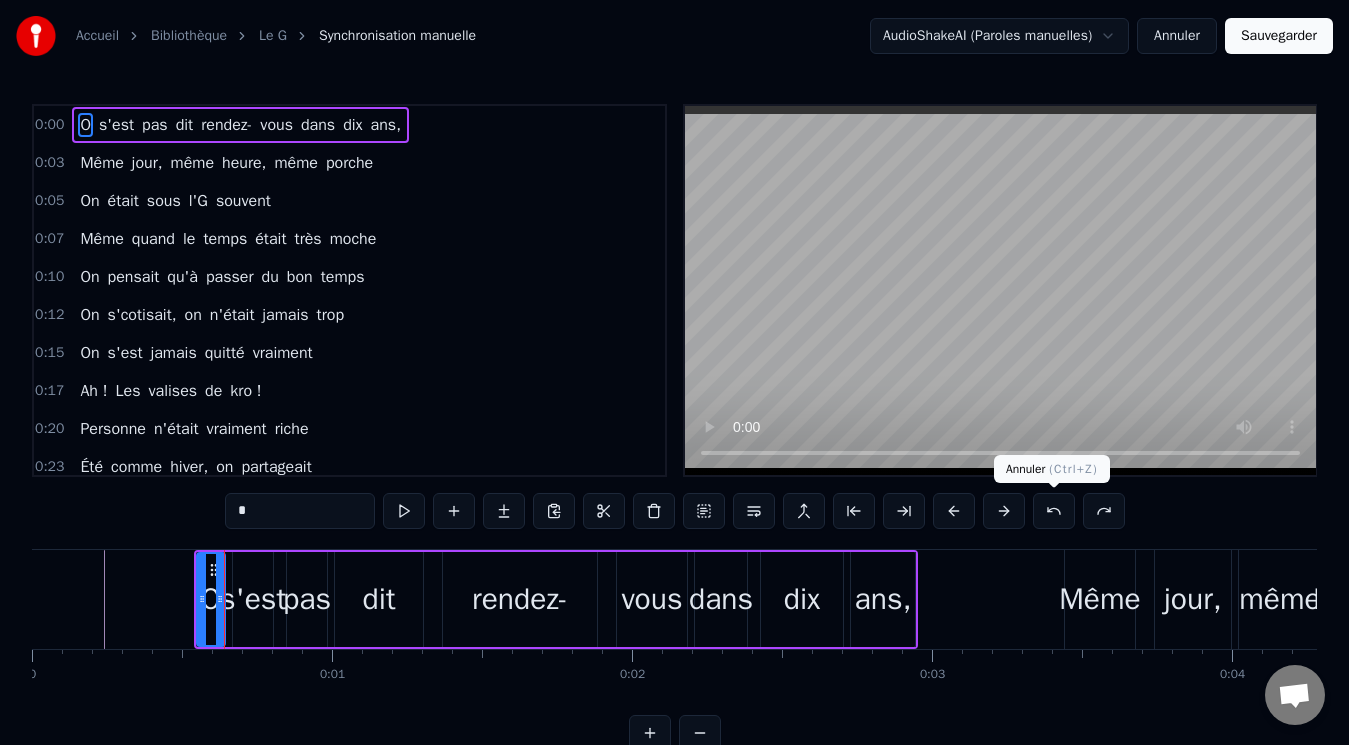 click at bounding box center [1054, 511] 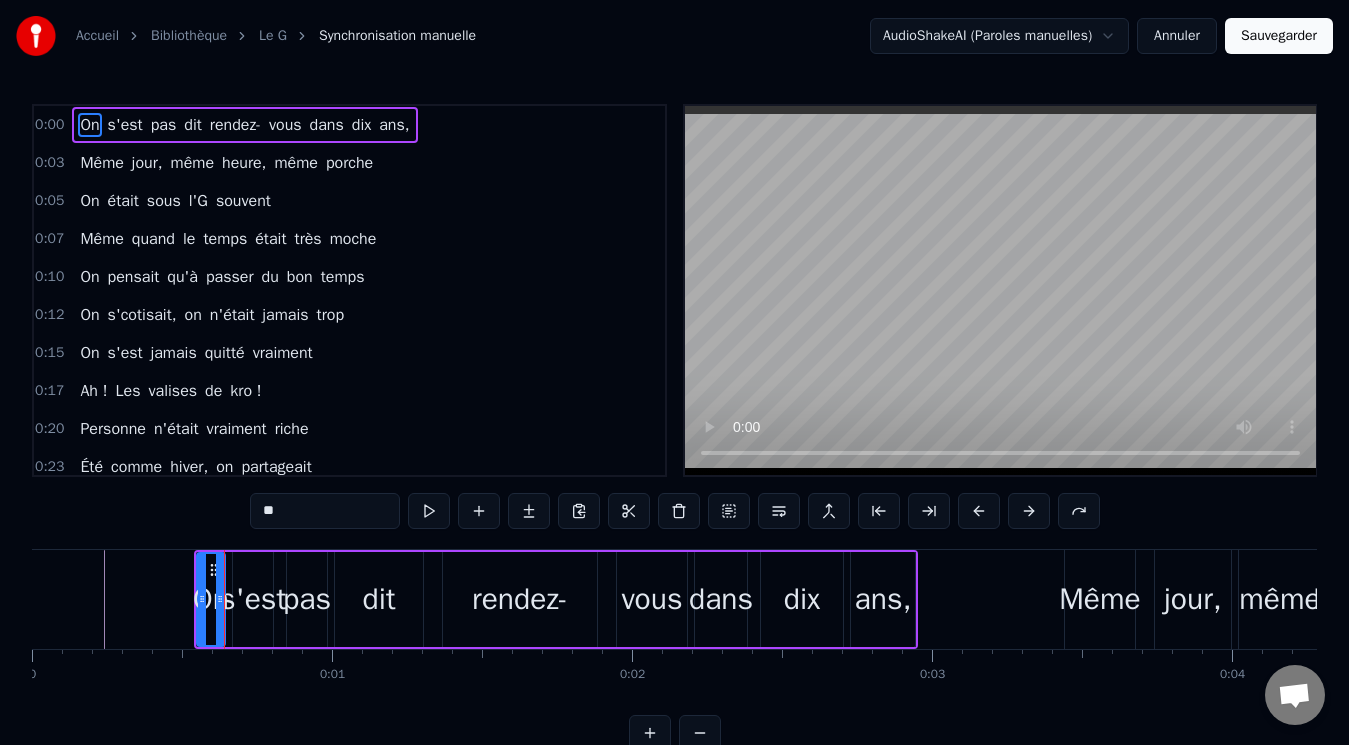 click on "**" at bounding box center (675, 511) 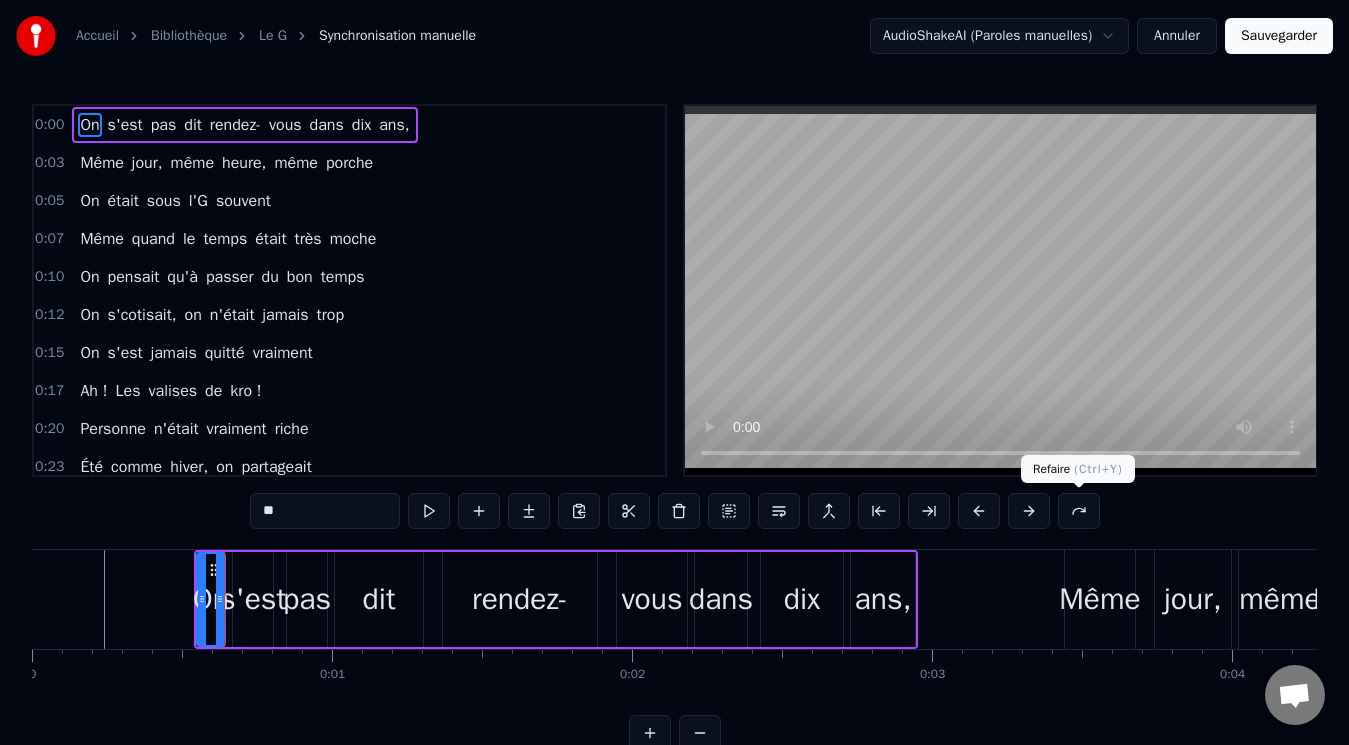 click at bounding box center [1079, 511] 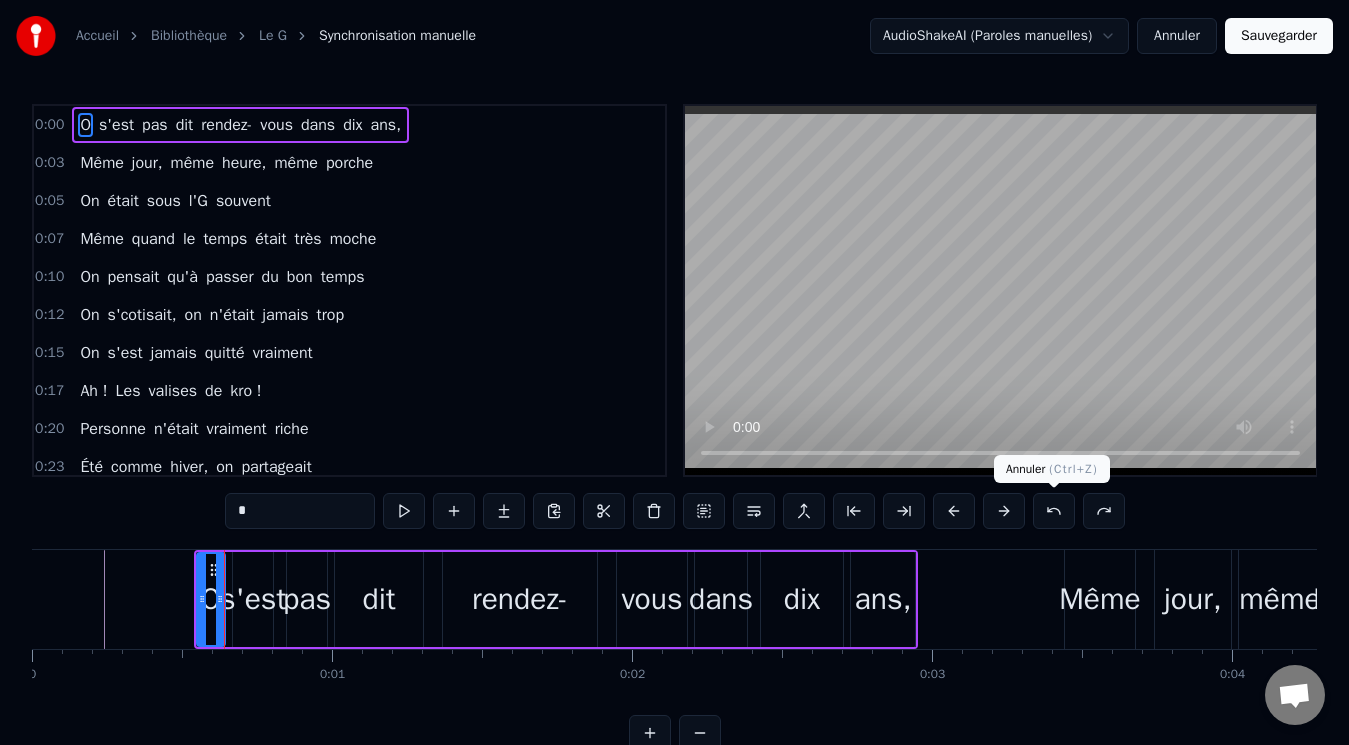 click at bounding box center [1054, 511] 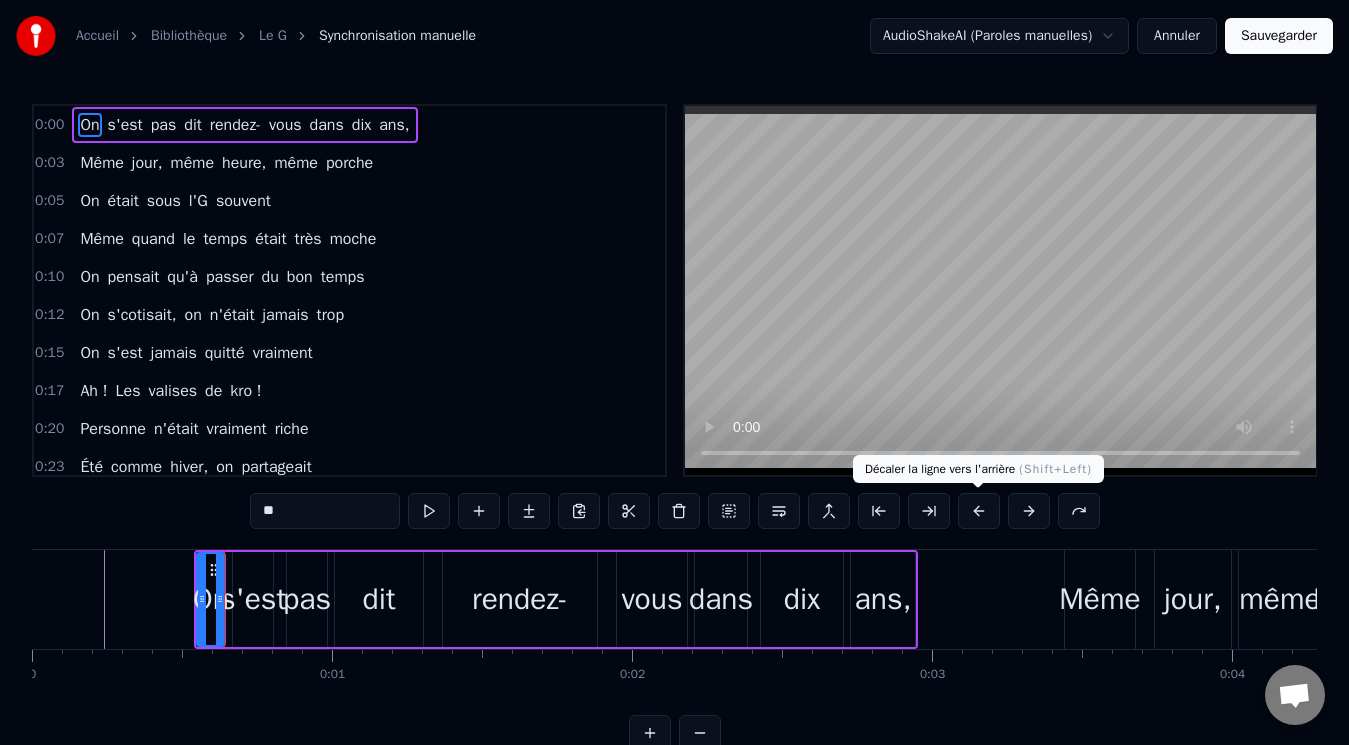 click at bounding box center (979, 511) 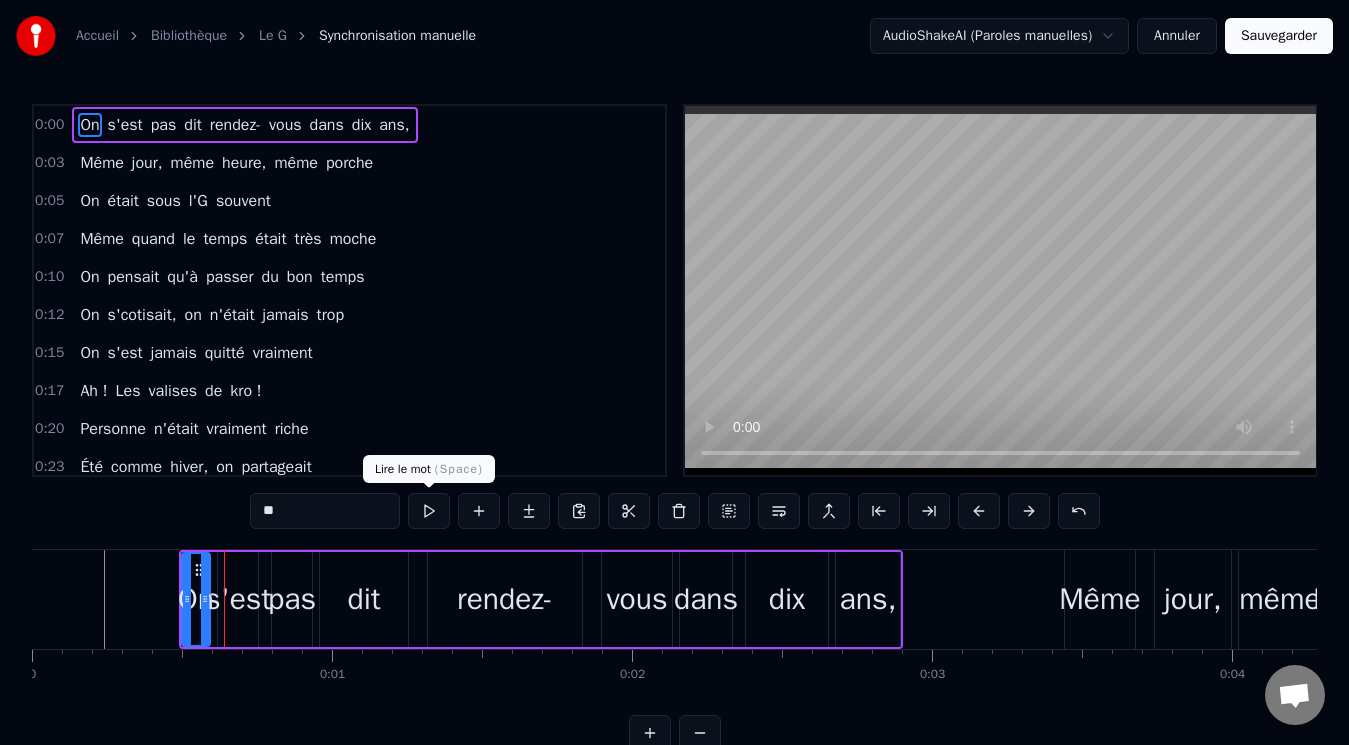 click at bounding box center [429, 511] 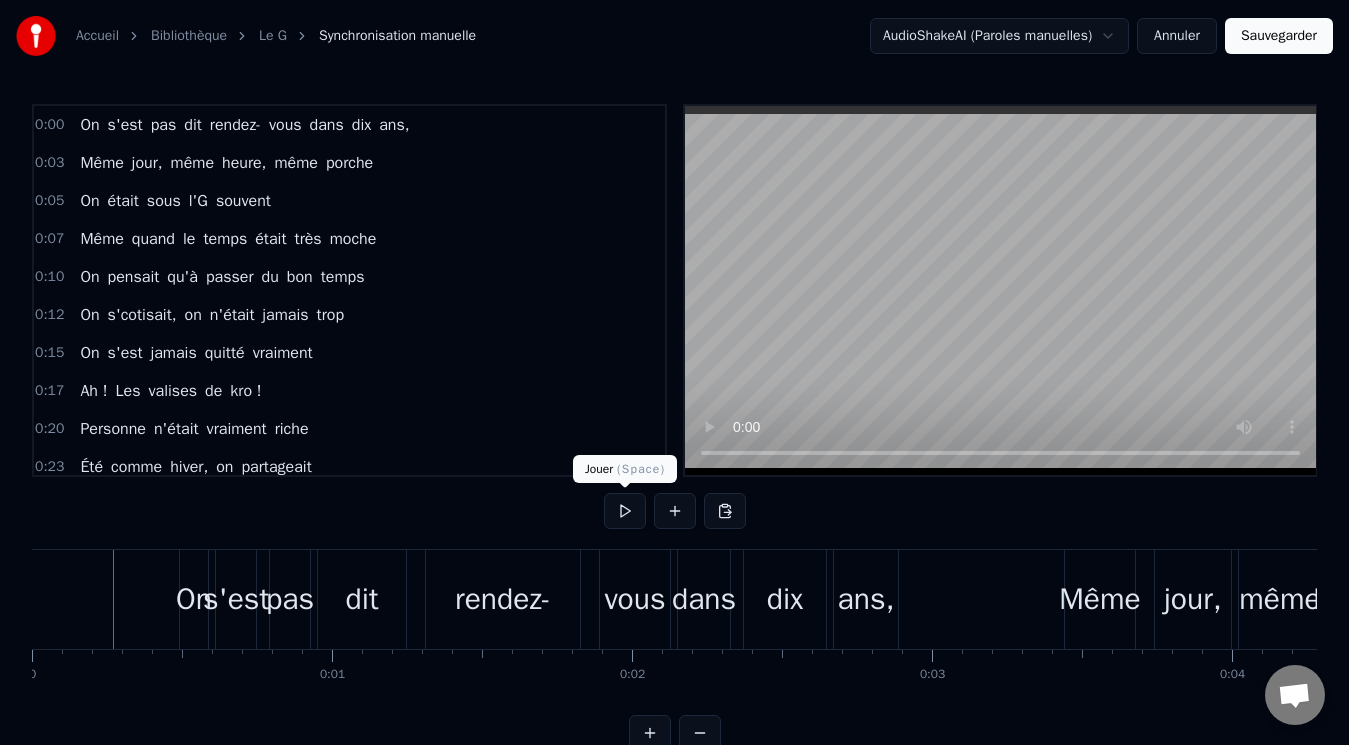 click at bounding box center (625, 511) 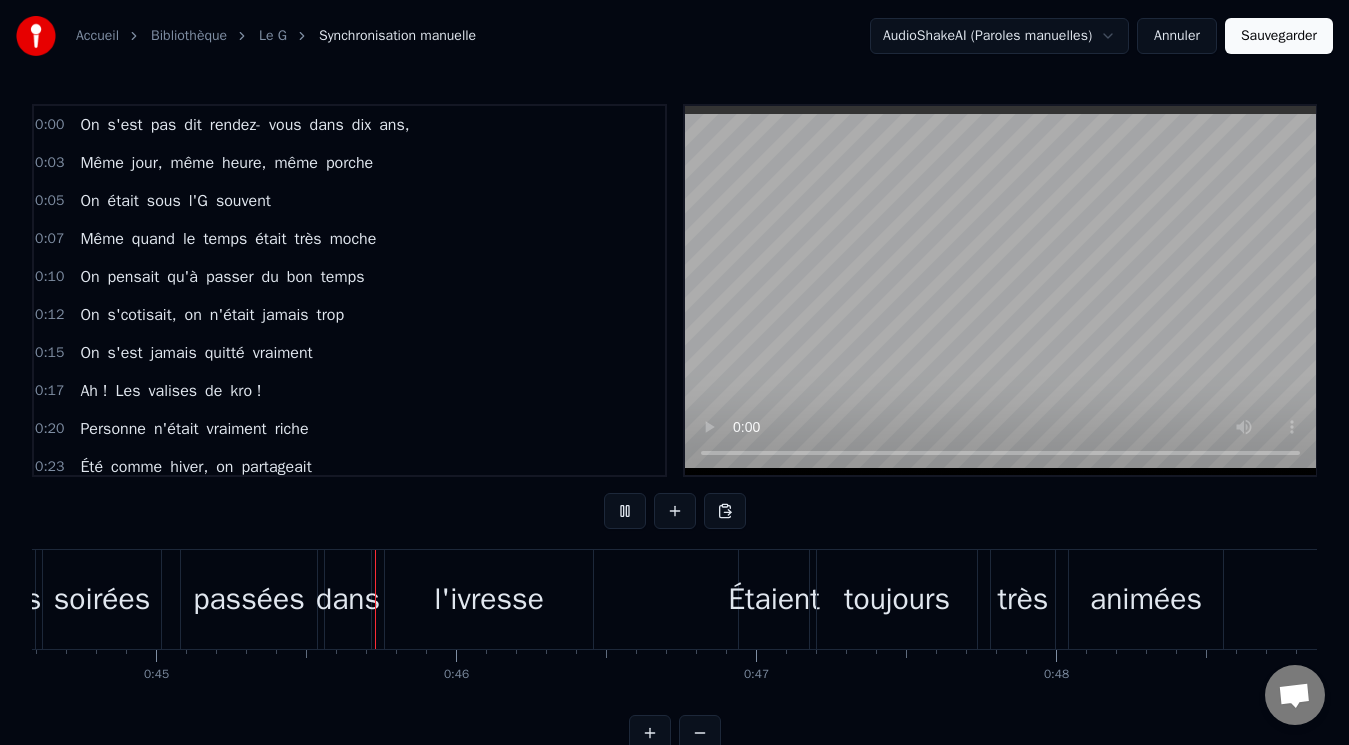 scroll, scrollTop: 0, scrollLeft: 13435, axis: horizontal 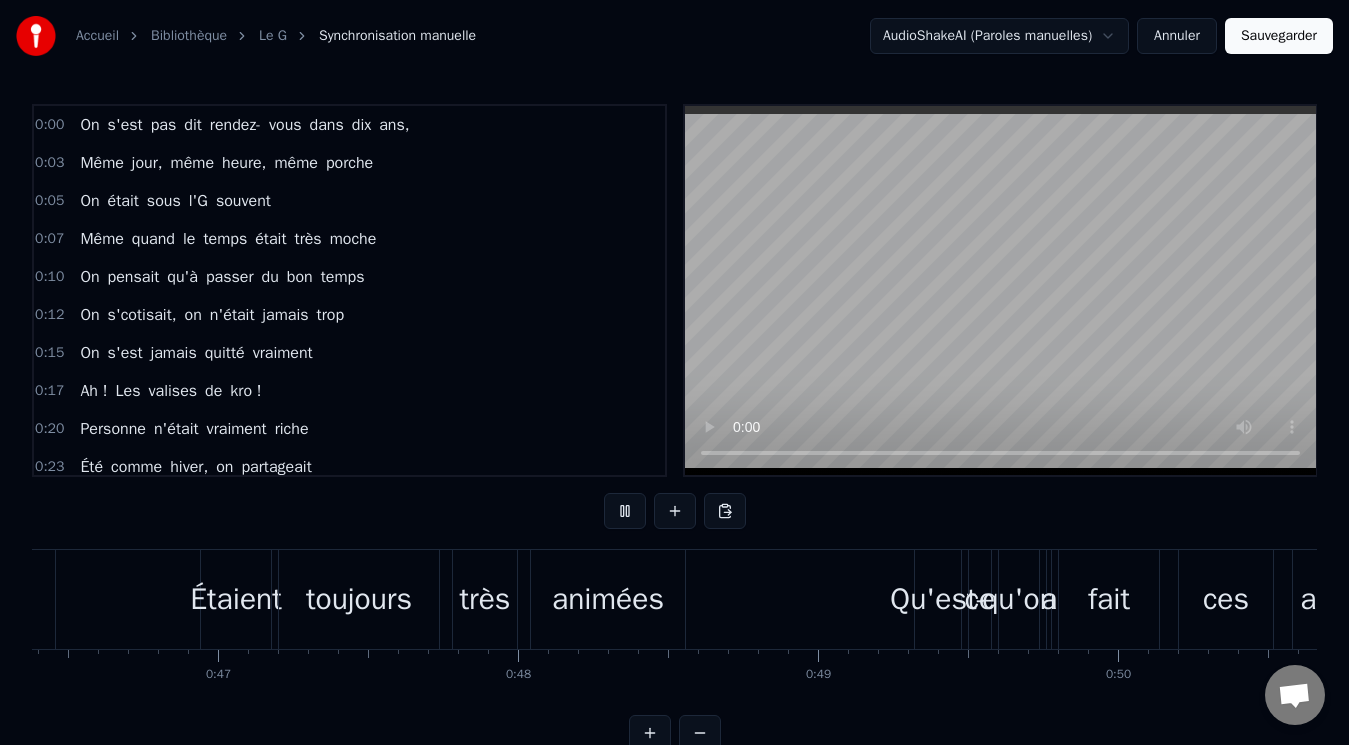 click on "Marco
On s'est pas dit rendez-vous dans dix ans, Même jour, même heure, même porche On était sous l'G souvent Même quand le temps était très moche On pensait qu'à passer du bon temps On s'cotisait, on n'était jamais trop On s'est jamais quitté vraiment Ah ! Les valises de kro ! Personne n'était vraiment riche Été comme hiver, on partageait Mais y avait toujours un piche Quand on était... Sous l'G On s'est pas dit rendez- vous dans dix ans Même jour, même heure, même porche On était sous l'G souvent Même quand le temps était très moche On s'retrouvait dix dans une caisse Au bal chez Marco, y avait d'la gaieté Les soirées passées dans l'ivresse Étaient toujours très animées Qu'est- ce qu'on a fait ces années ? À chacun son parcours Qu'est- ce qu'on pourrait célébrer ? Notre amitié sans détour C'est bien comme ça, c'est pas fini On est toujours tous réuni ... Alors Titelle, alors Éric Et toi Babette et ta barrette Alors Olive, alors Marco Et toi Sandra, on t'refera pas ! Alors Et y" at bounding box center [7118, 599] 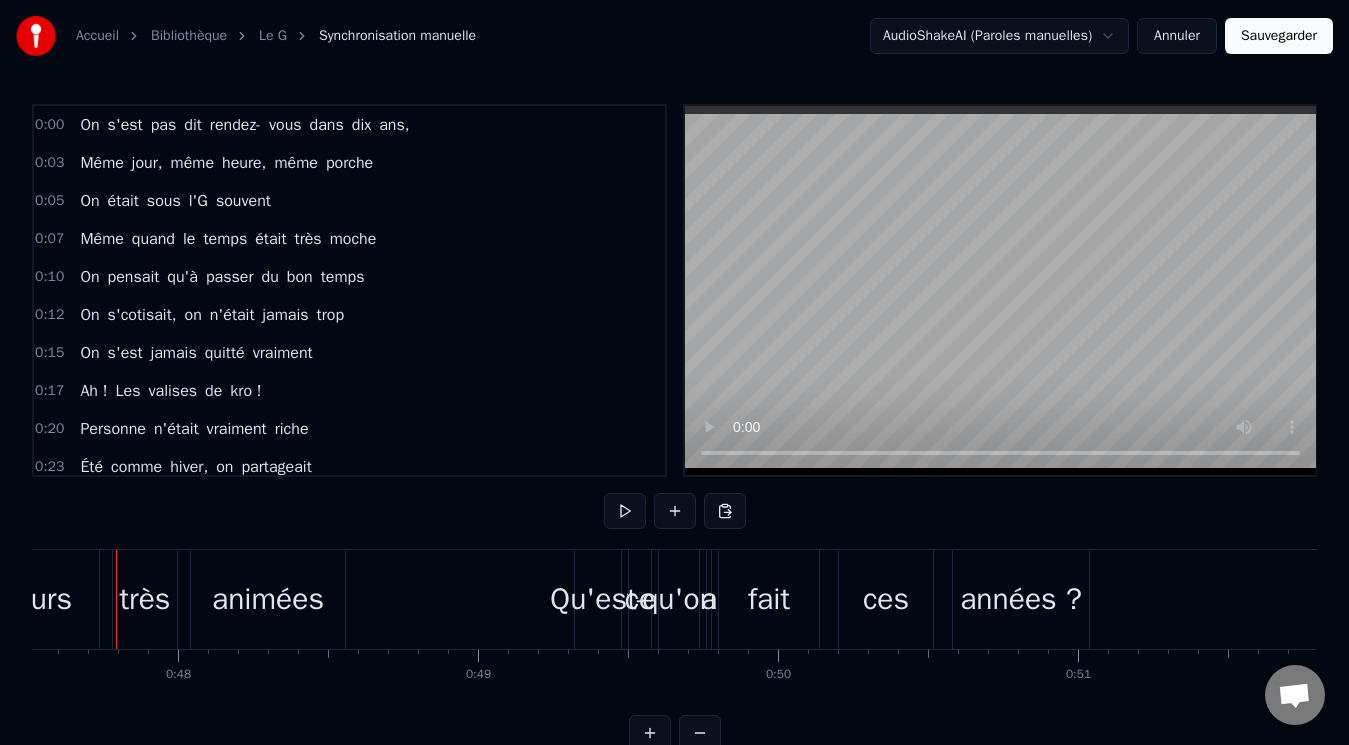 scroll, scrollTop: 0, scrollLeft: 14238, axis: horizontal 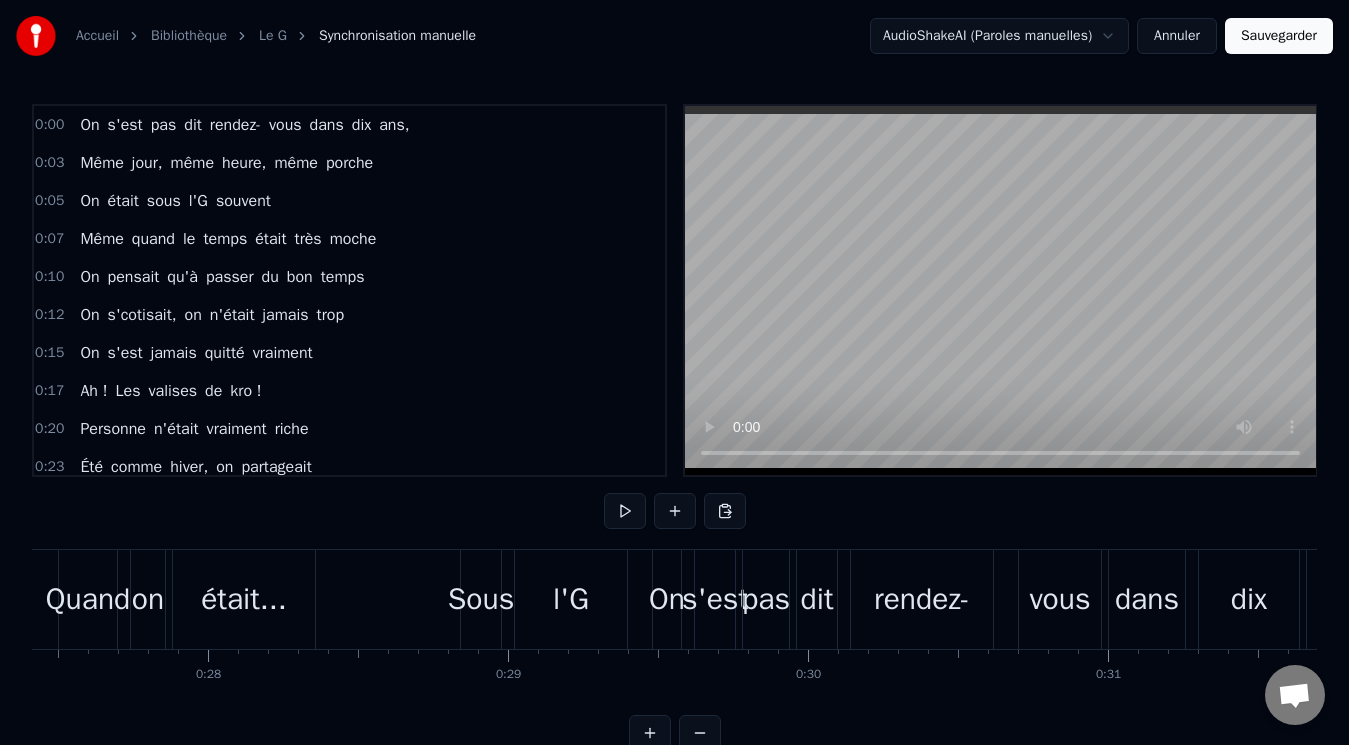 click on "était..." at bounding box center (244, 599) 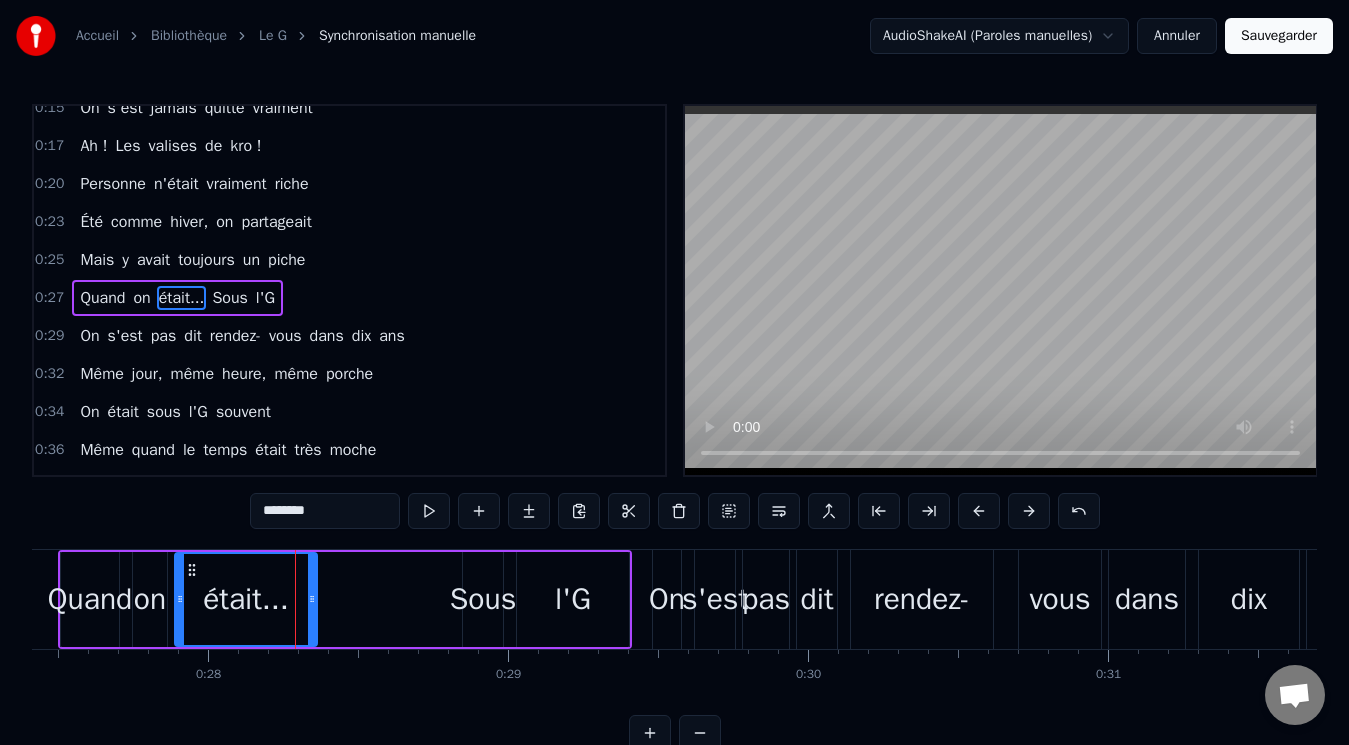 scroll, scrollTop: 252, scrollLeft: 0, axis: vertical 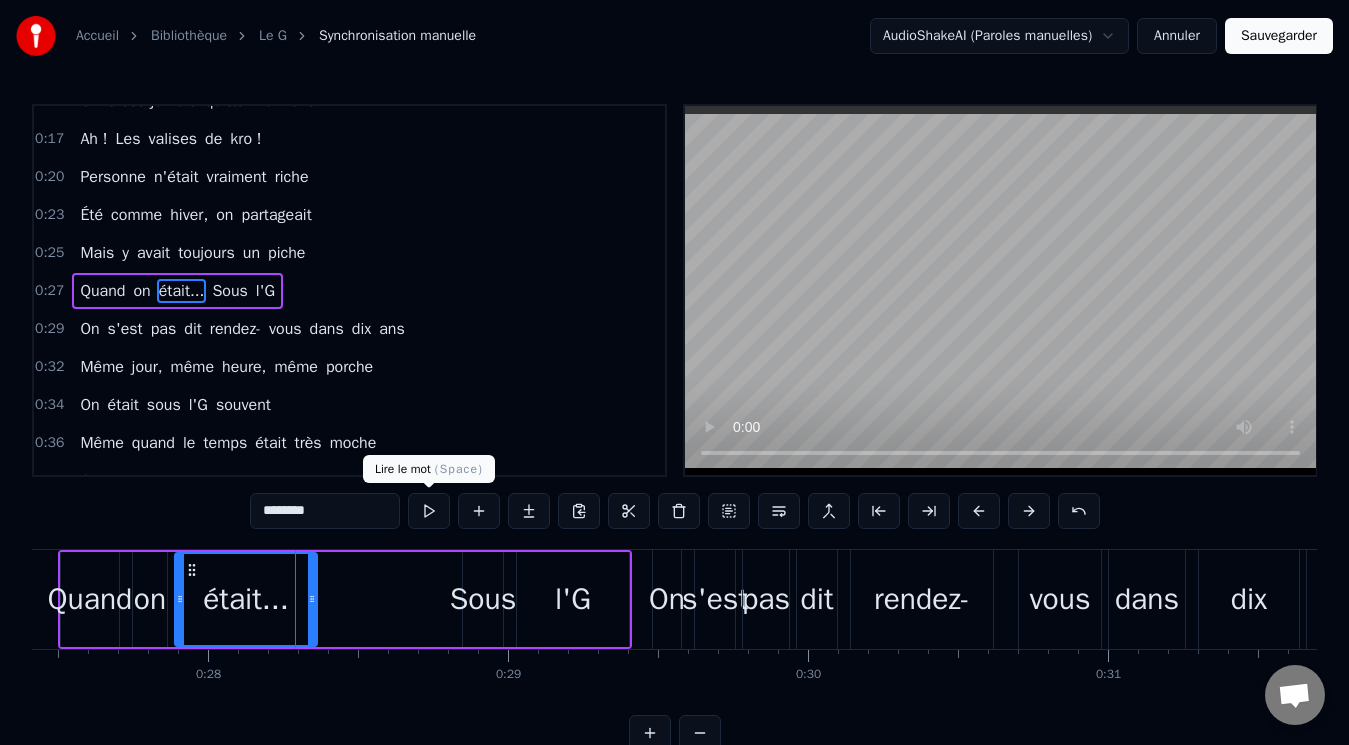 click at bounding box center (429, 511) 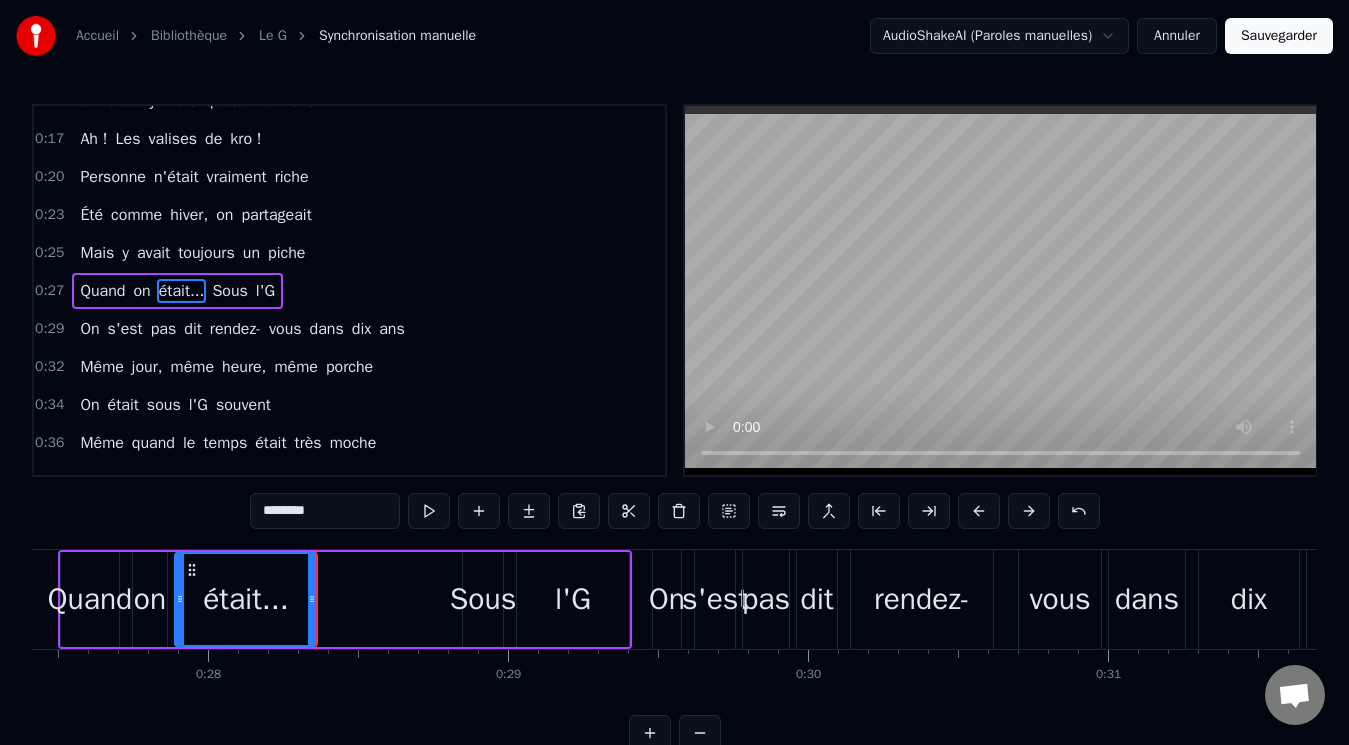 click at bounding box center (429, 511) 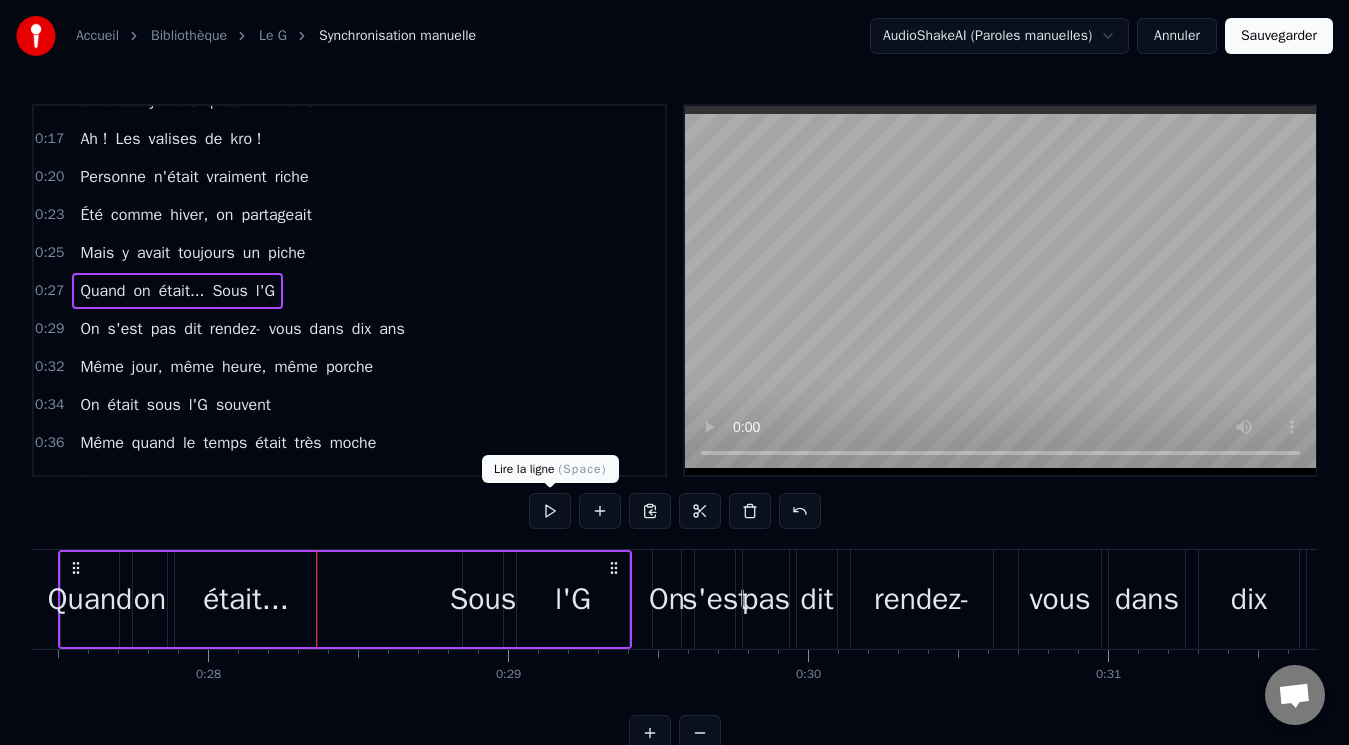 click at bounding box center [550, 511] 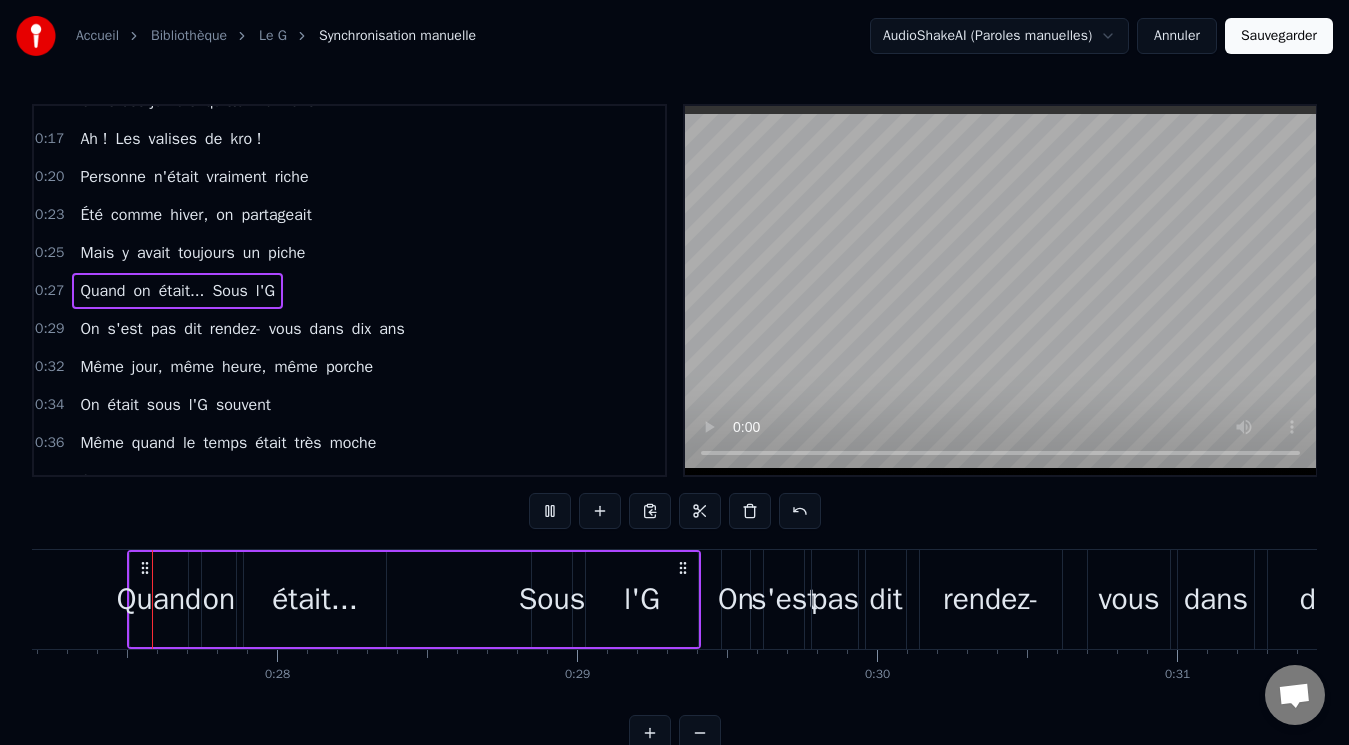 scroll, scrollTop: 0, scrollLeft: 8150, axis: horizontal 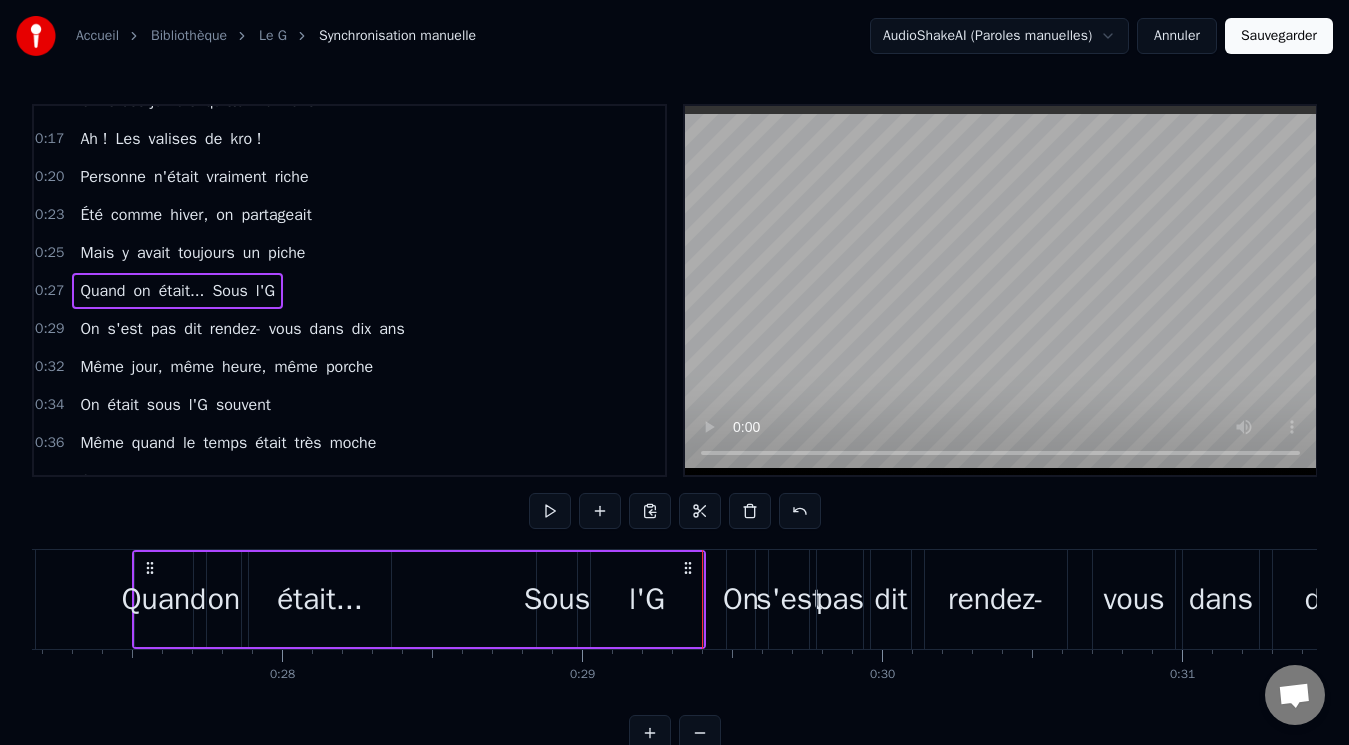 click at bounding box center (550, 511) 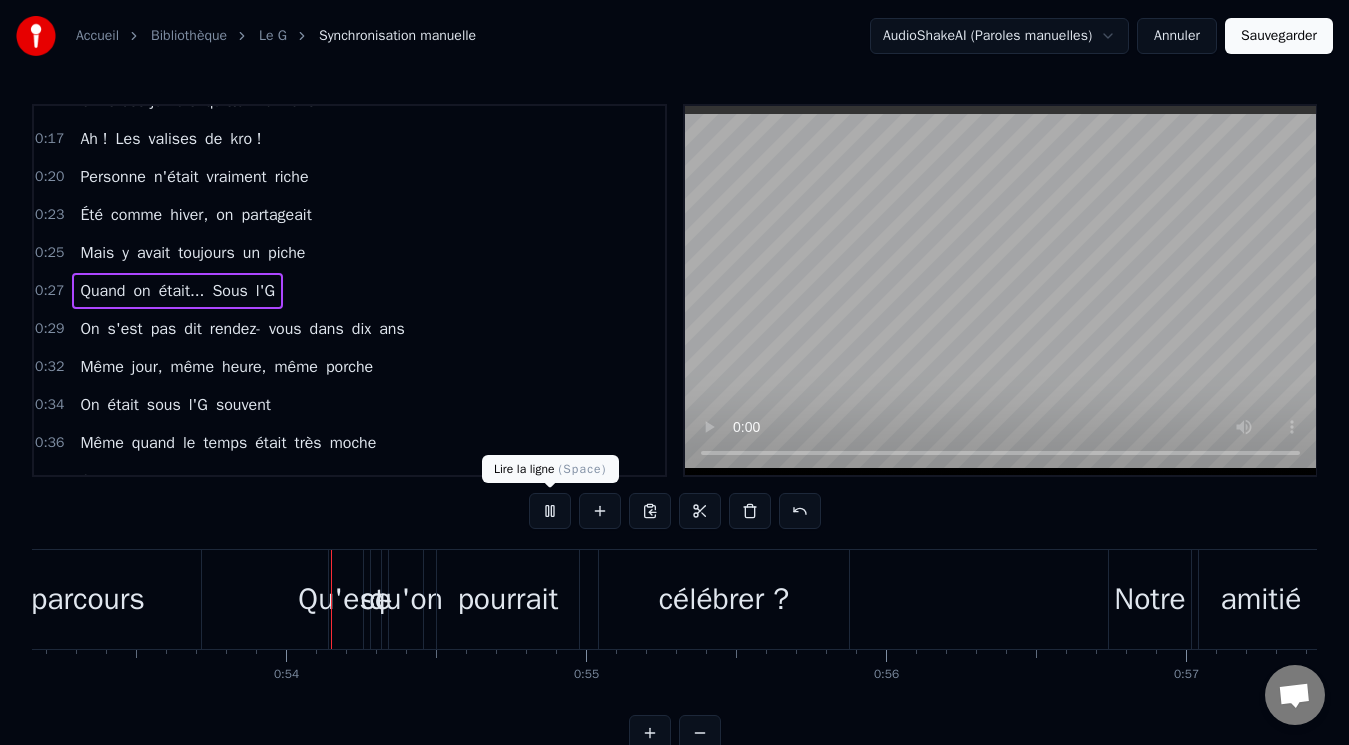 scroll, scrollTop: 0, scrollLeft: 15947, axis: horizontal 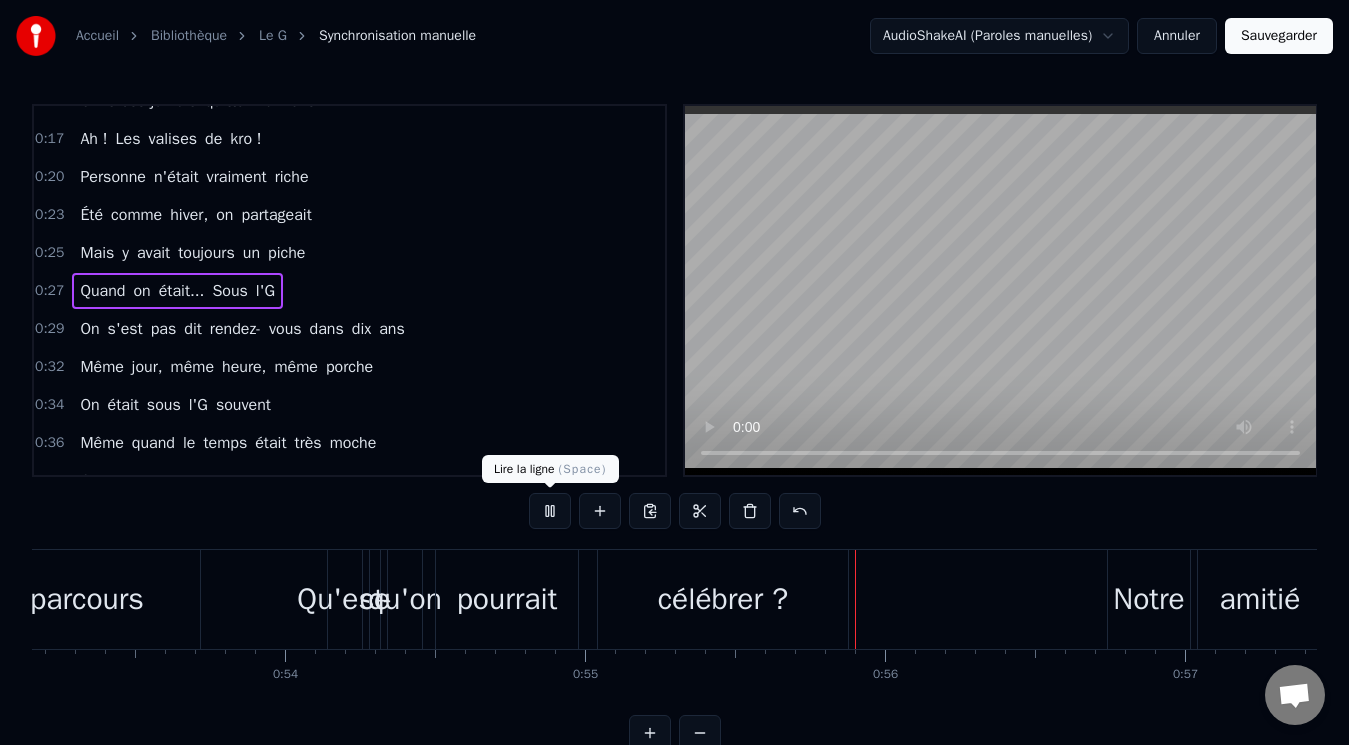 click at bounding box center (550, 511) 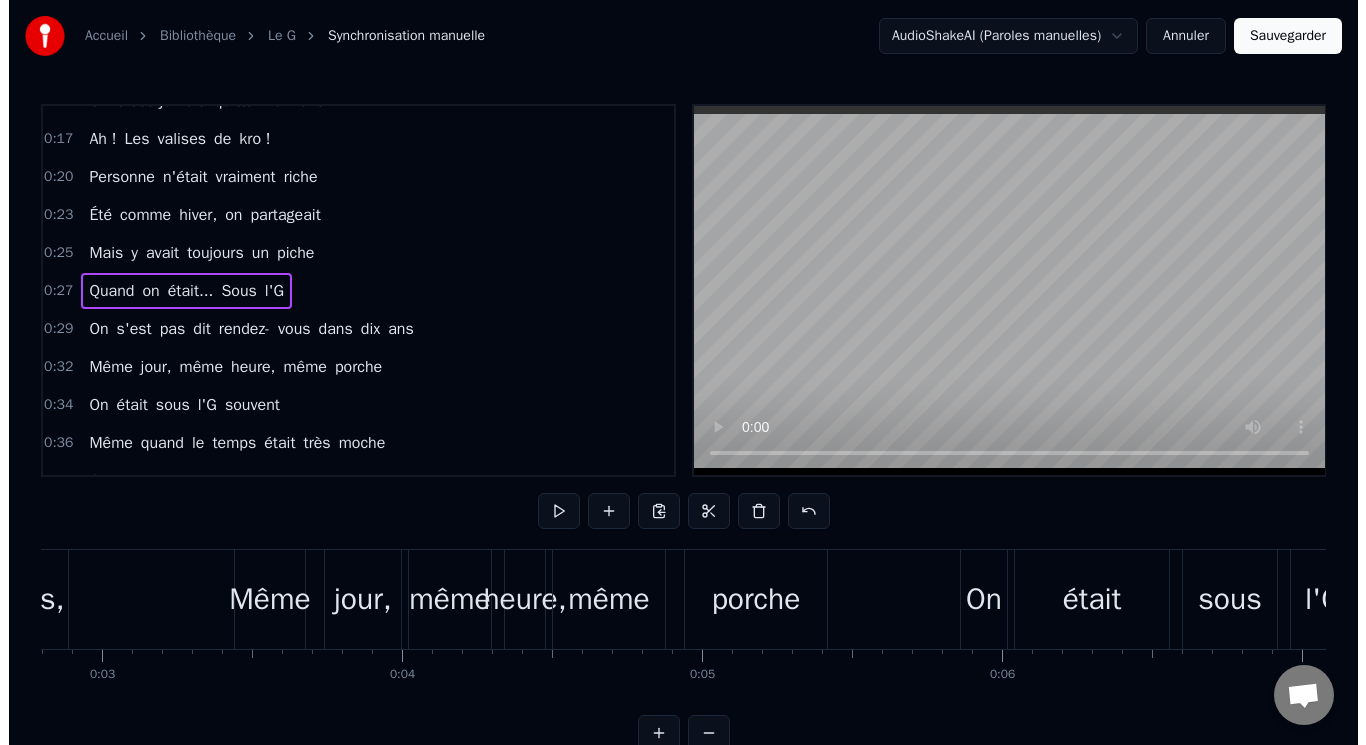 scroll, scrollTop: 0, scrollLeft: 0, axis: both 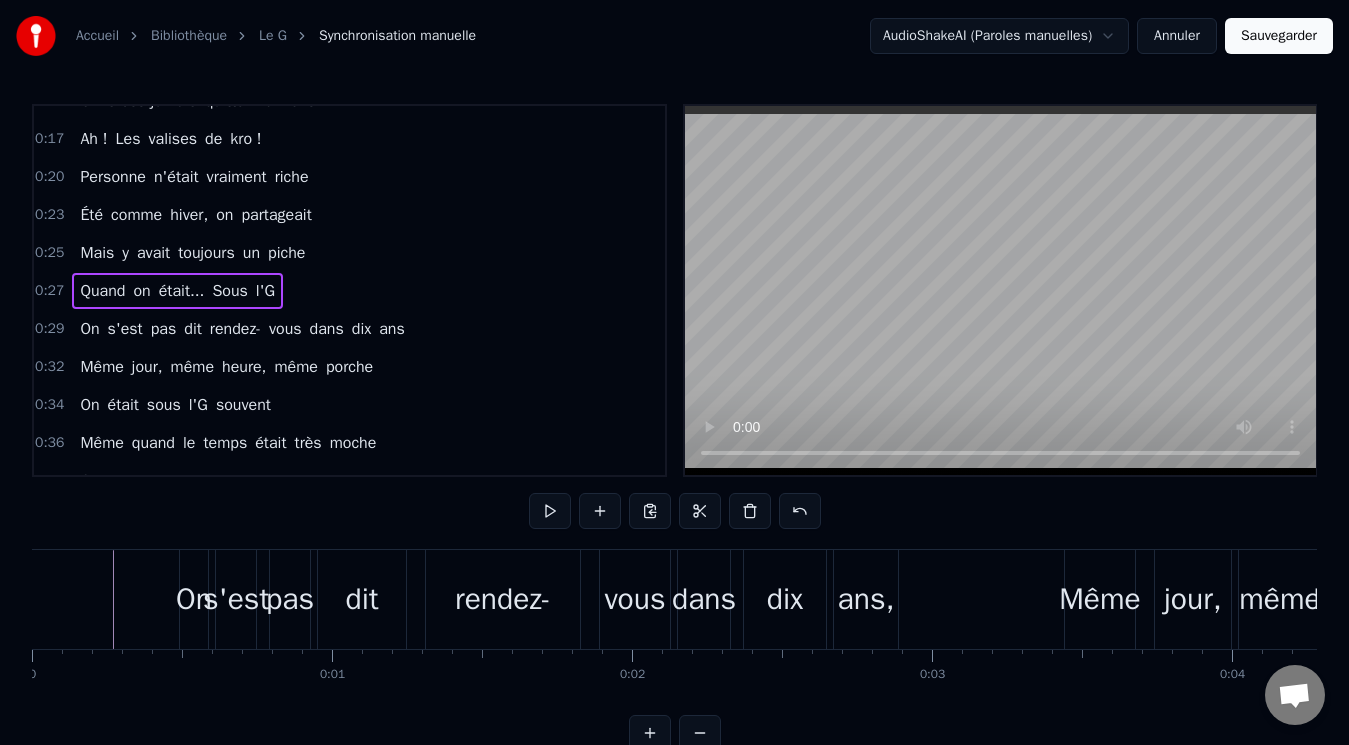 click on "Accueil Bibliothèque Le G Synchronisation manuelle AudioShakeAI (Paroles manuelles) Annuler Sauvegarder 0:00 On s'est pas dit rendez- vous dans dix ans, 0:03 Même jour, même heure, même porche 0:05 On était sous l'G souvent 0:07 Même quand le temps était très moche 0:10 On pensait qu'à passer du bon temps 0:12 On s'cotisait, on n'était jamais trop 0:15 On s'est jamais quitté vraiment 0:17 Ah ! Les valises de kro ! 0:20 Personne n'était vraiment riche 0:23 Été comme hiver, on partageait 0:25 Mais y avait toujours un piche 0:27 Quand on était... Sous l'G 0:29 On s'est pas dit rendez- vous dans dix ans 0:32 Même jour, même heure, même porche 0:34 On était sous l'G souvent 0:36 Même quand le temps était très moche 0:39 On s'retrouvait dix dans une caisse 0:42 Au bal chez Marco, y avait d'la gaieté 0:44 Les soirées passées dans l'ivresse 0:46 Étaient toujours très animées 0:49 Qu'est- ce qu'on a fait ces années ? 0:52 À chacun son parcours 0:54 Qu'est- ce qu'on pourrait célébrer ? y" at bounding box center [674, 391] 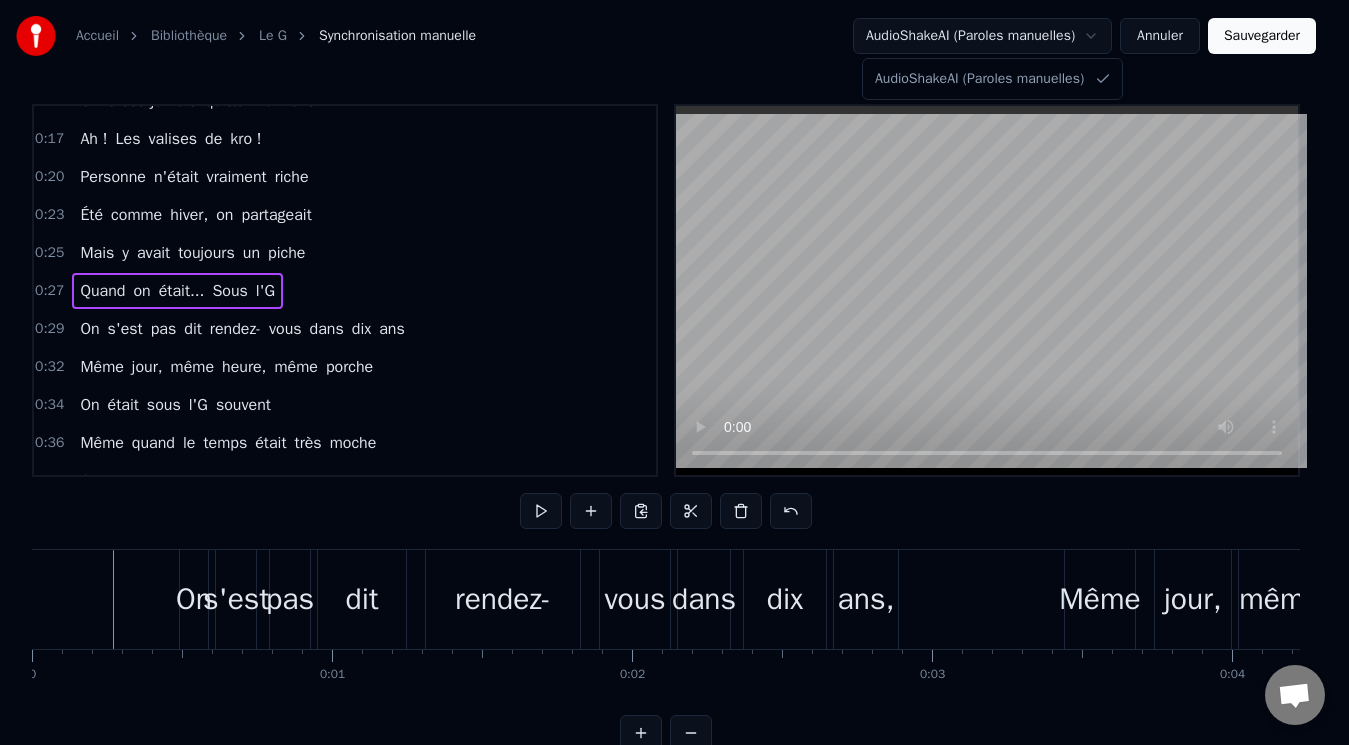 click on "Accueil Bibliothèque Le G Synchronisation manuelle AudioShakeAI (Paroles manuelles) Annuler Sauvegarder 0:00 On s'est pas dit rendez- vous dans dix ans, 0:03 Même jour, même heure, même porche 0:05 On était sous l'G souvent 0:07 Même quand le temps était très moche 0:10 On pensait qu'à passer du bon temps 0:12 On s'cotisait, on n'était jamais trop 0:15 On s'est jamais quitté vraiment 0:17 Ah ! Les valises de kro ! 0:20 Personne n'était vraiment riche 0:23 Été comme hiver, on partageait 0:25 Mais y avait toujours un piche 0:27 Quand on était... Sous l'G 0:29 On s'est pas dit rendez- vous dans dix ans 0:32 Même jour, même heure, même porche 0:34 On était sous l'G souvent 0:36 Même quand le temps était très moche 0:39 On s'retrouvait dix dans une caisse 0:42 Au bal chez Marco, y avait d'la gaieté 0:44 Les soirées passées dans l'ivresse 0:46 Étaient toujours très animées 0:49 Qu'est- ce qu'on a fait ces années ? 0:52 À chacun son parcours 0:54 Qu'est- ce qu'on pourrait célébrer ? y" at bounding box center (674, 391) 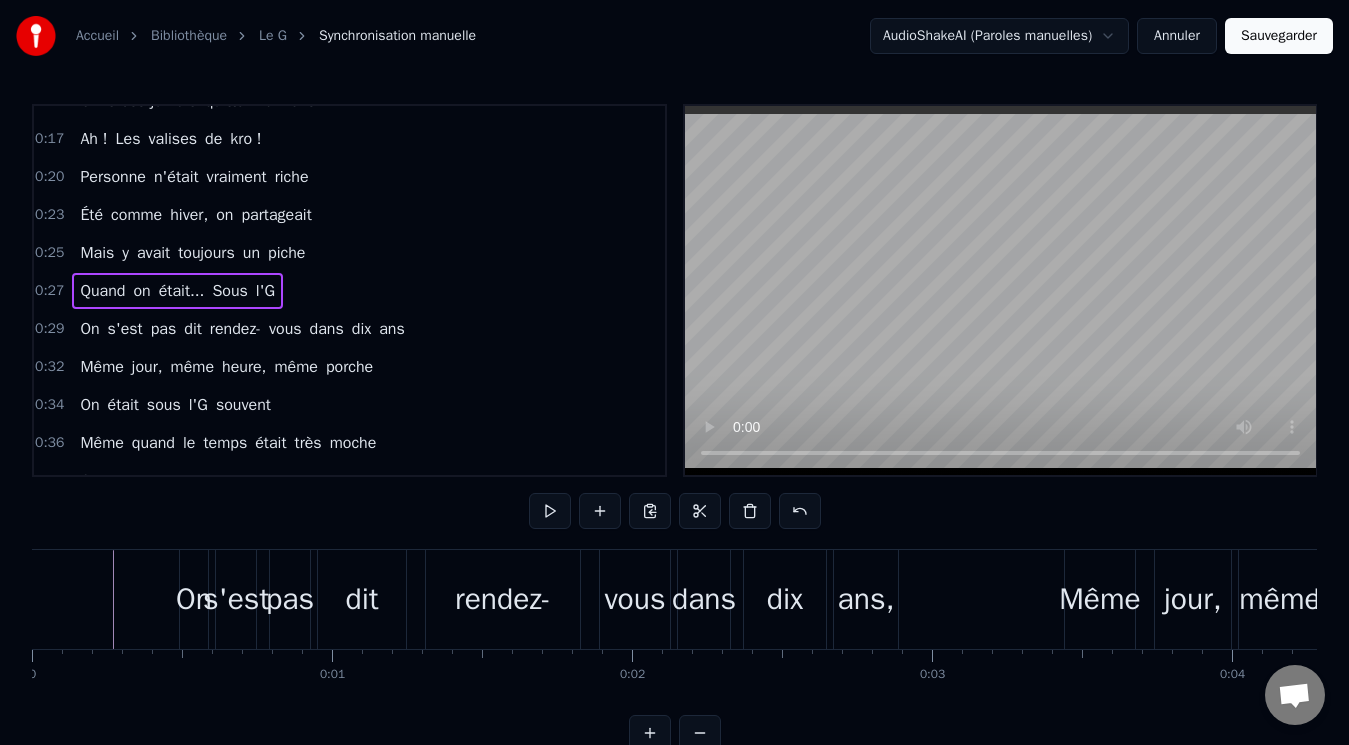 click on "Annuler" at bounding box center [1177, 36] 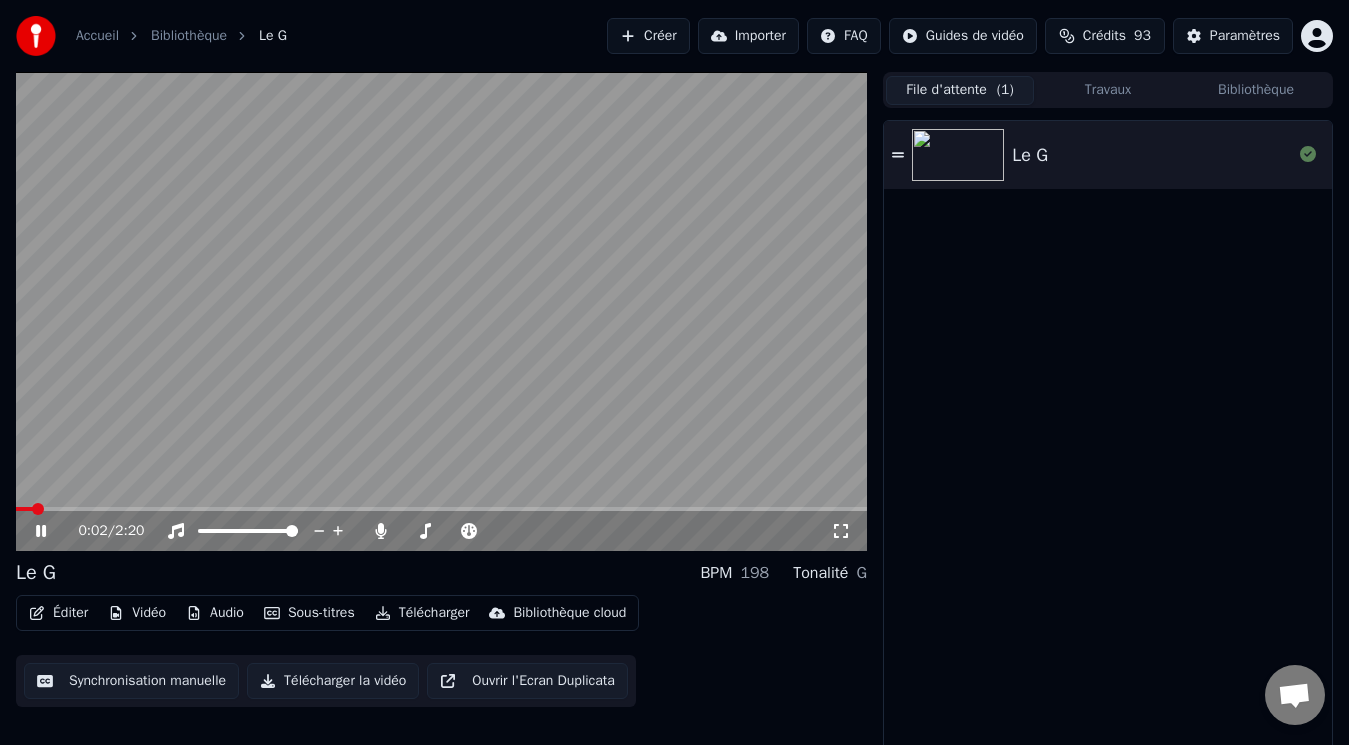 click at bounding box center (441, 311) 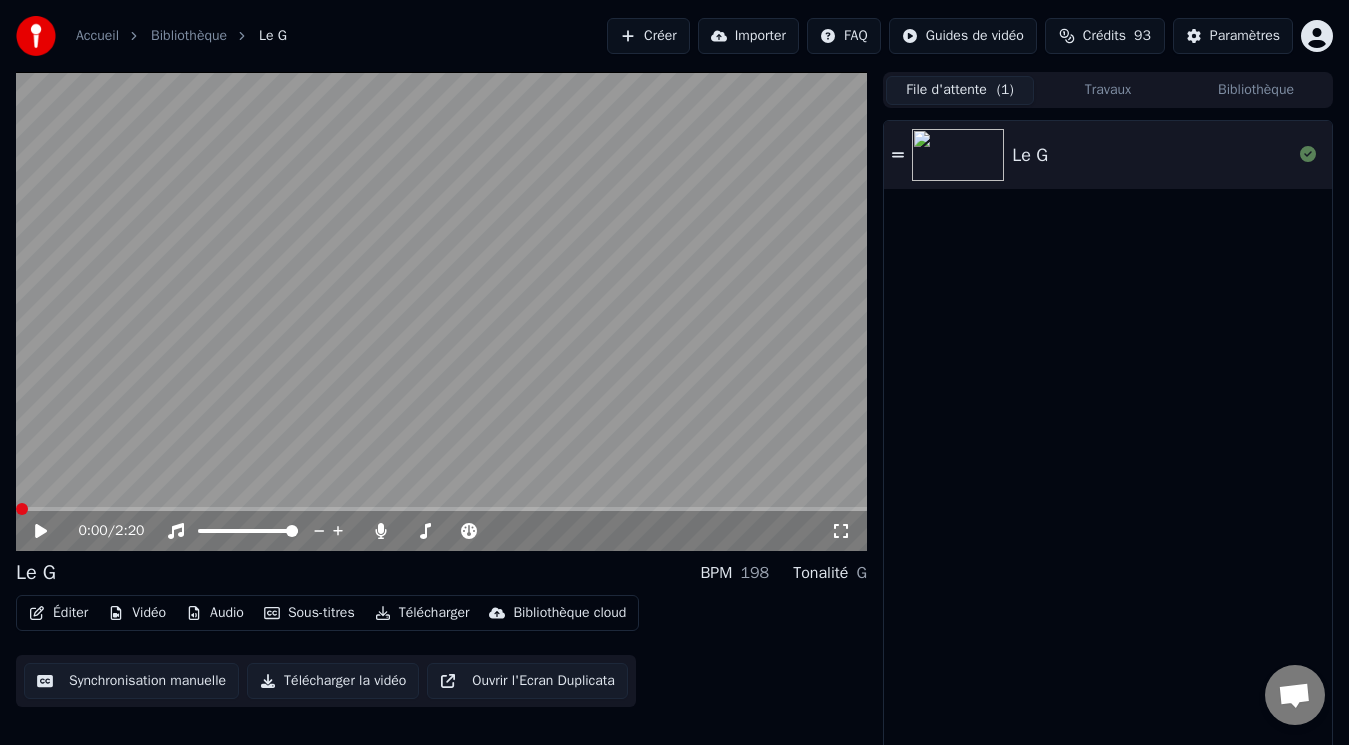 click at bounding box center (22, 509) 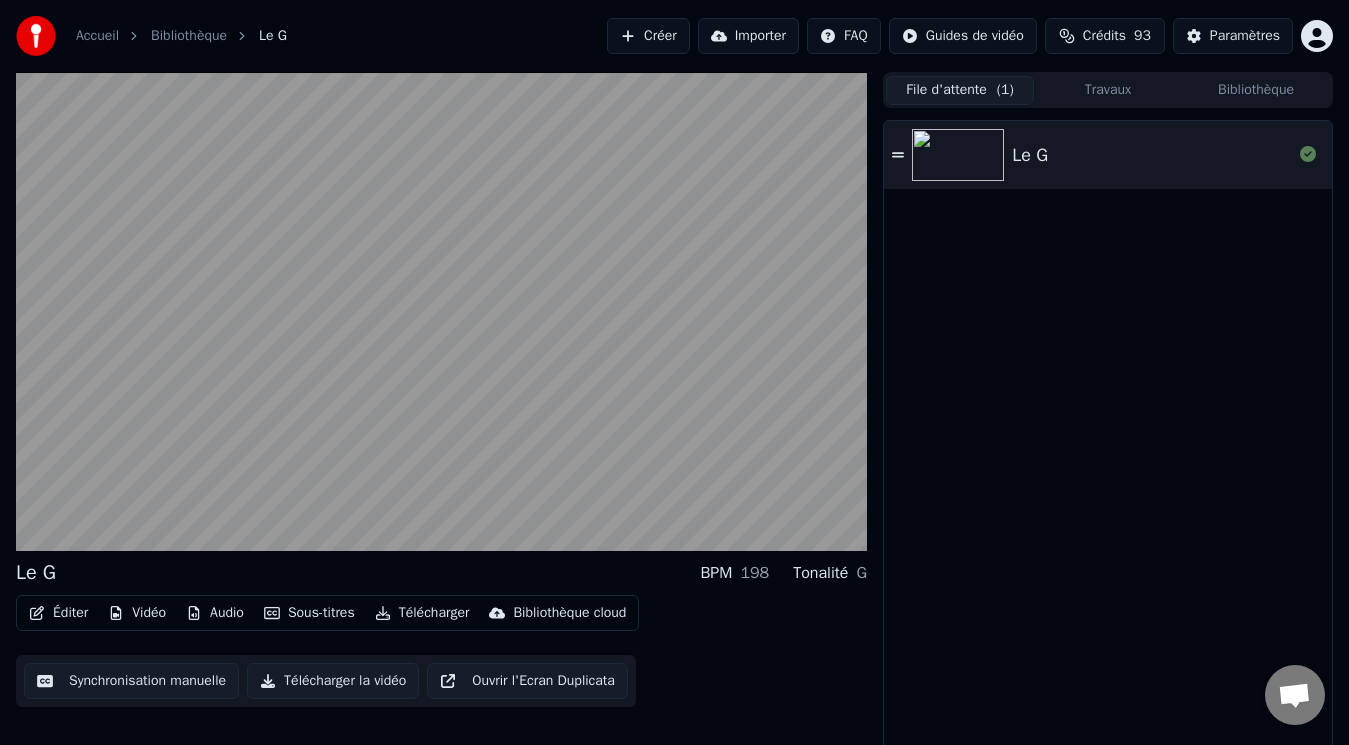 click on "Vidéo" at bounding box center (137, 613) 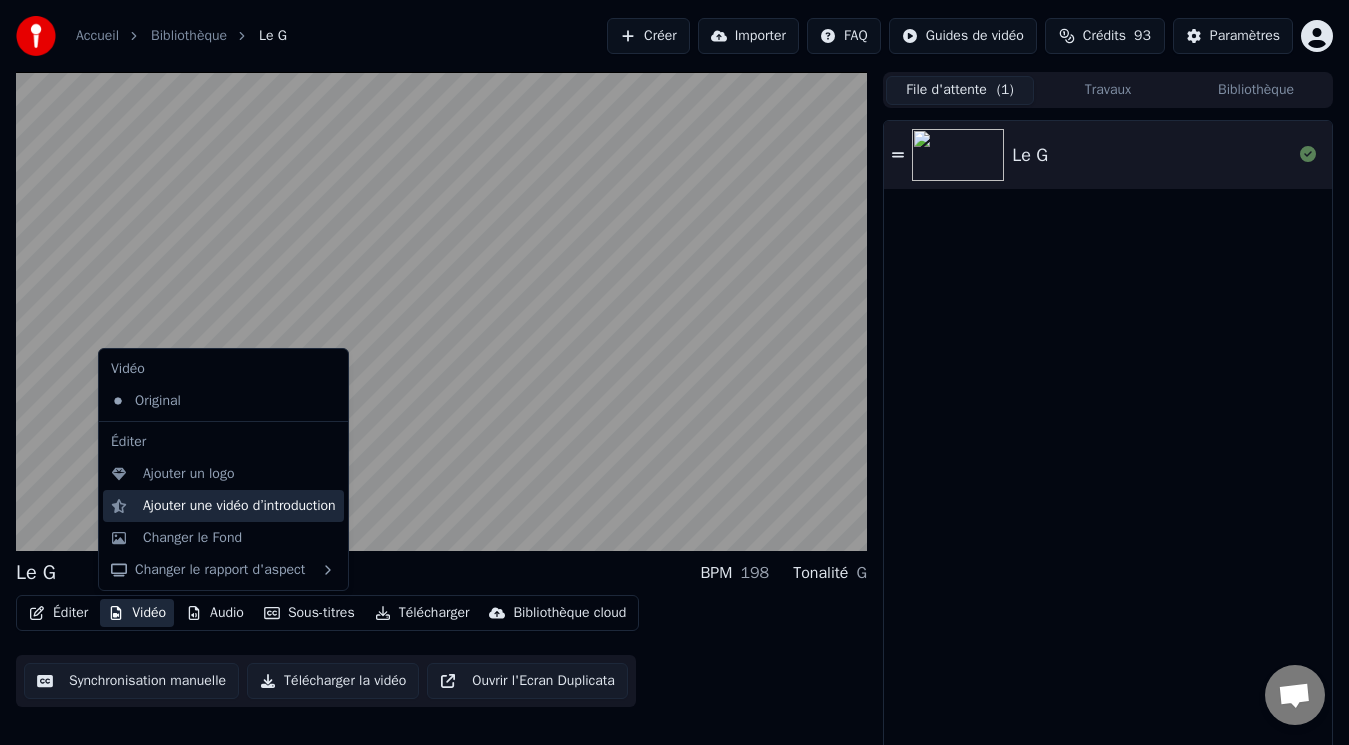 click on "Ajouter une vidéo d’introduction" at bounding box center [239, 506] 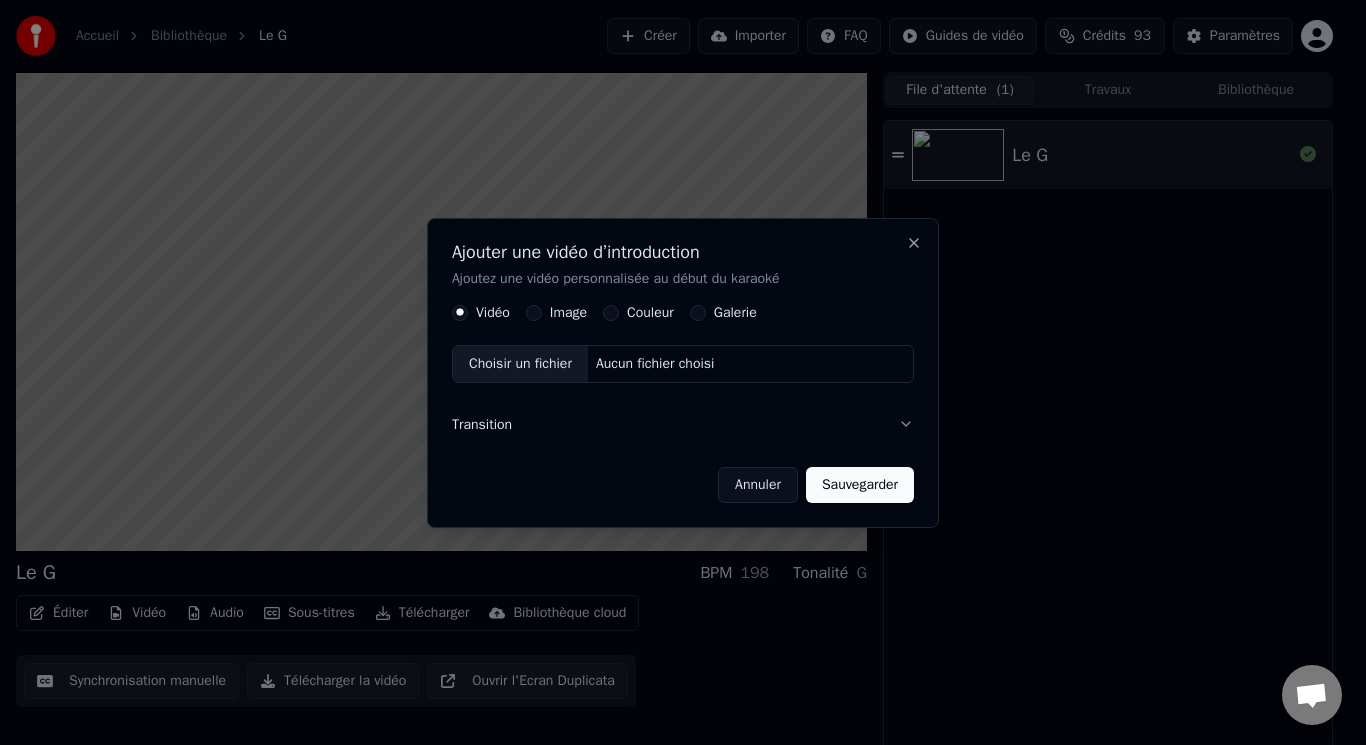 click on "Image" at bounding box center [568, 313] 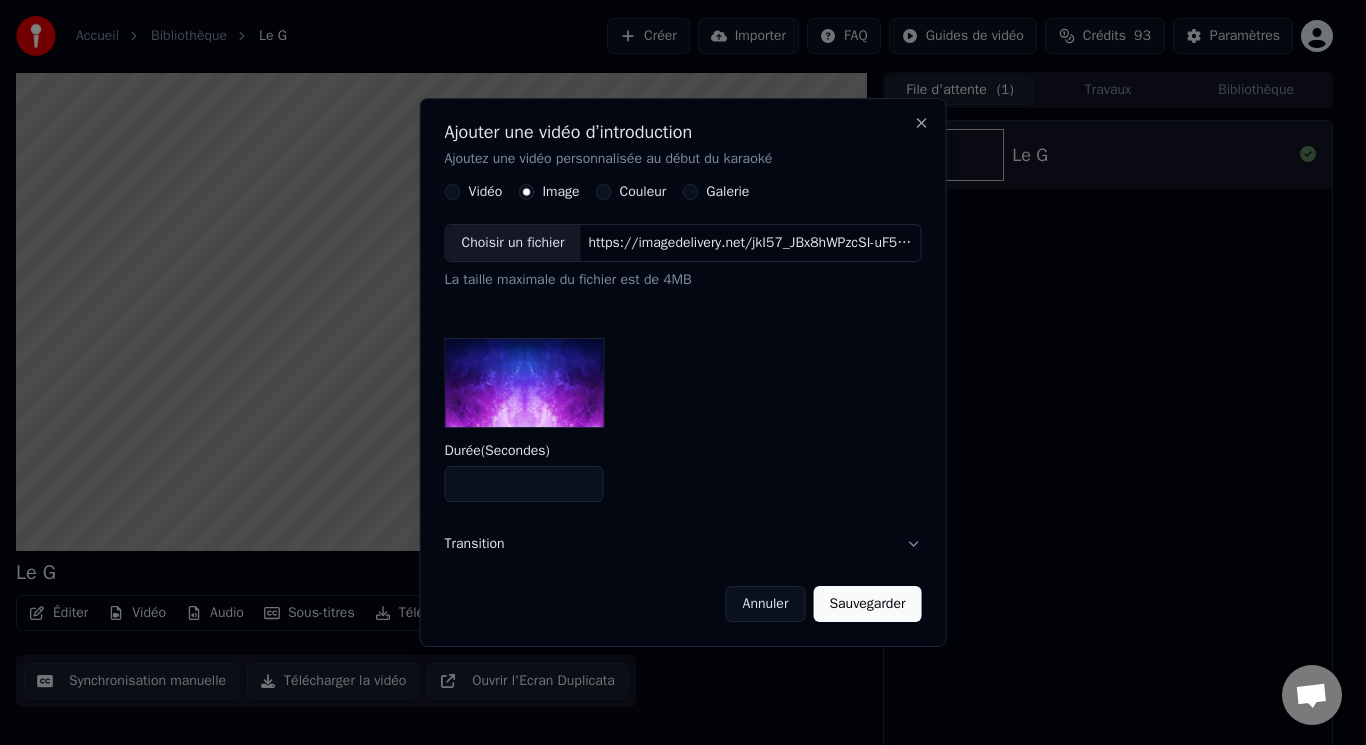 click at bounding box center (525, 383) 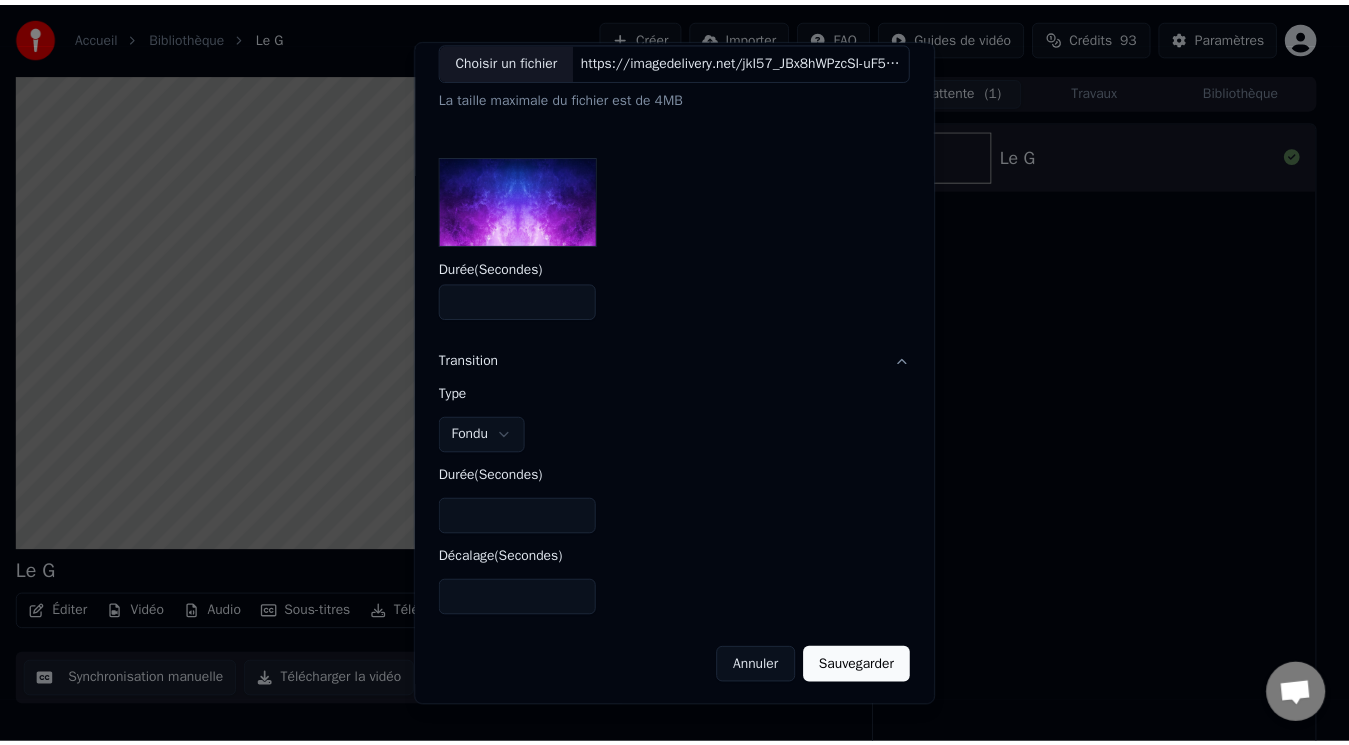 scroll, scrollTop: 125, scrollLeft: 0, axis: vertical 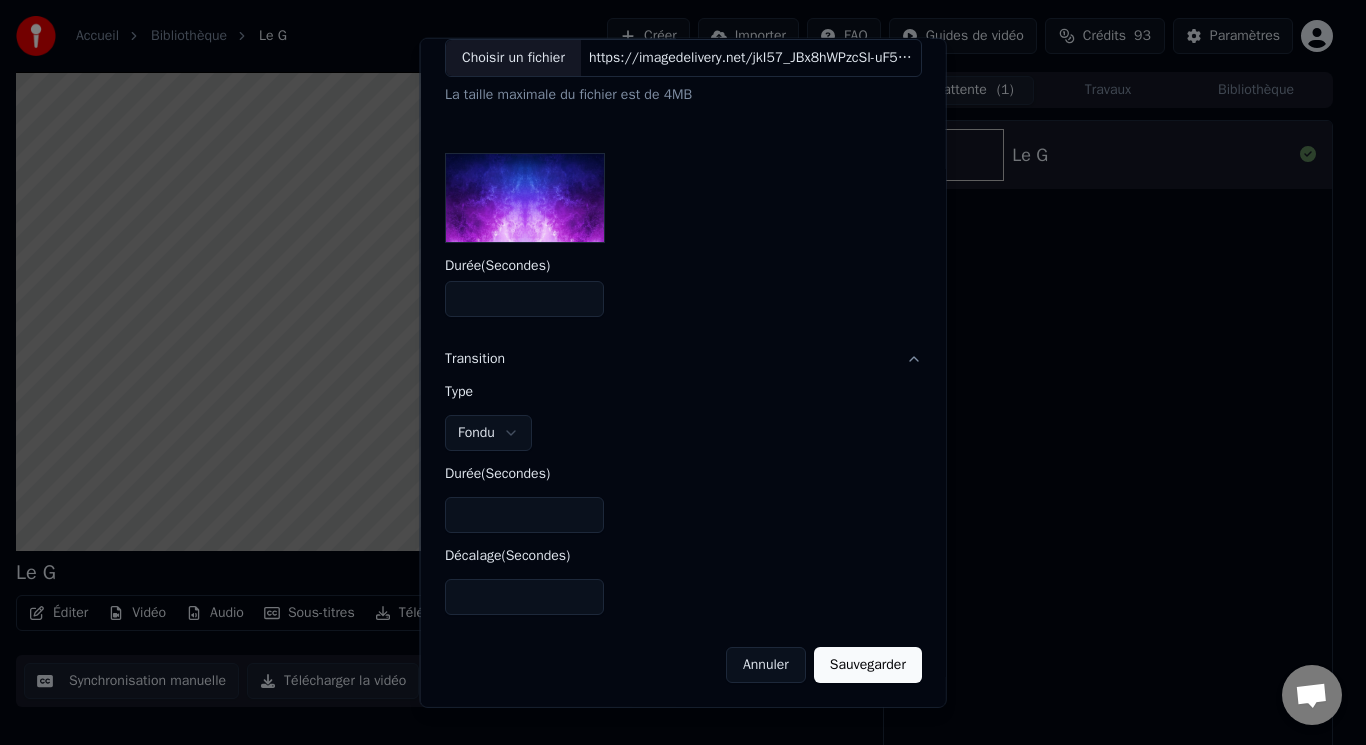 type on "*" 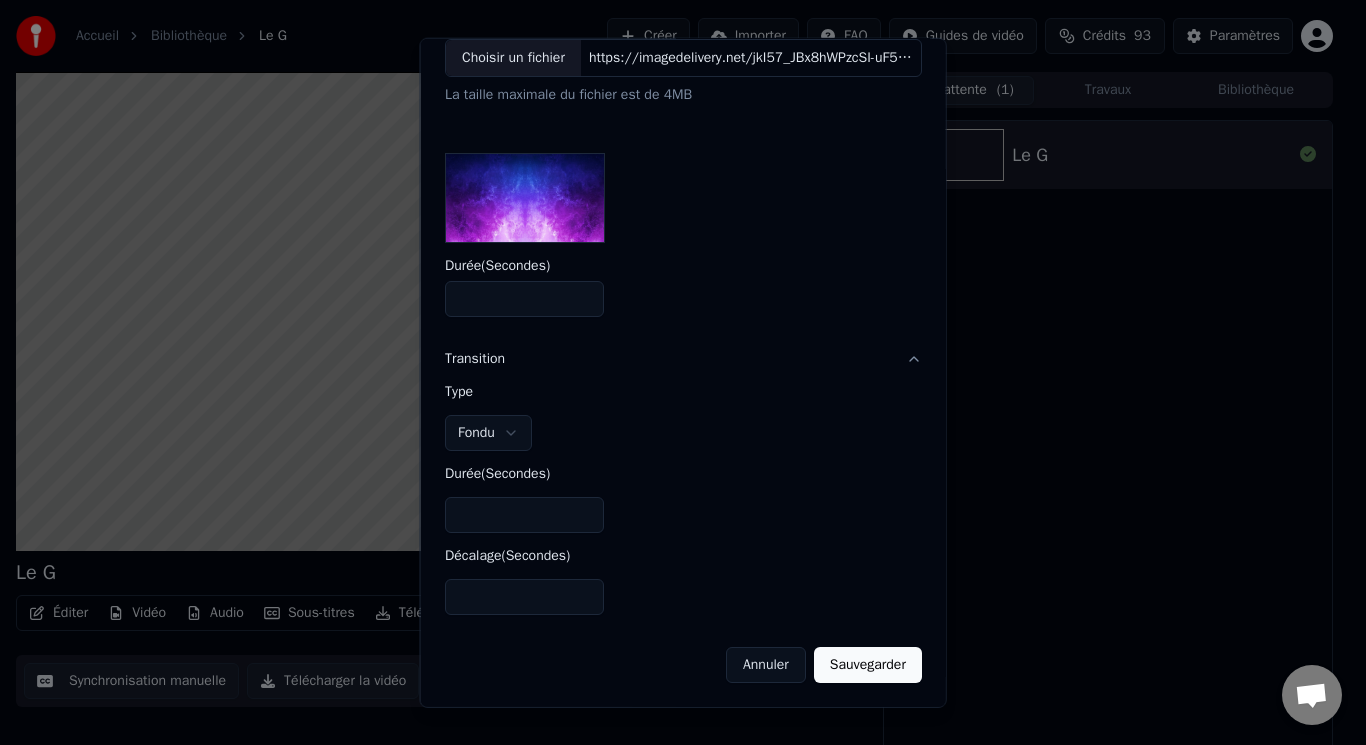 click on "Sauvegarder" at bounding box center (867, 665) 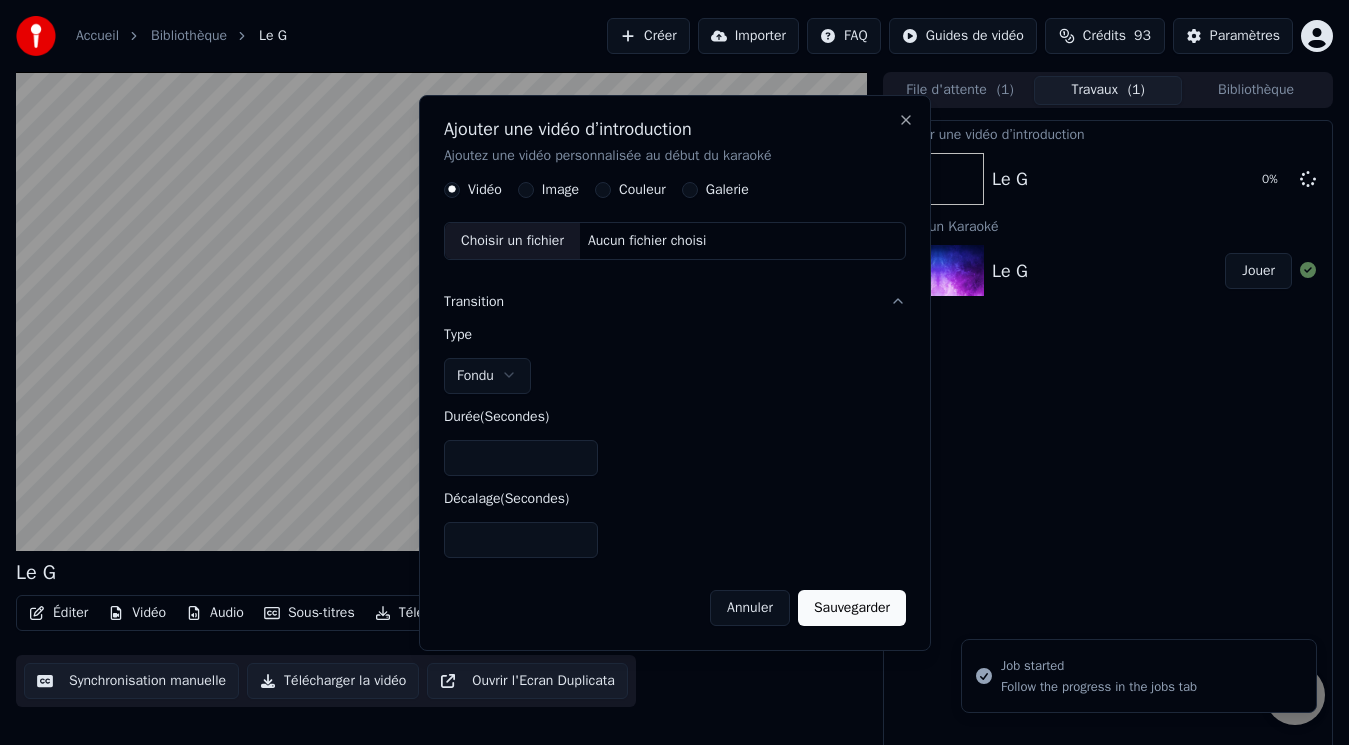 scroll, scrollTop: 0, scrollLeft: 0, axis: both 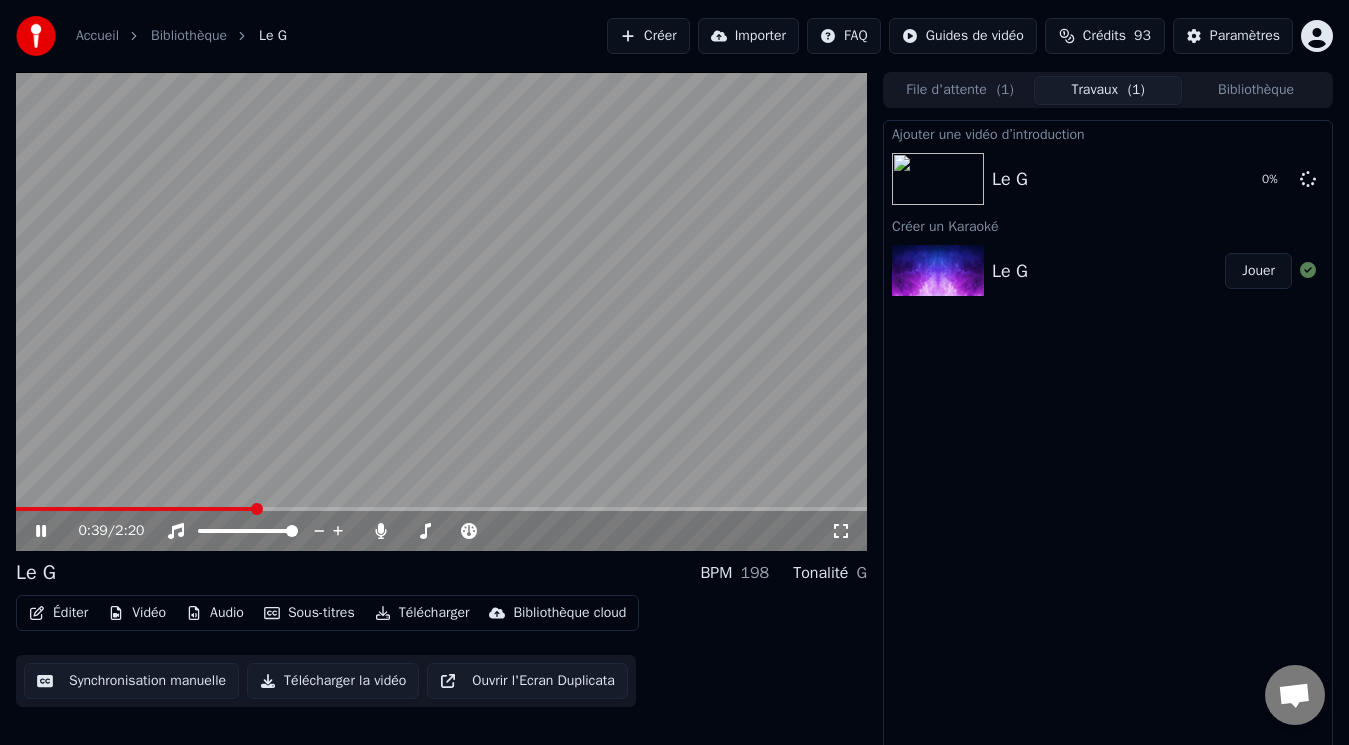 click at bounding box center [441, 311] 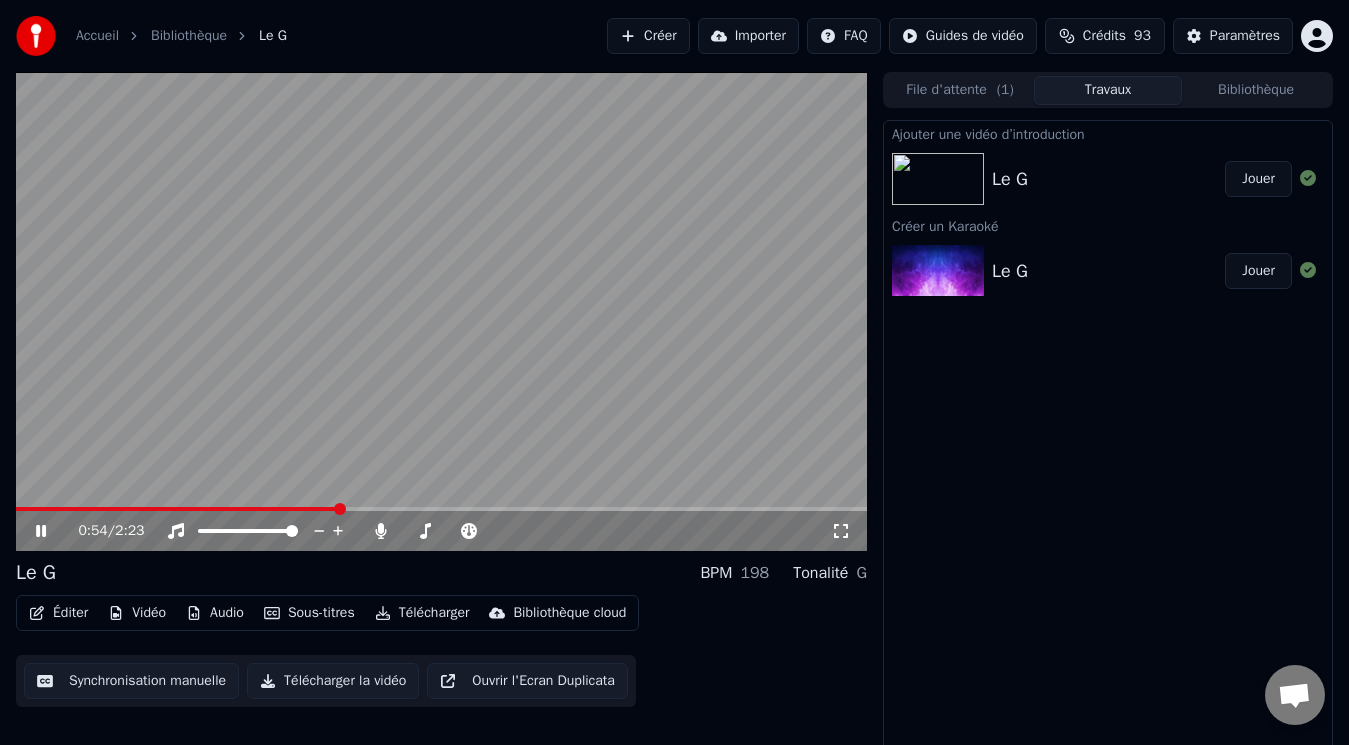 click on "Jouer" at bounding box center (1258, 179) 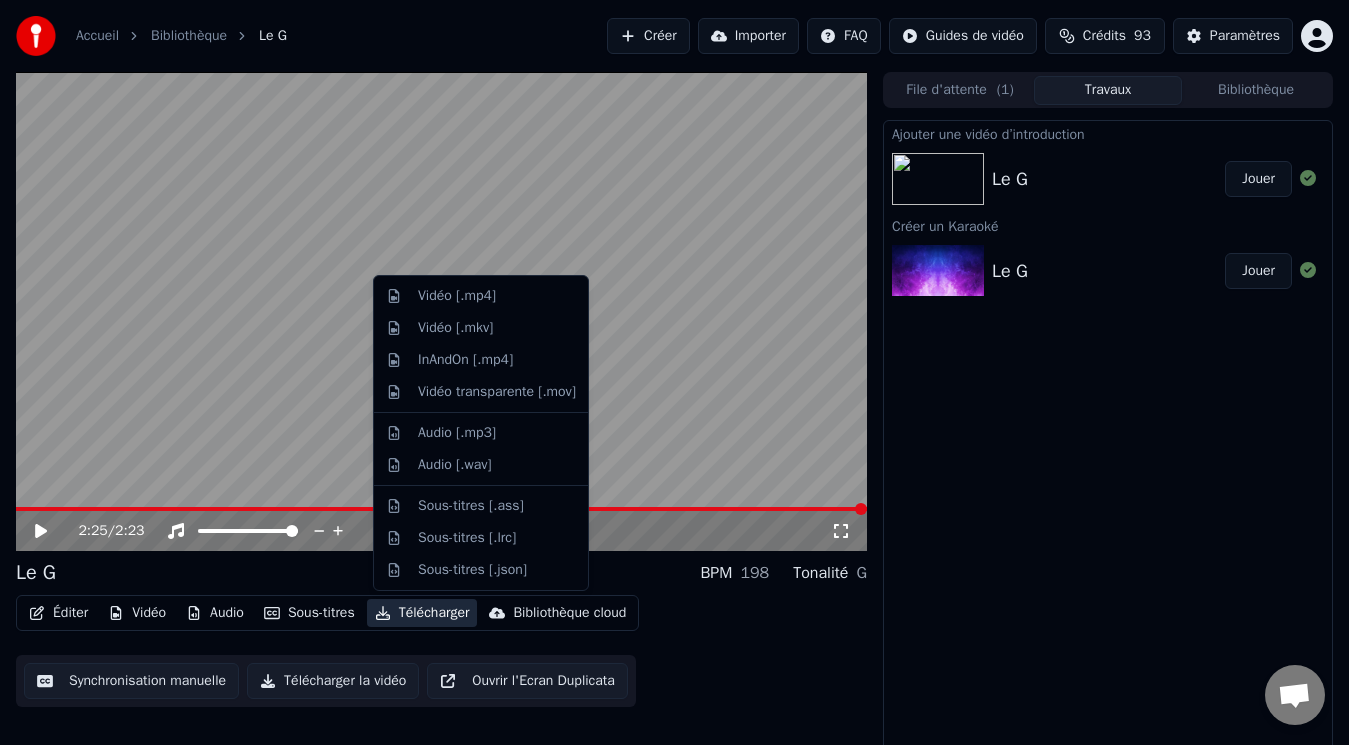 click on "Télécharger" at bounding box center [422, 613] 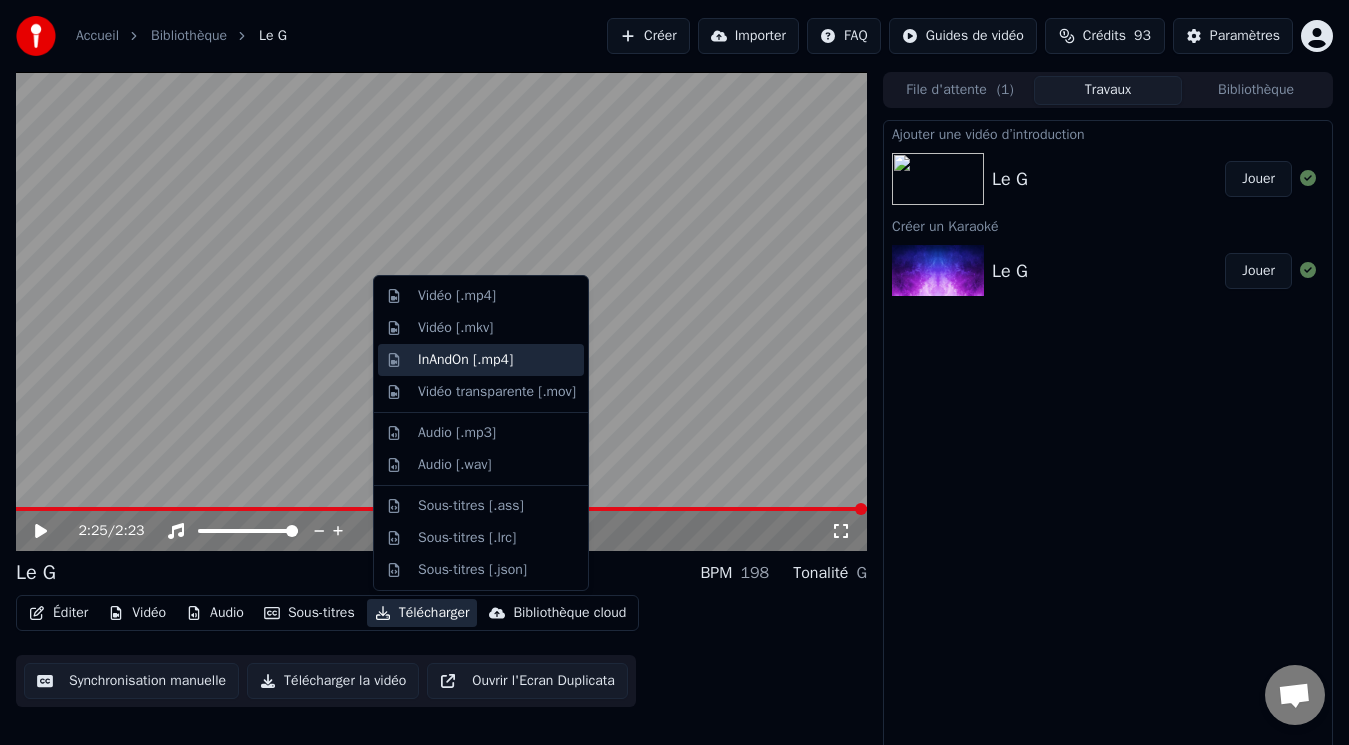 click on "InAndOn [.mp4]" at bounding box center [465, 360] 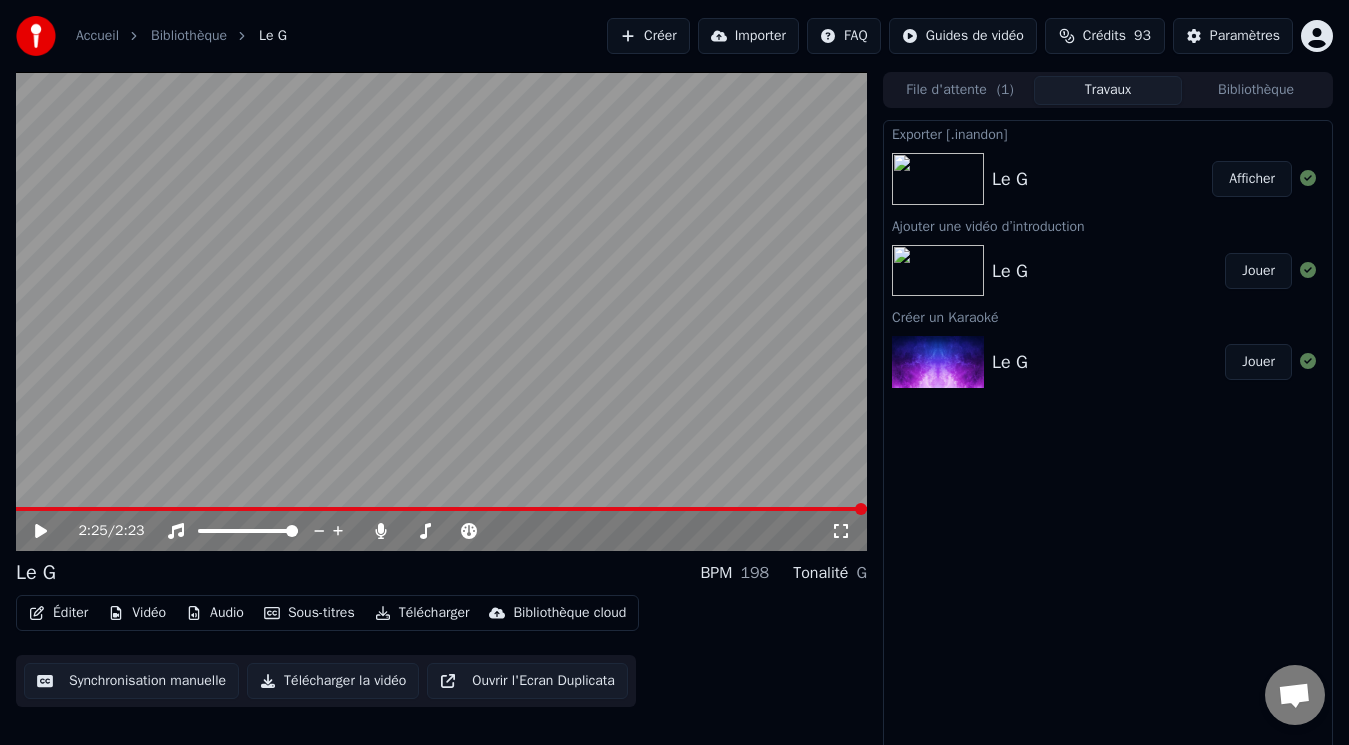 click on "Afficher" at bounding box center [1252, 179] 